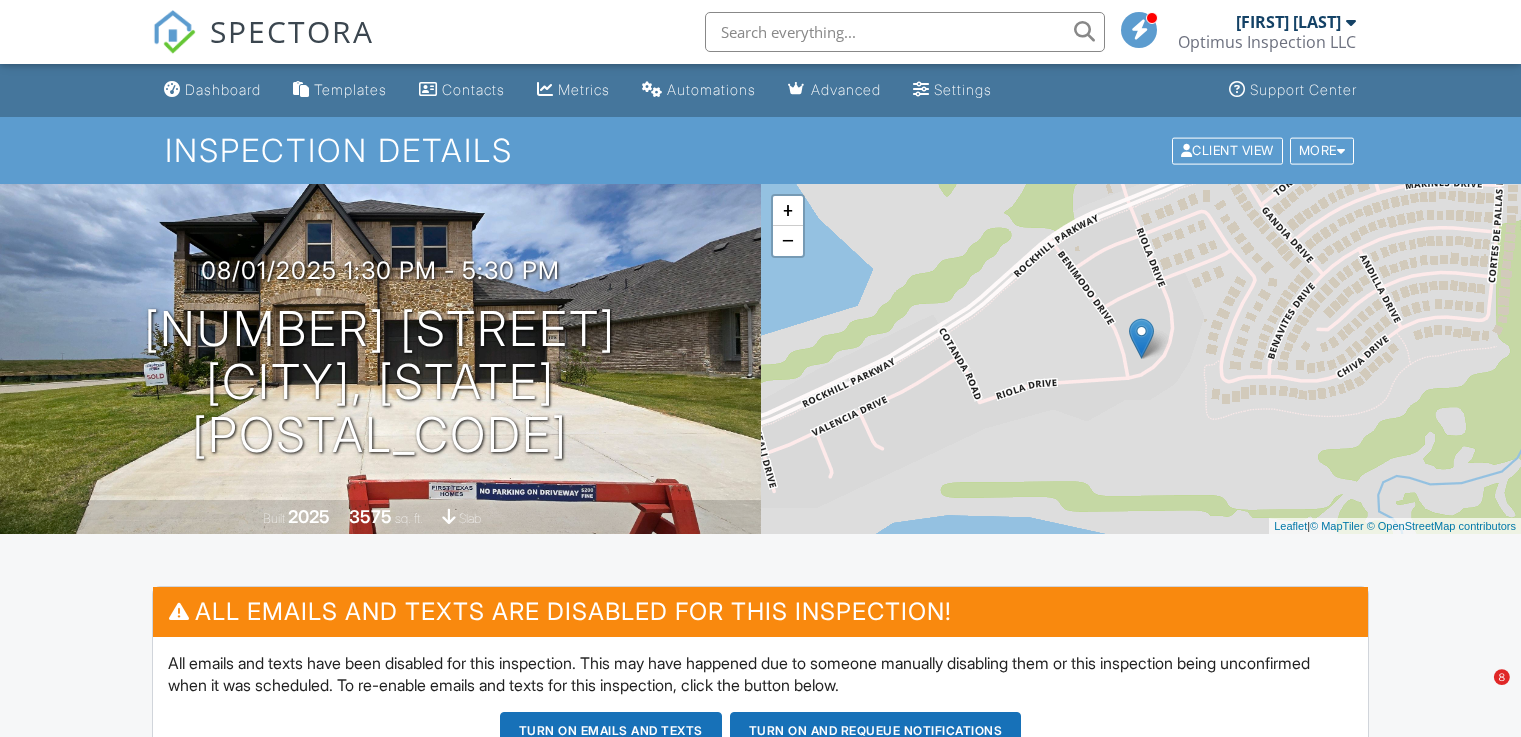 scroll, scrollTop: 0, scrollLeft: 0, axis: both 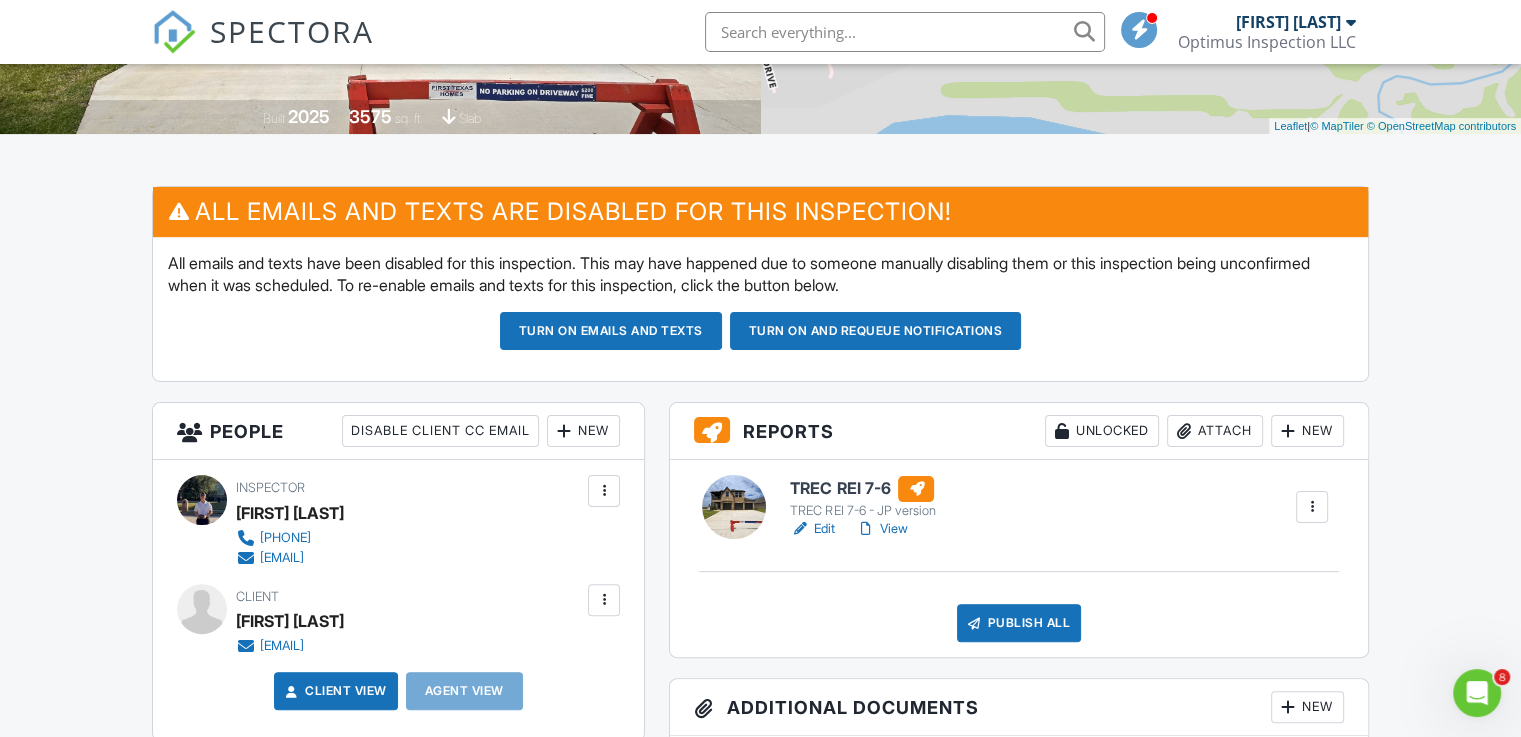 click on "Edit" at bounding box center [812, 529] 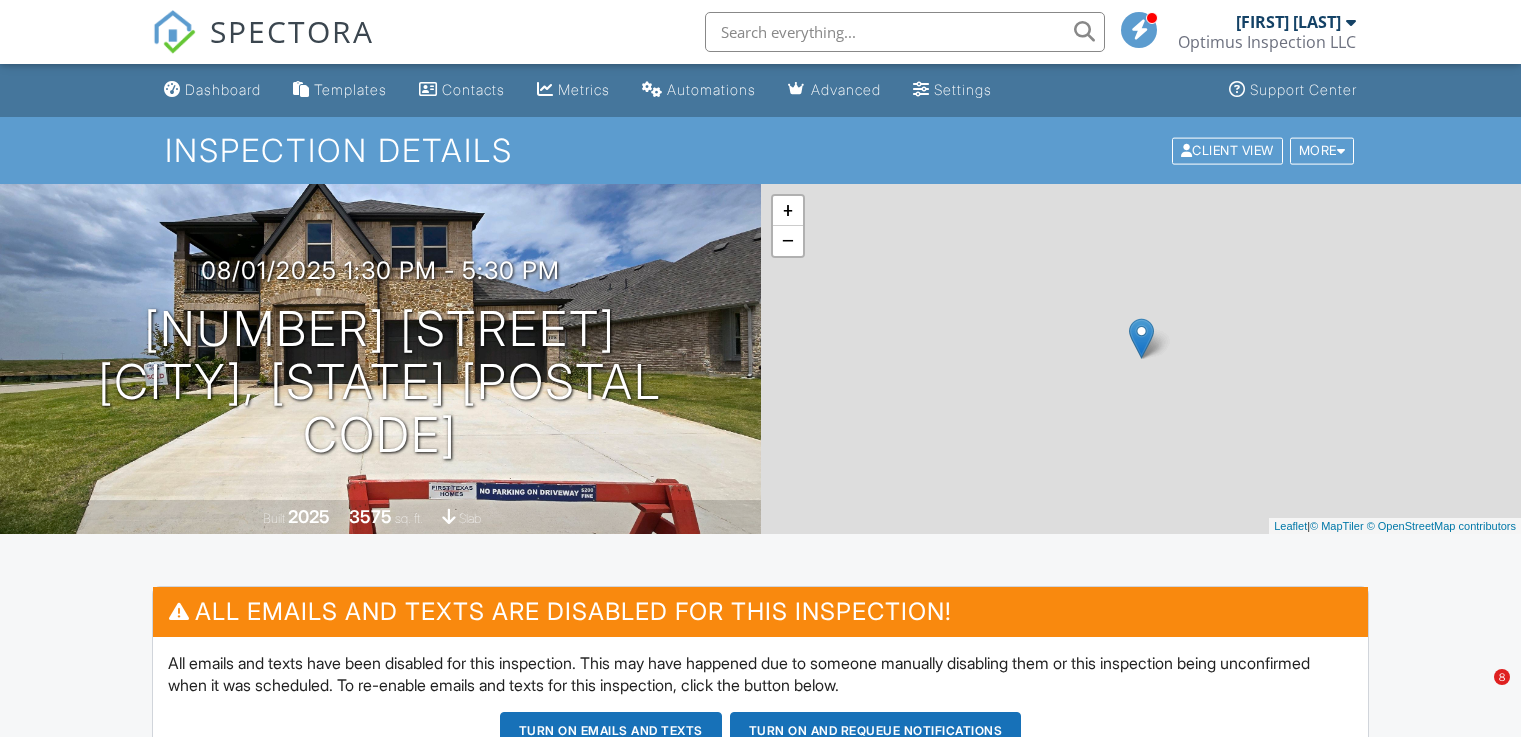 scroll, scrollTop: 0, scrollLeft: 0, axis: both 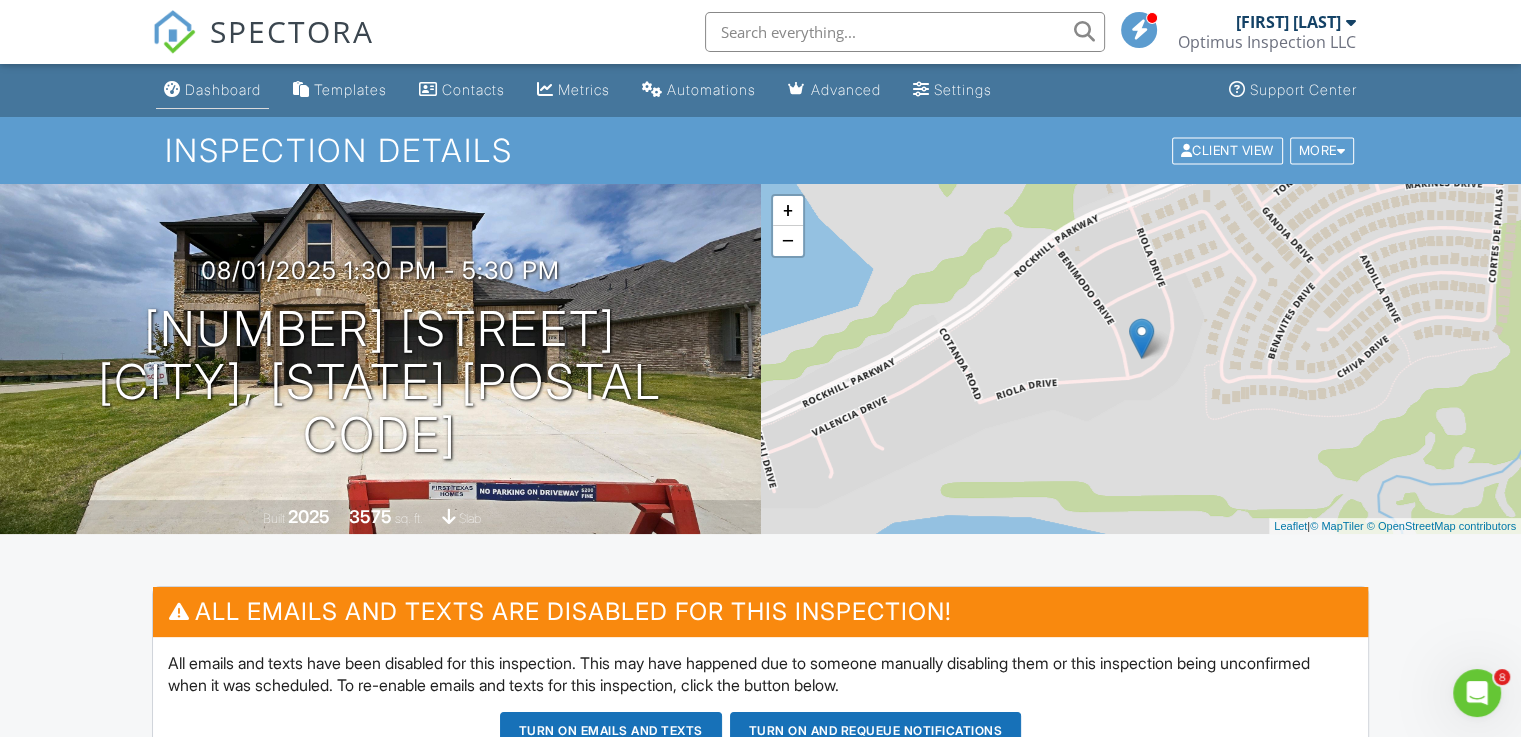 click on "Dashboard" at bounding box center (223, 89) 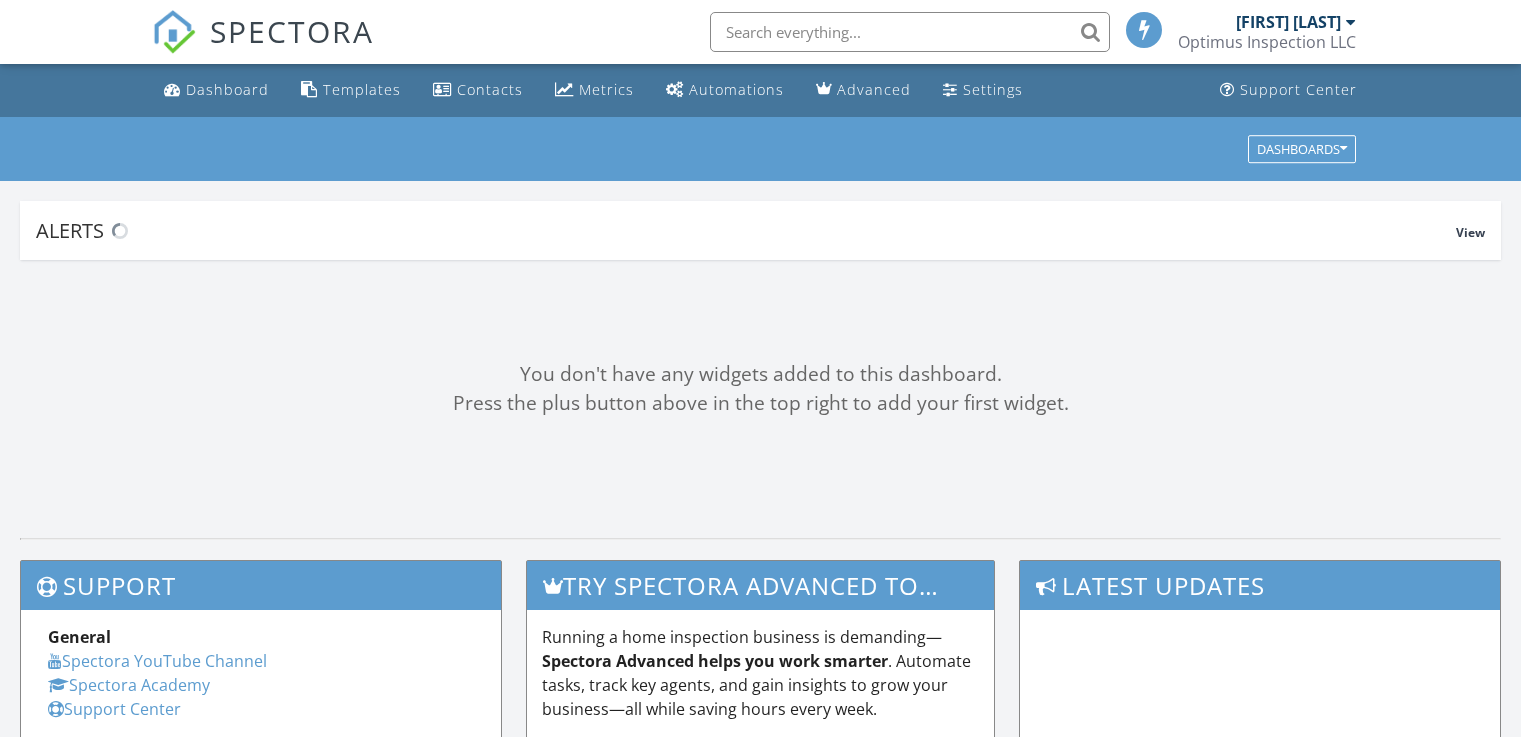 scroll, scrollTop: 0, scrollLeft: 0, axis: both 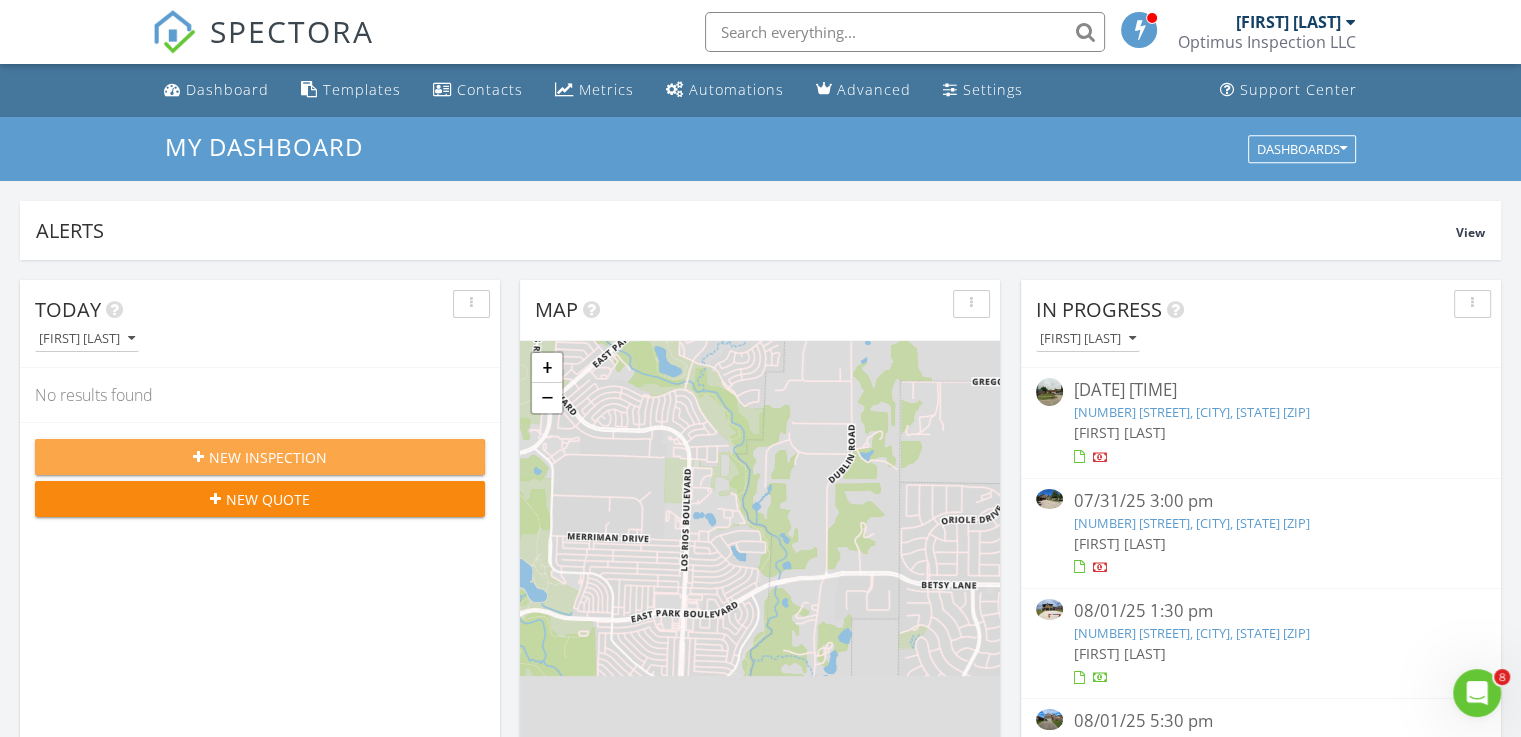 click on "New Inspection" at bounding box center (260, 457) 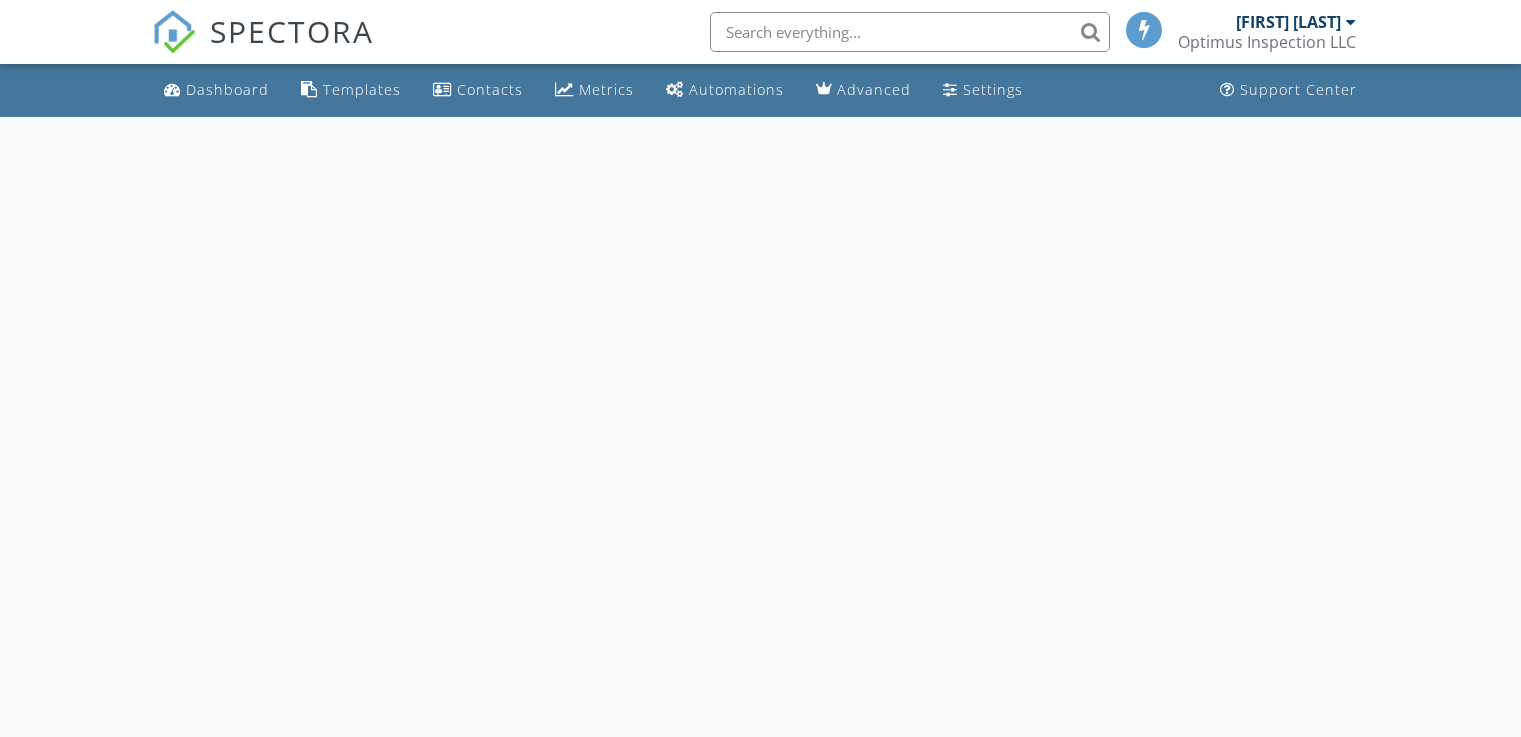 scroll, scrollTop: 0, scrollLeft: 0, axis: both 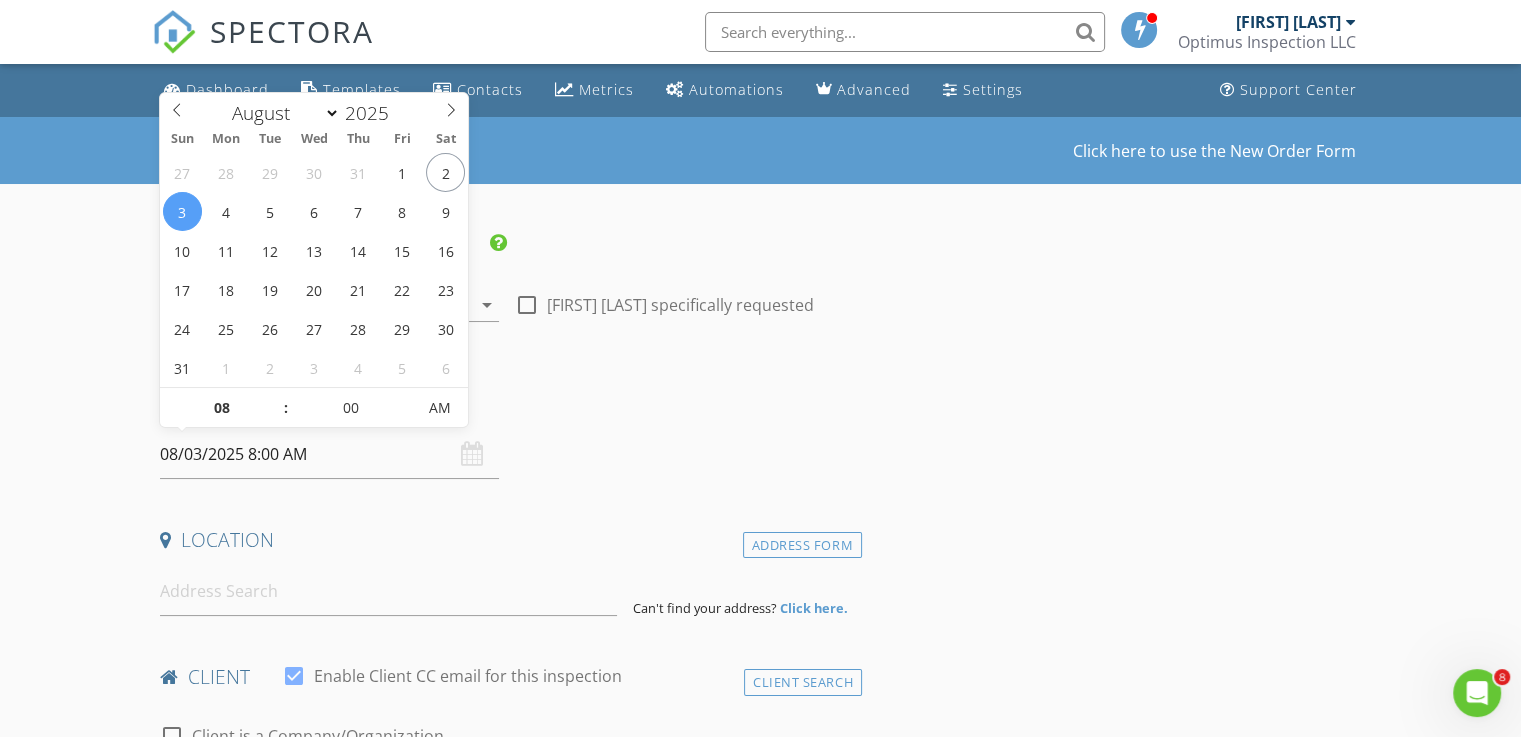 click on "08/03/2025 8:00 AM" at bounding box center (329, 454) 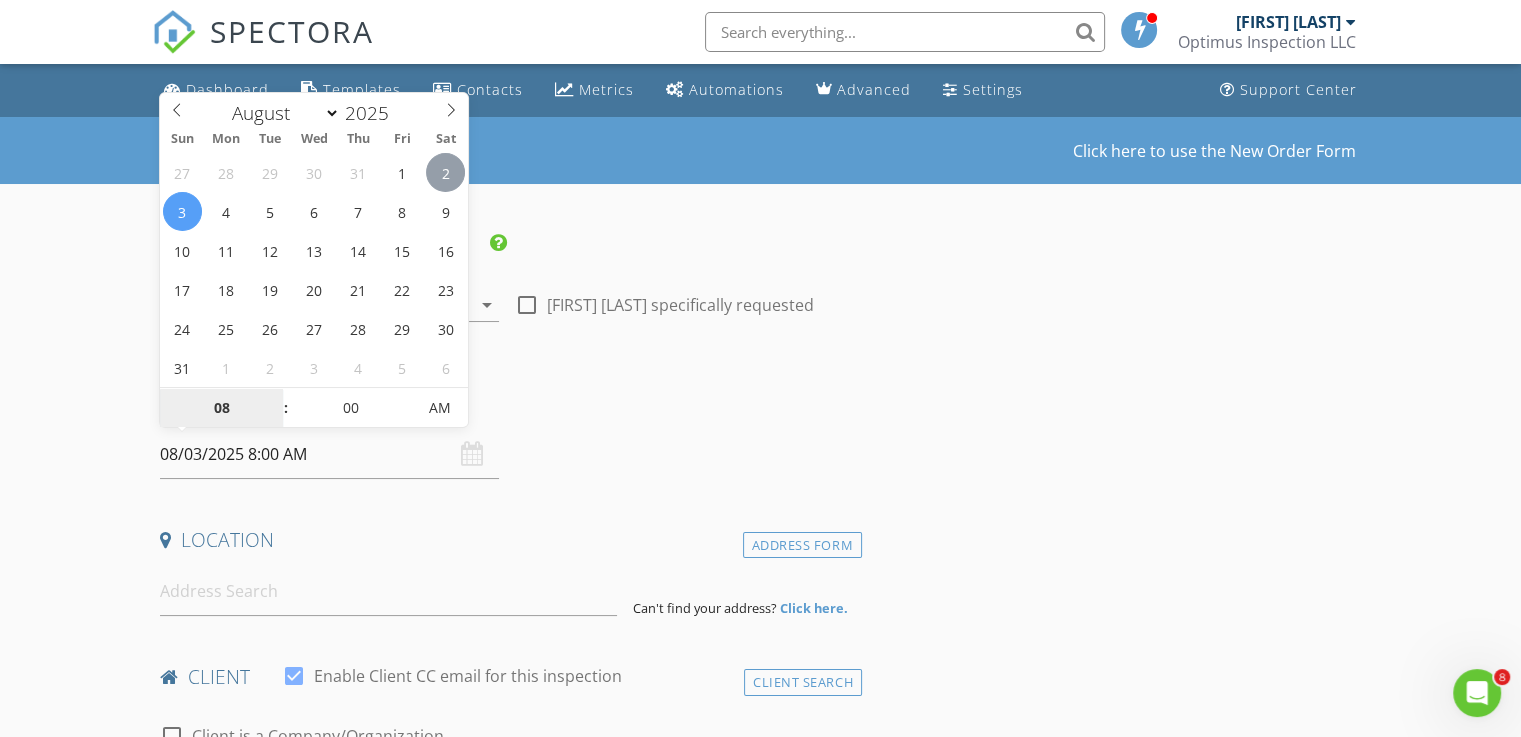 type on "08/02/2025 8:00 AM" 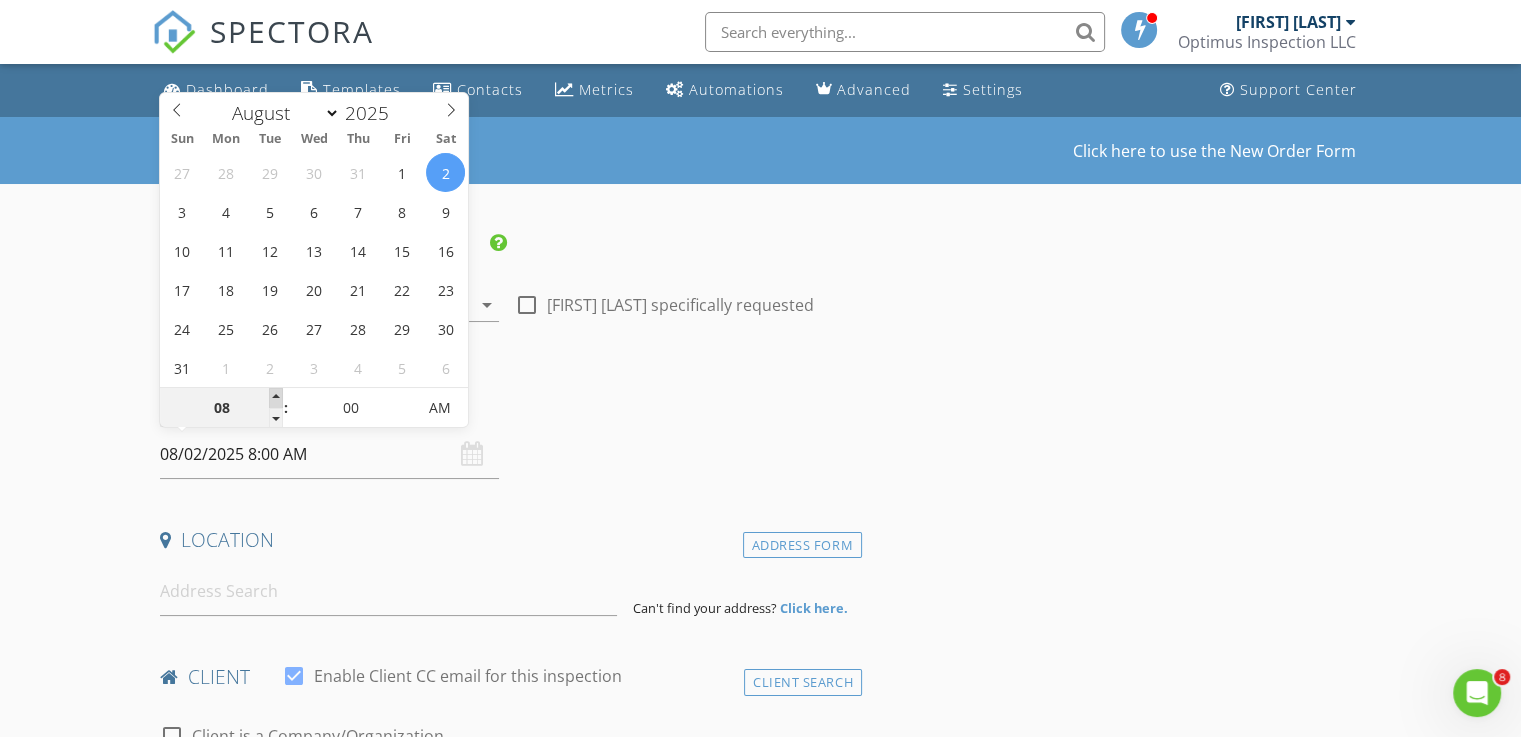 type on "09" 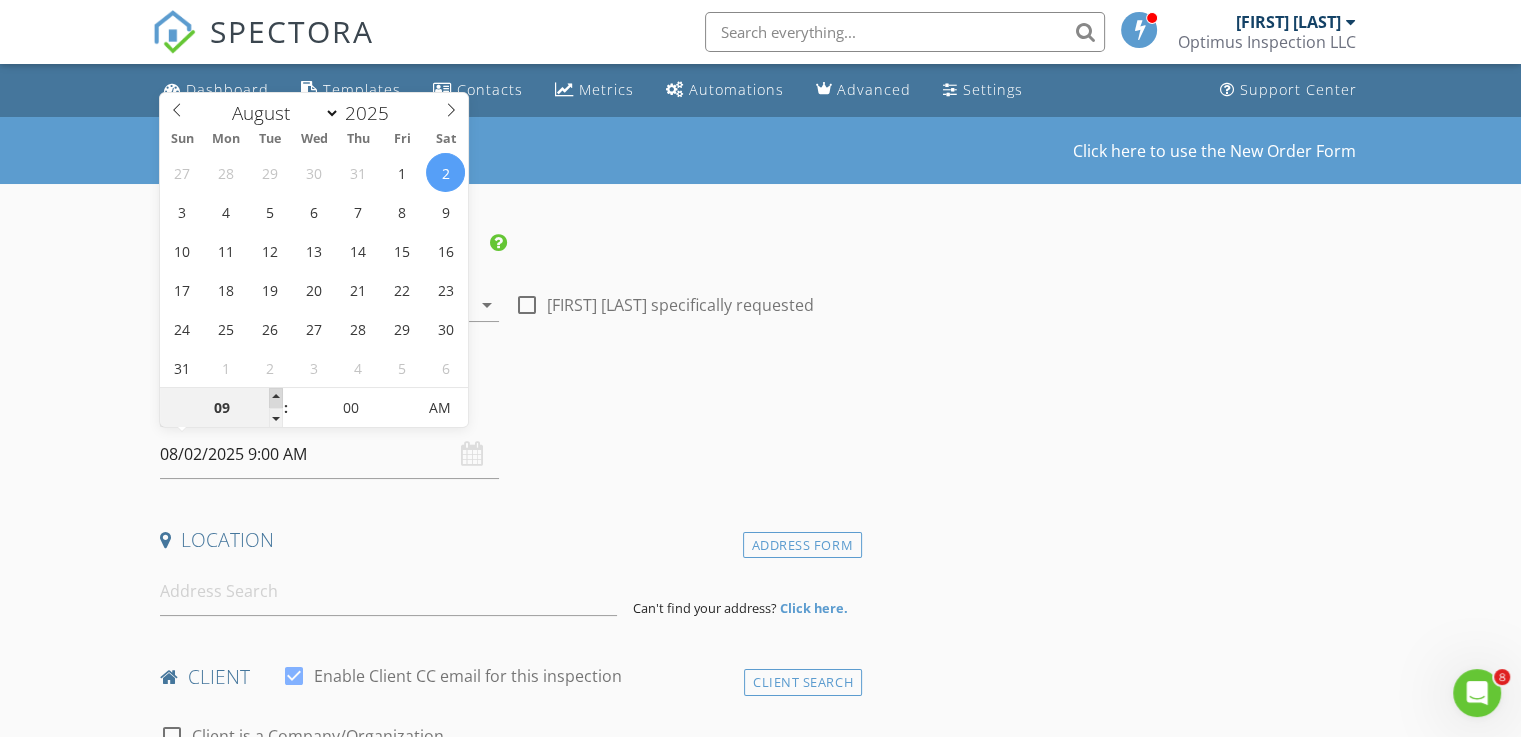 click at bounding box center (276, 398) 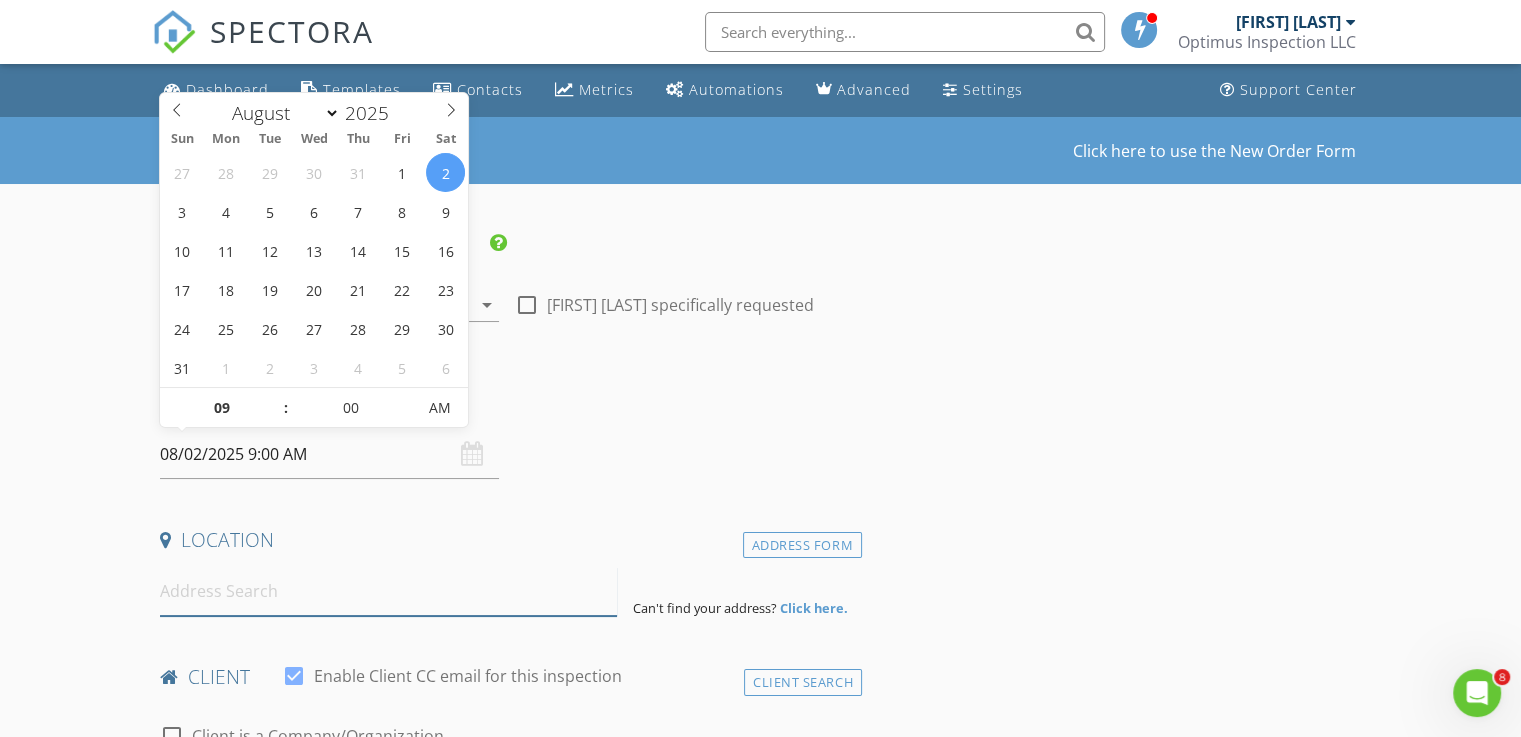 click at bounding box center (388, 591) 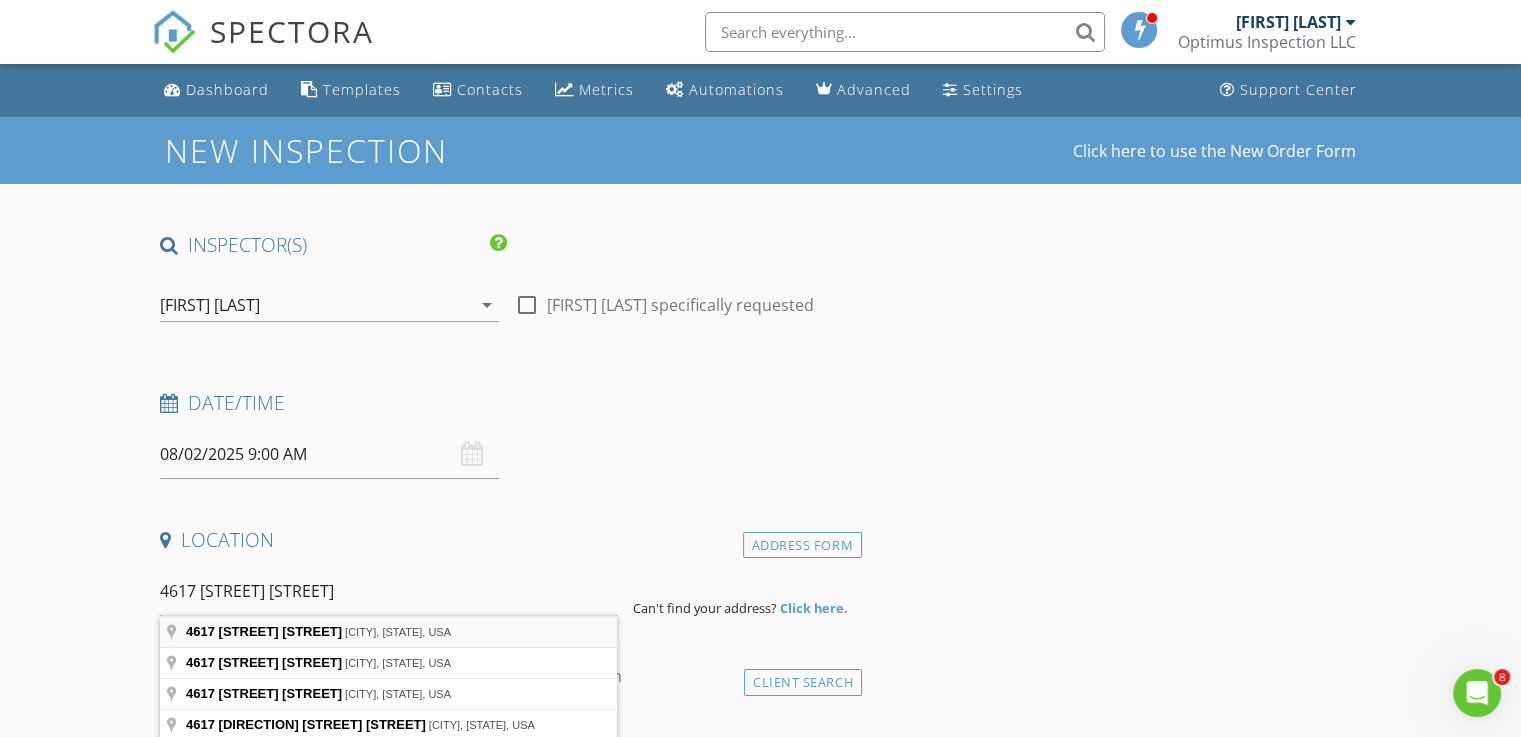 type on "4617 Norvell Dr, Haltom City, TX, USA" 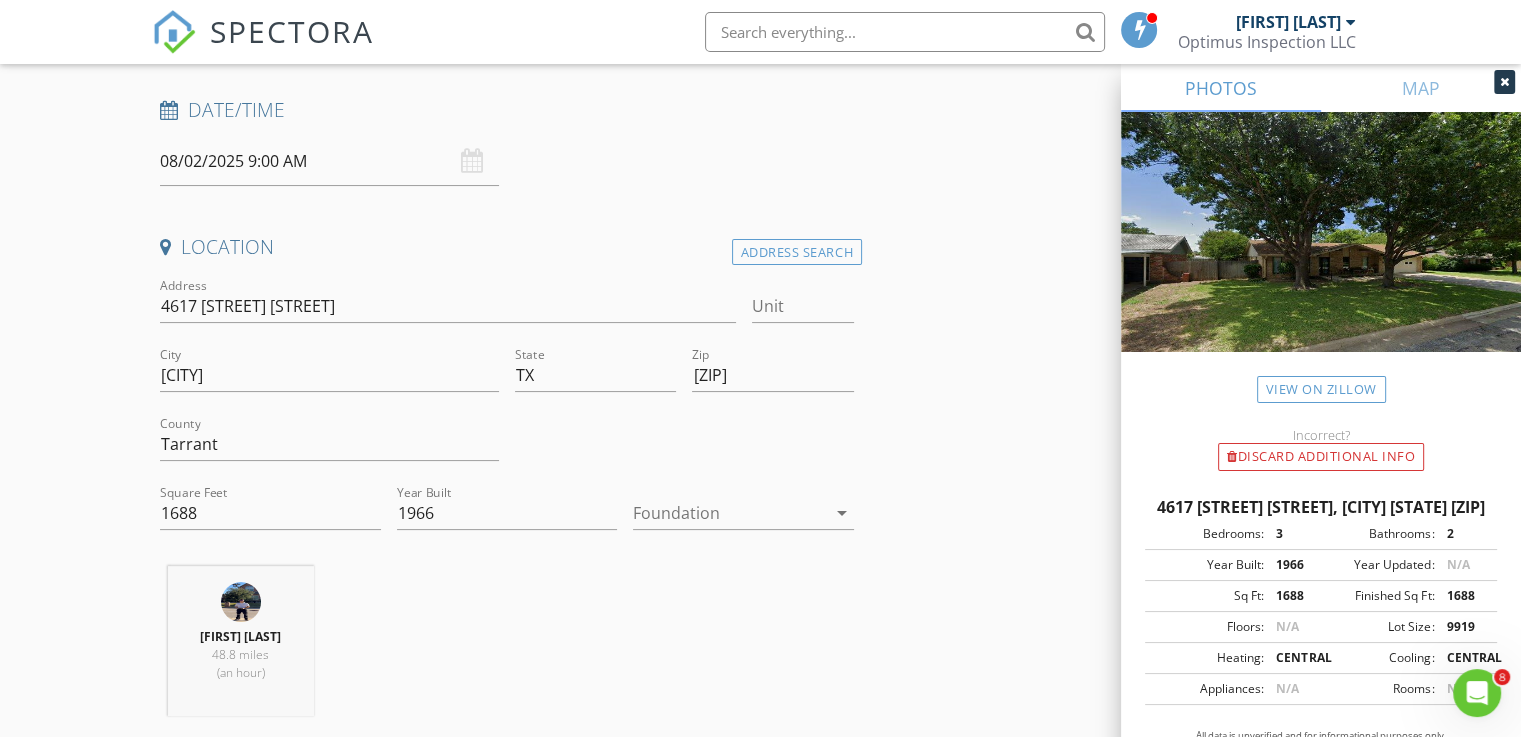 scroll, scrollTop: 300, scrollLeft: 0, axis: vertical 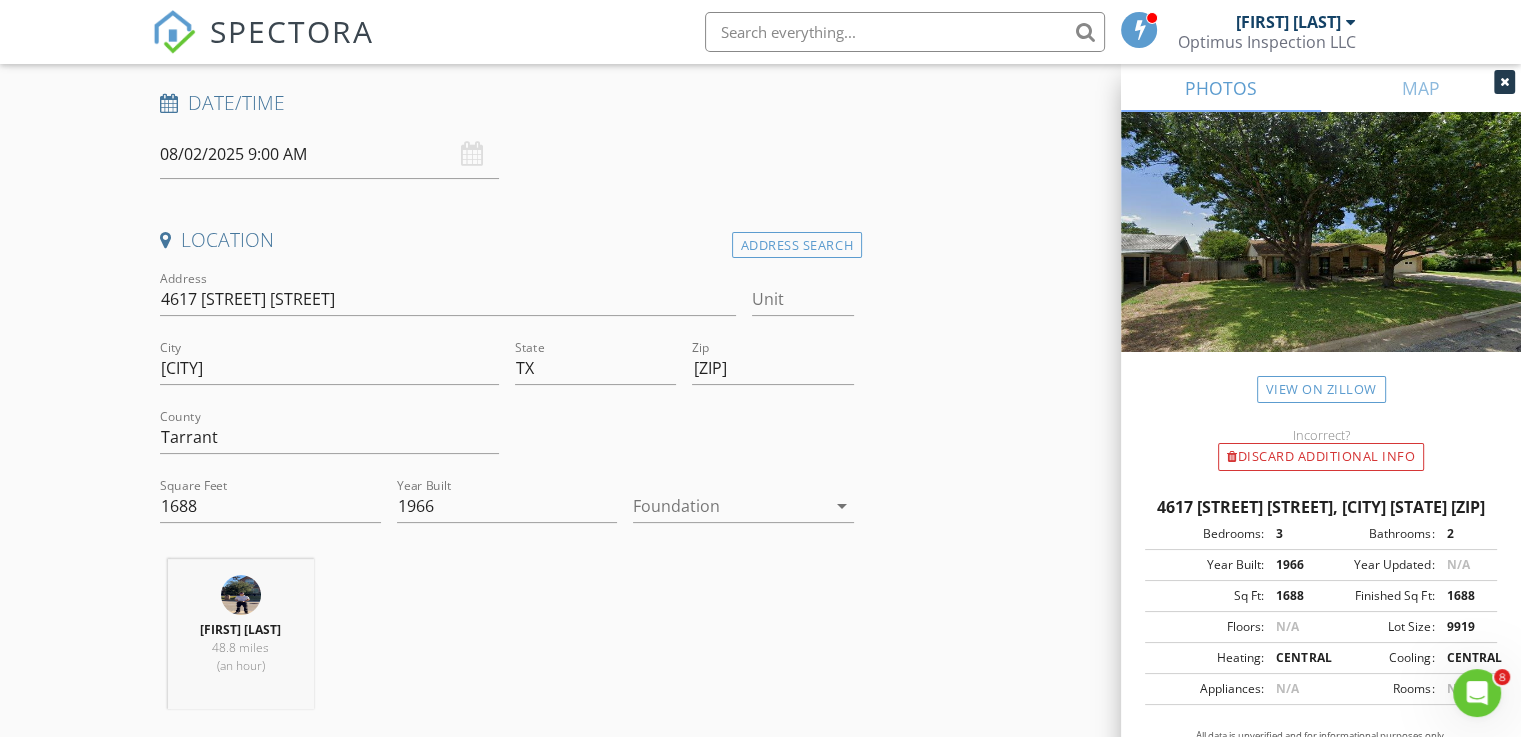 click on "Foundation arrow_drop_down" at bounding box center [743, 510] 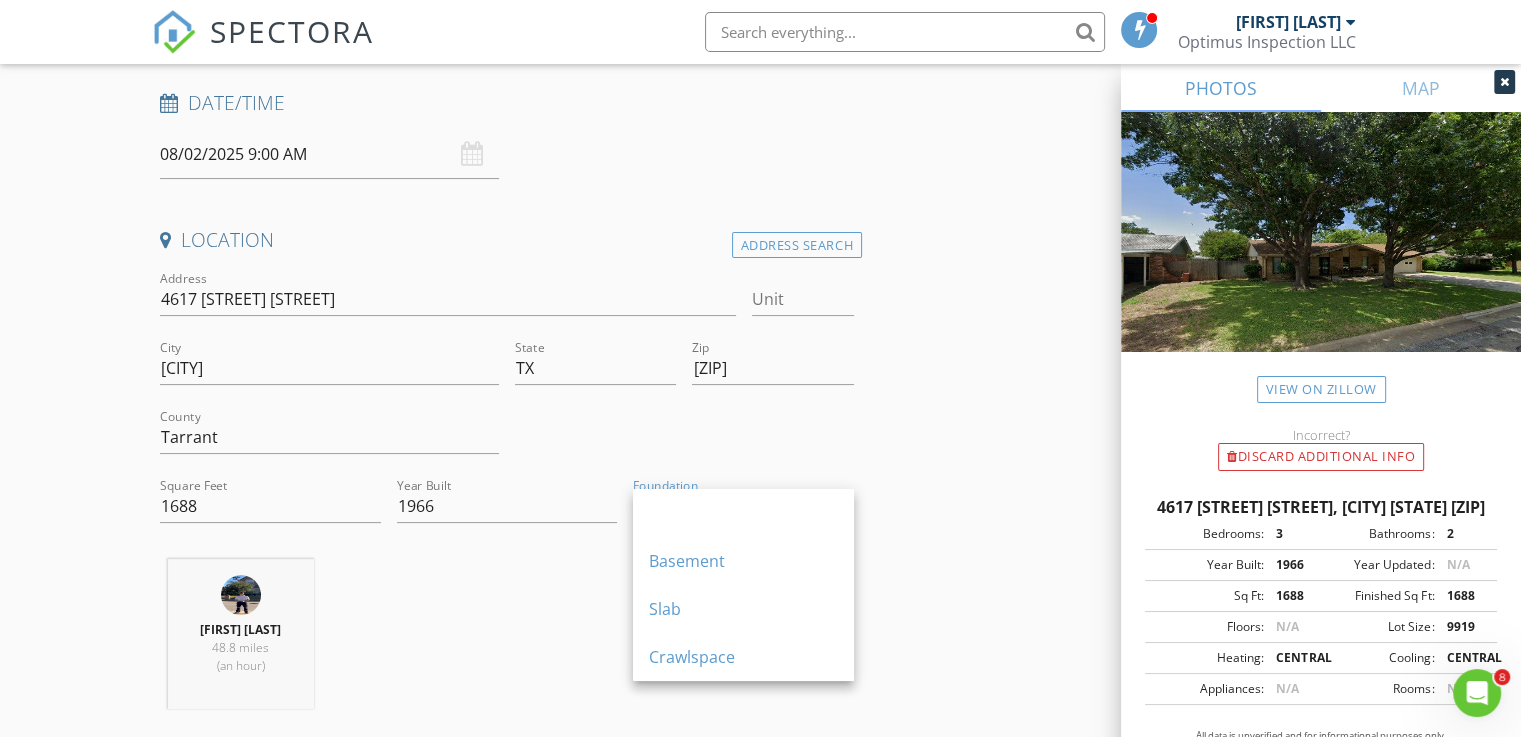 click on "Slab" at bounding box center (743, 609) 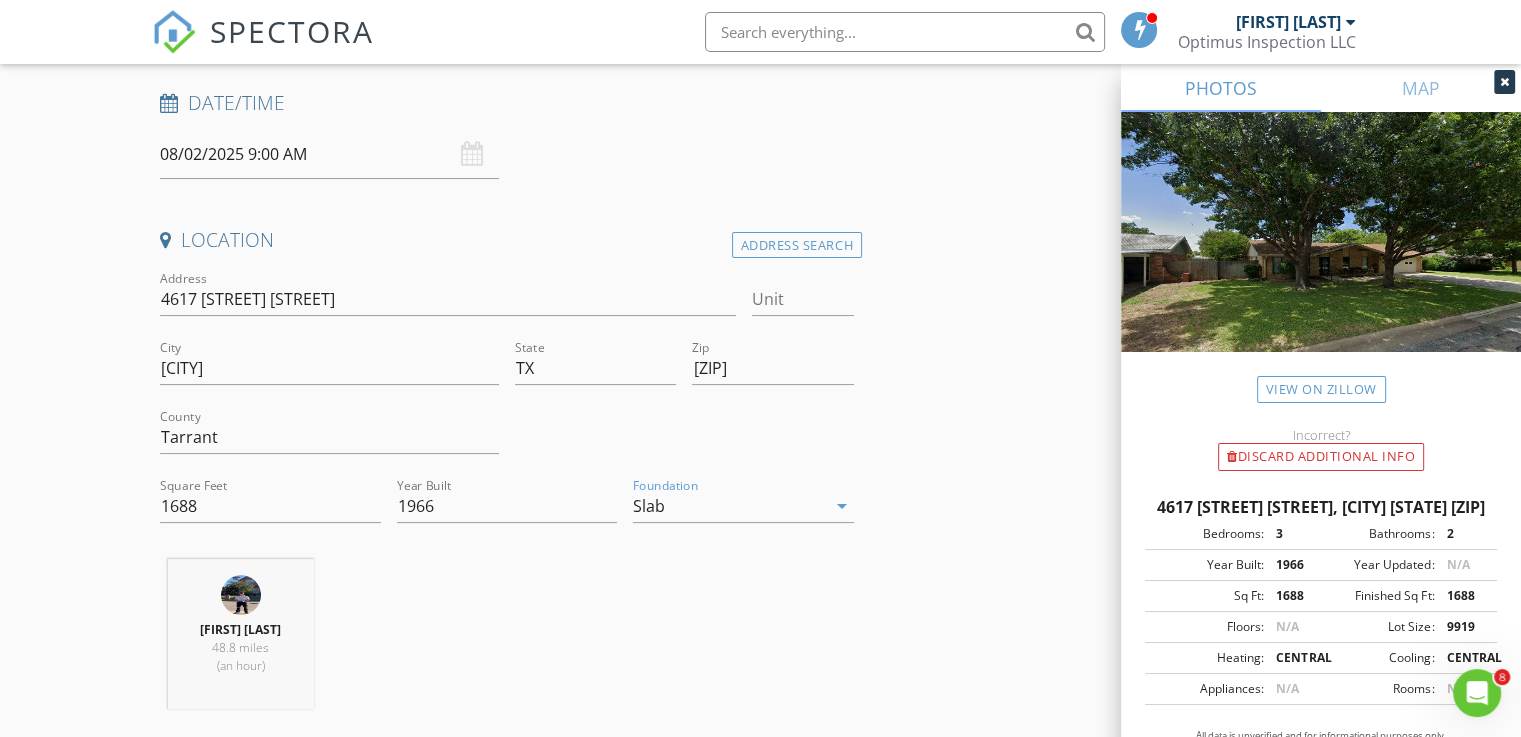 click on "INSPECTOR(S)
check_box   John Pham   PRIMARY   John Pham arrow_drop_down   check_box_outline_blank John Pham specifically requested
Date/Time
08/02/2025 9:00 AM
Location
Address Search       Address 4617 Norvell Dr   Unit   City Haltom City   State TX   Zip 76117   County Tarrant     Square Feet 1688   Year Built 1966   Foundation Slab arrow_drop_down     John Pham     48.8 miles     (an hour)
client
check_box Enable Client CC email for this inspection   Client Search     check_box_outline_blank Client is a Company/Organization     First Name   Last Name   Email   CC Email   Phone           Notes   Private Notes
ADD ADDITIONAL client
SERVICES
check_box_outline_blank   Residential Inspection   check_box_outline_blank   WDI (Termite)   check_box_outline_blank       Sewer Scan" at bounding box center [760, 1571] 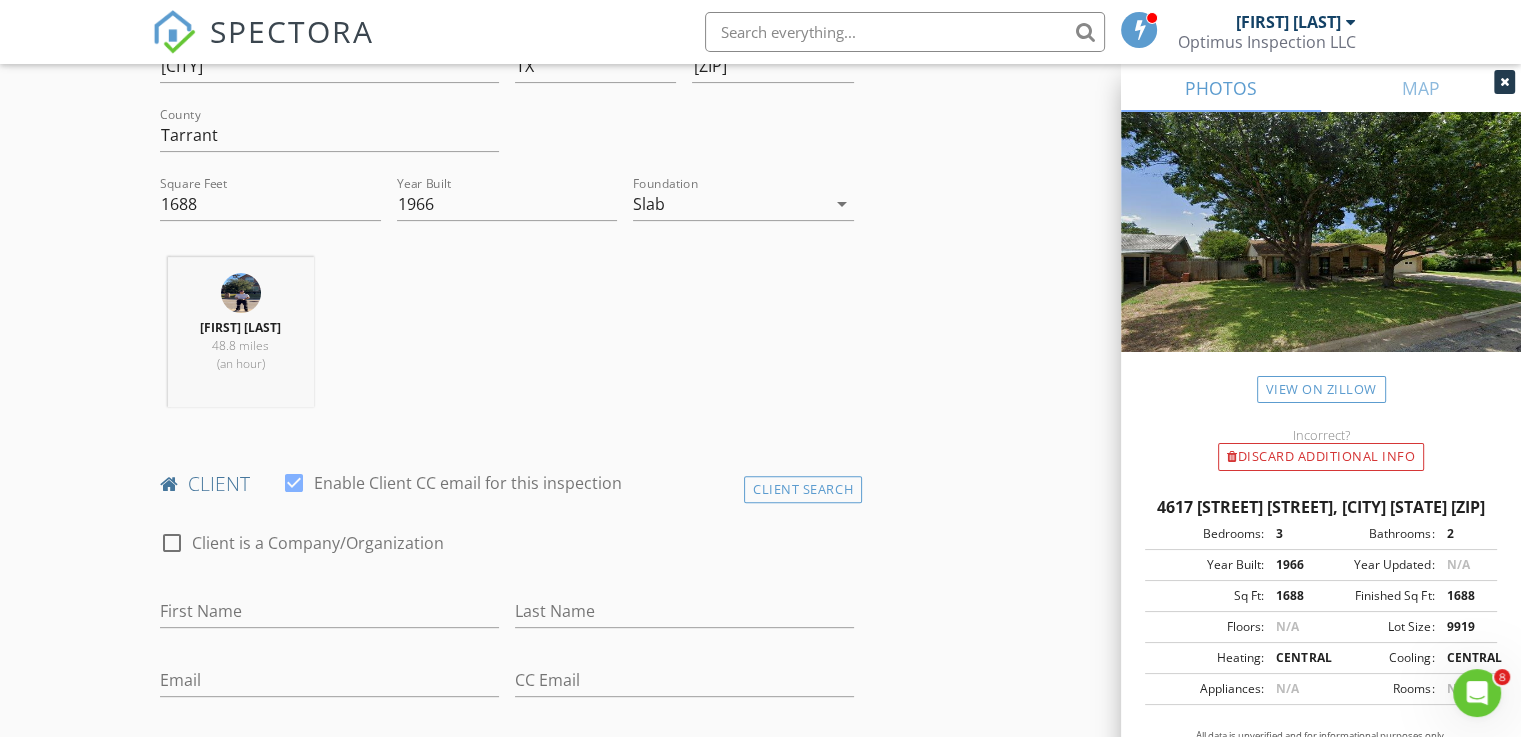 scroll, scrollTop: 700, scrollLeft: 0, axis: vertical 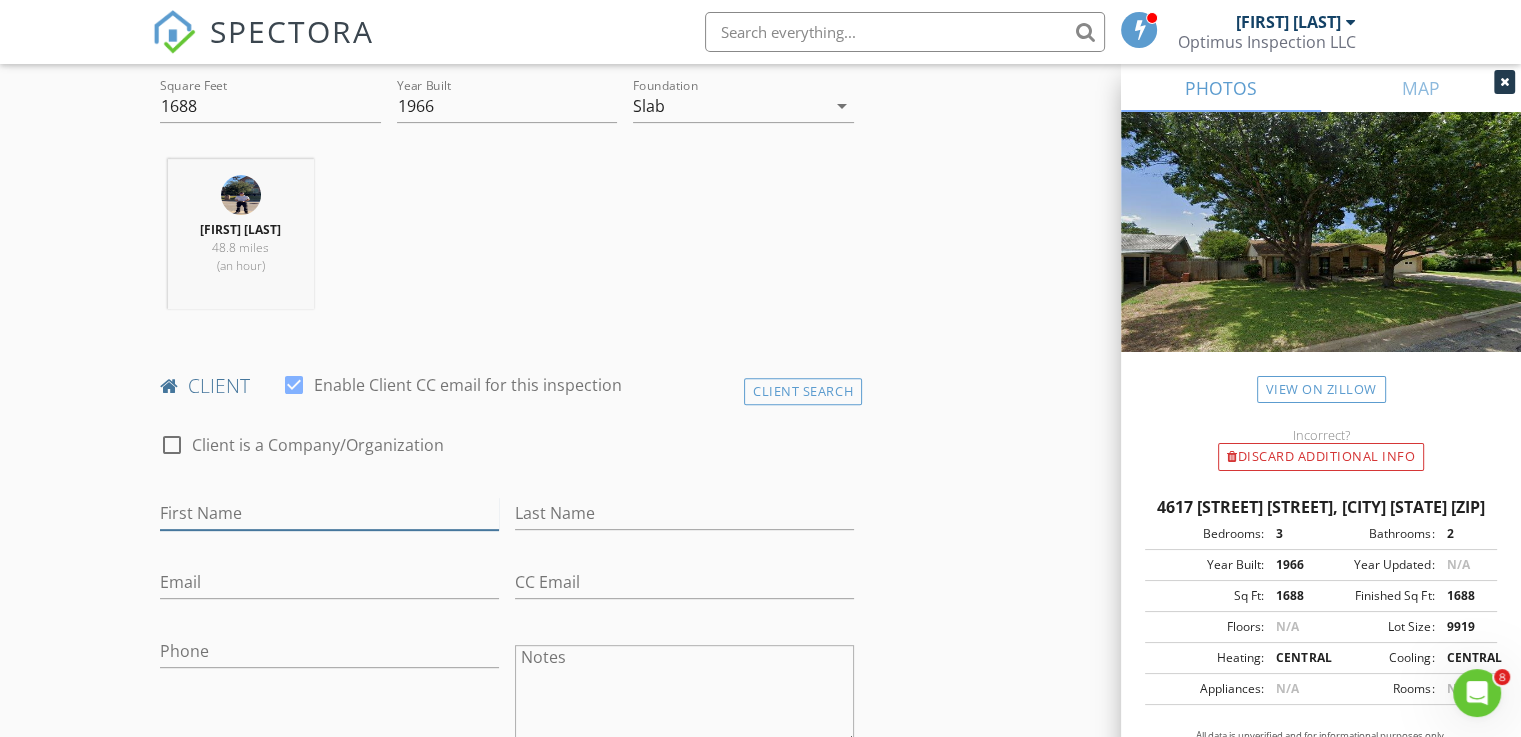 click on "First Name" at bounding box center (329, 513) 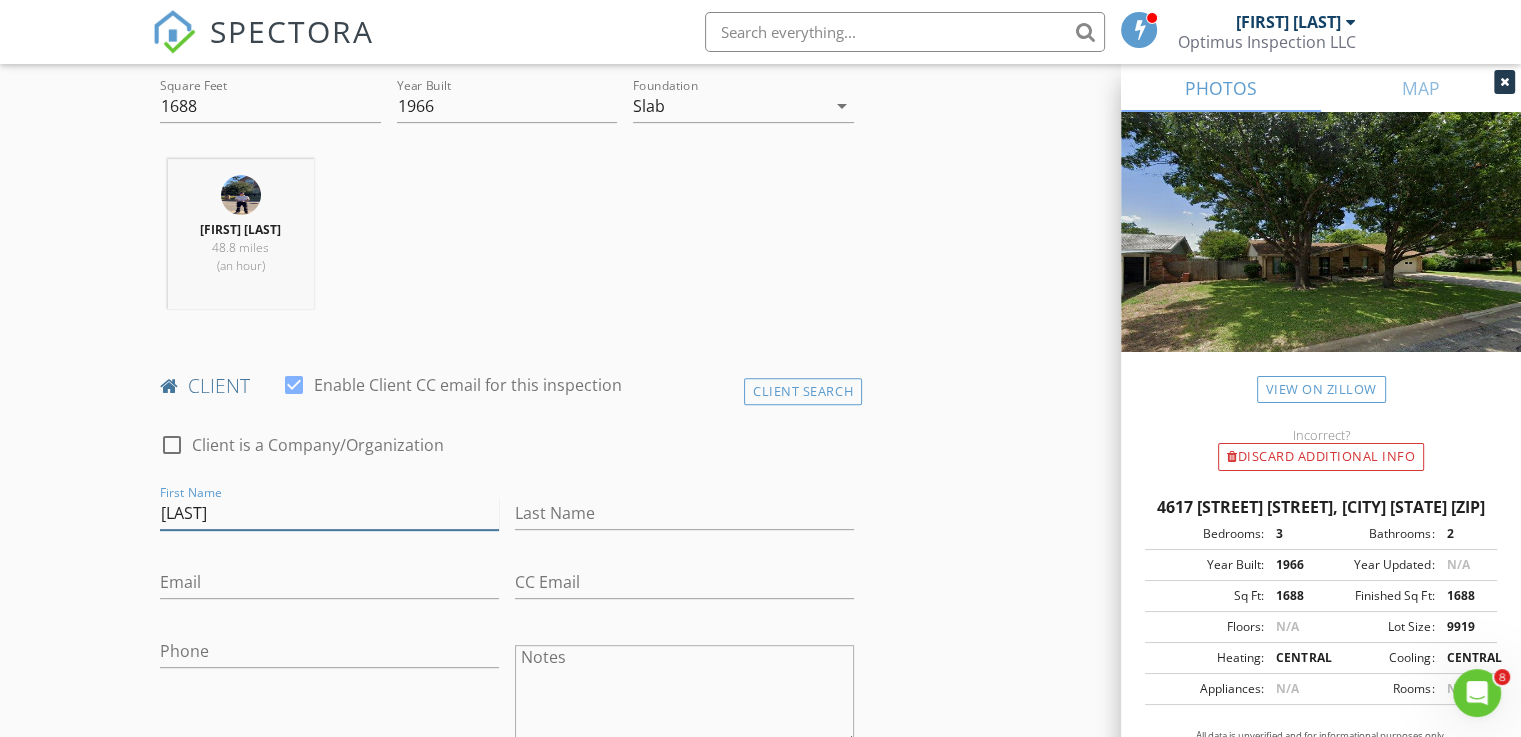 type on "[NAME]" 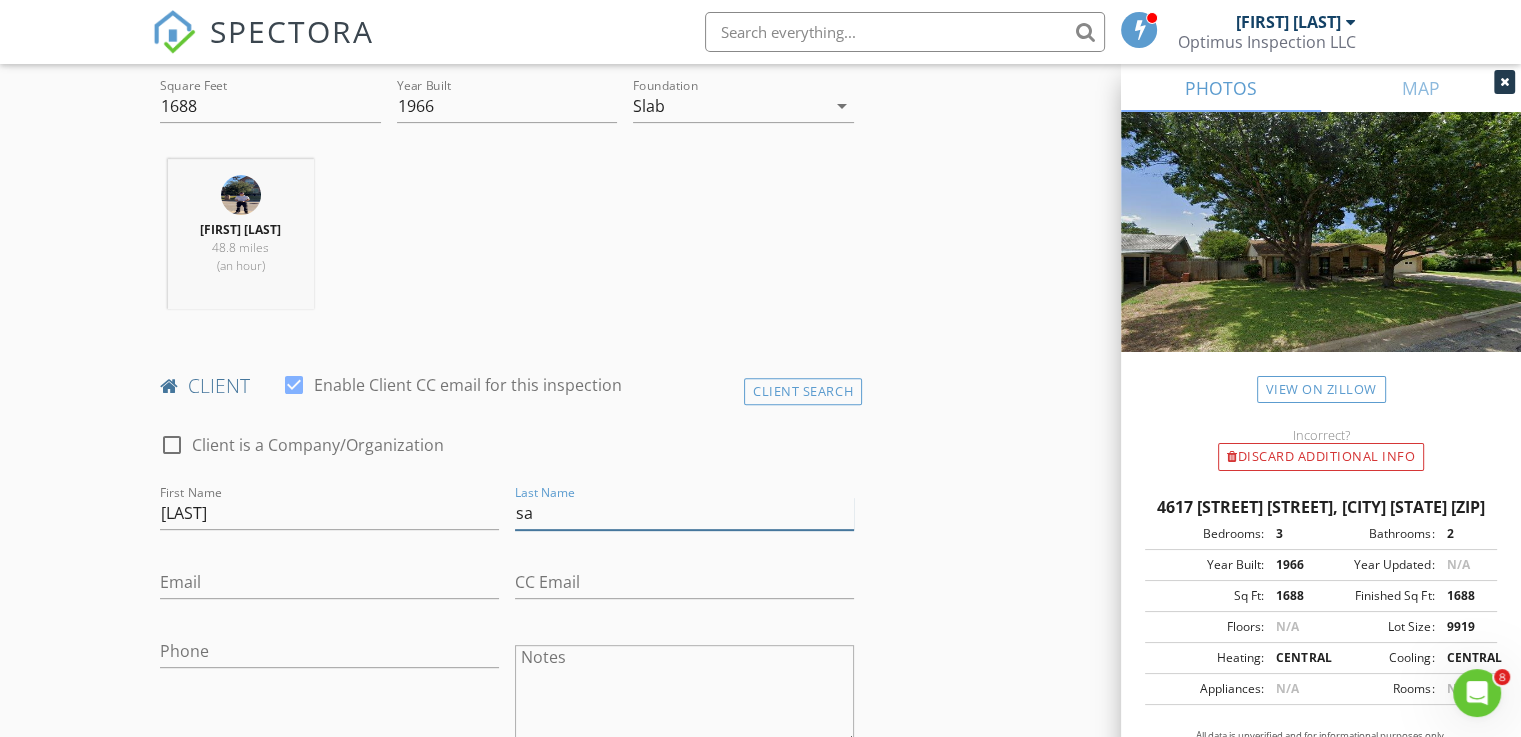 type on "s" 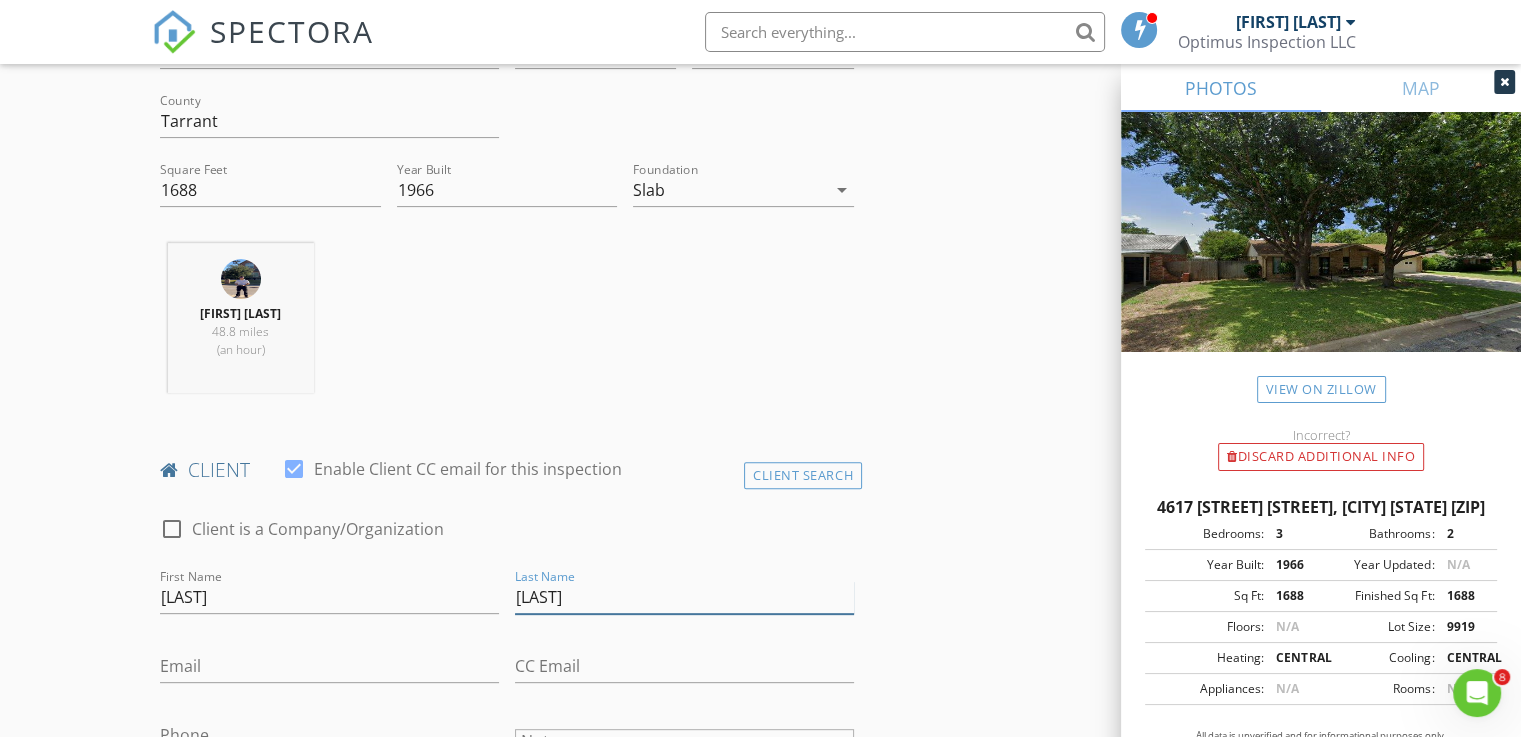 scroll, scrollTop: 600, scrollLeft: 0, axis: vertical 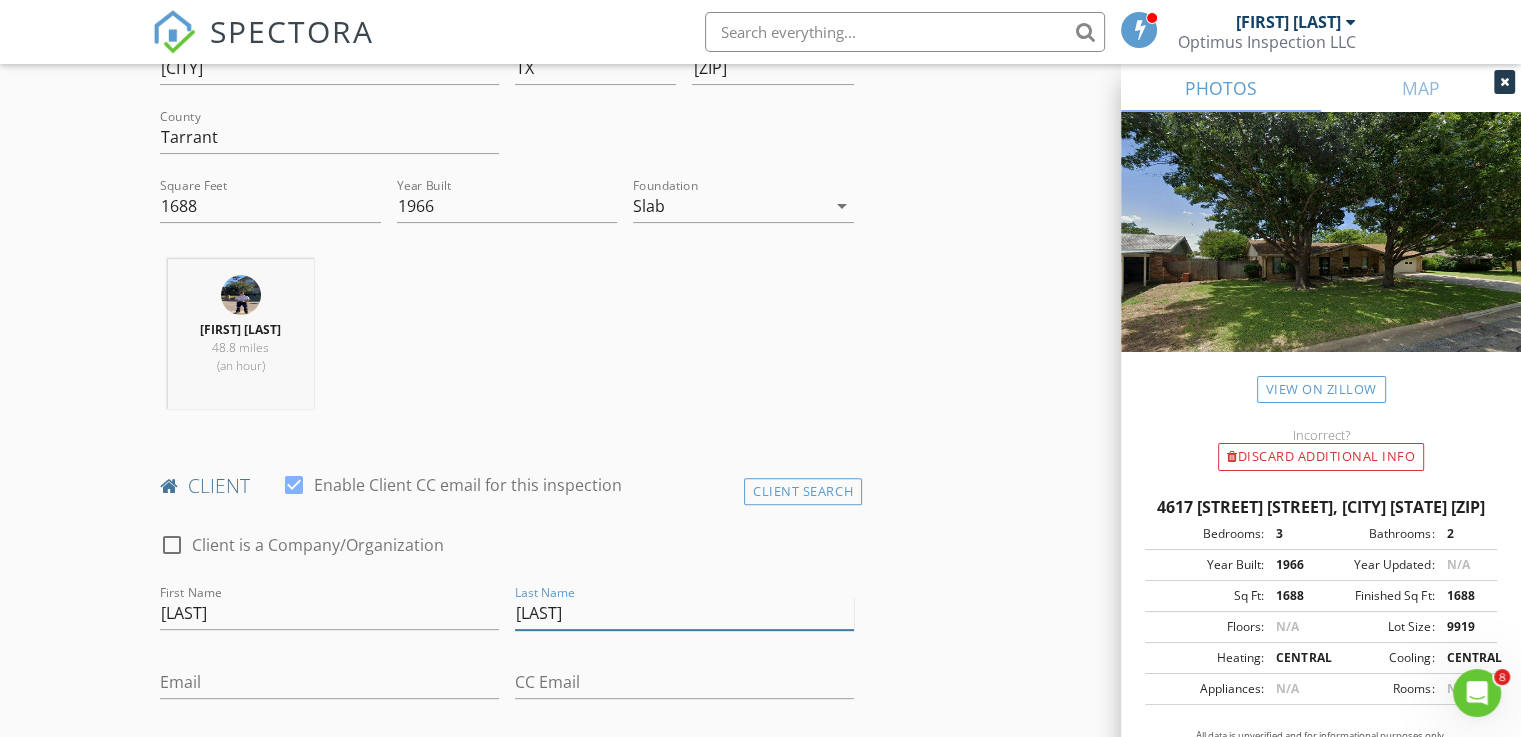 type on "[LAST]" 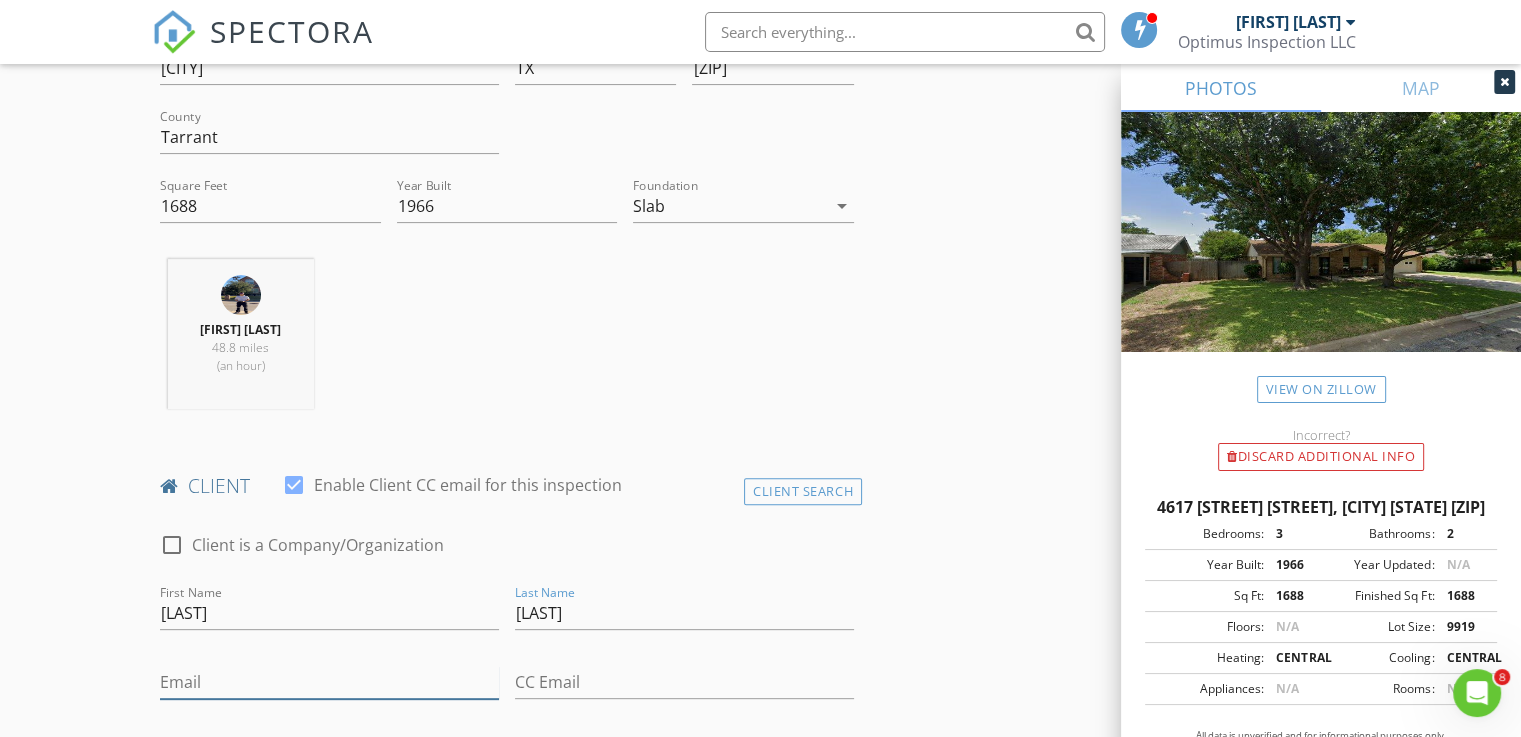 click on "Email" at bounding box center (329, 682) 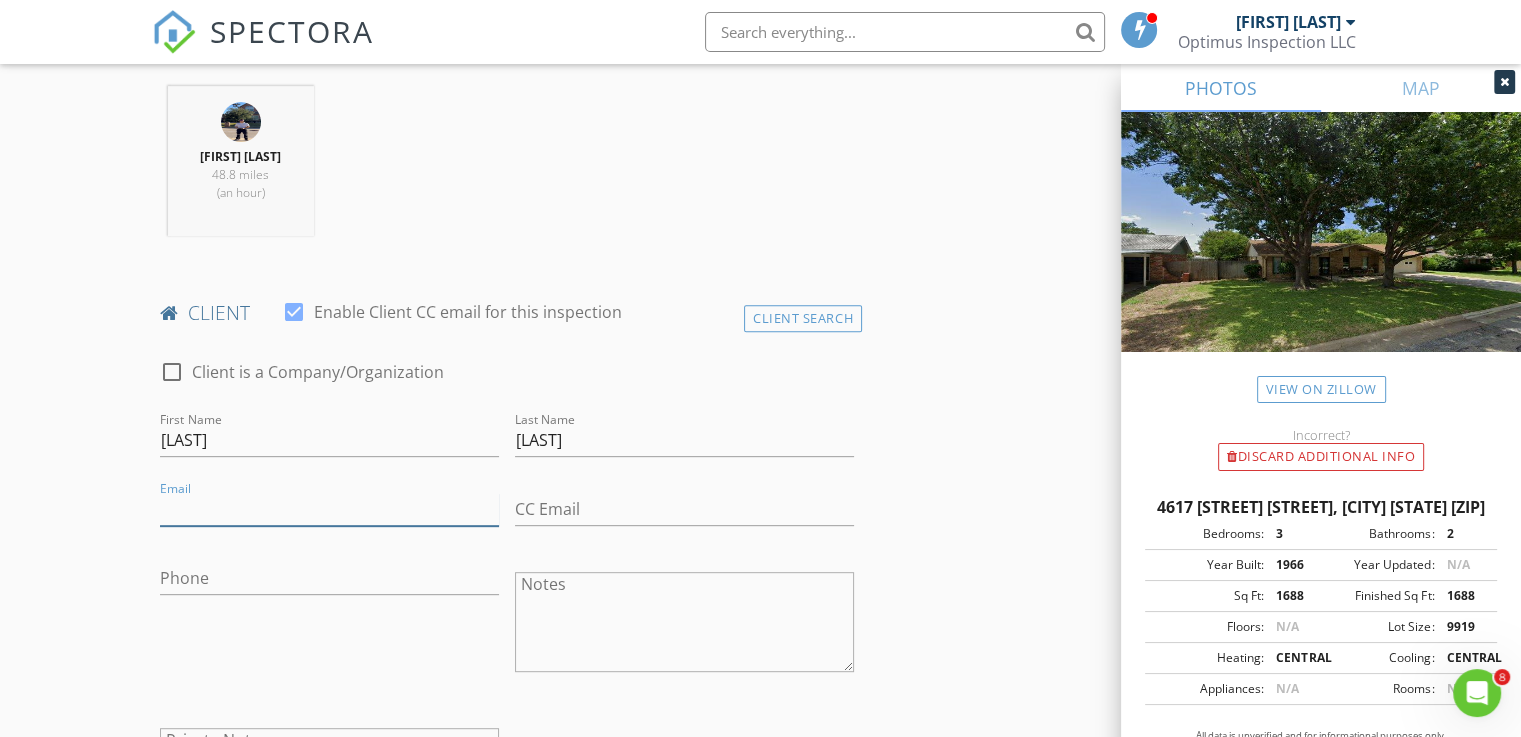 scroll, scrollTop: 800, scrollLeft: 0, axis: vertical 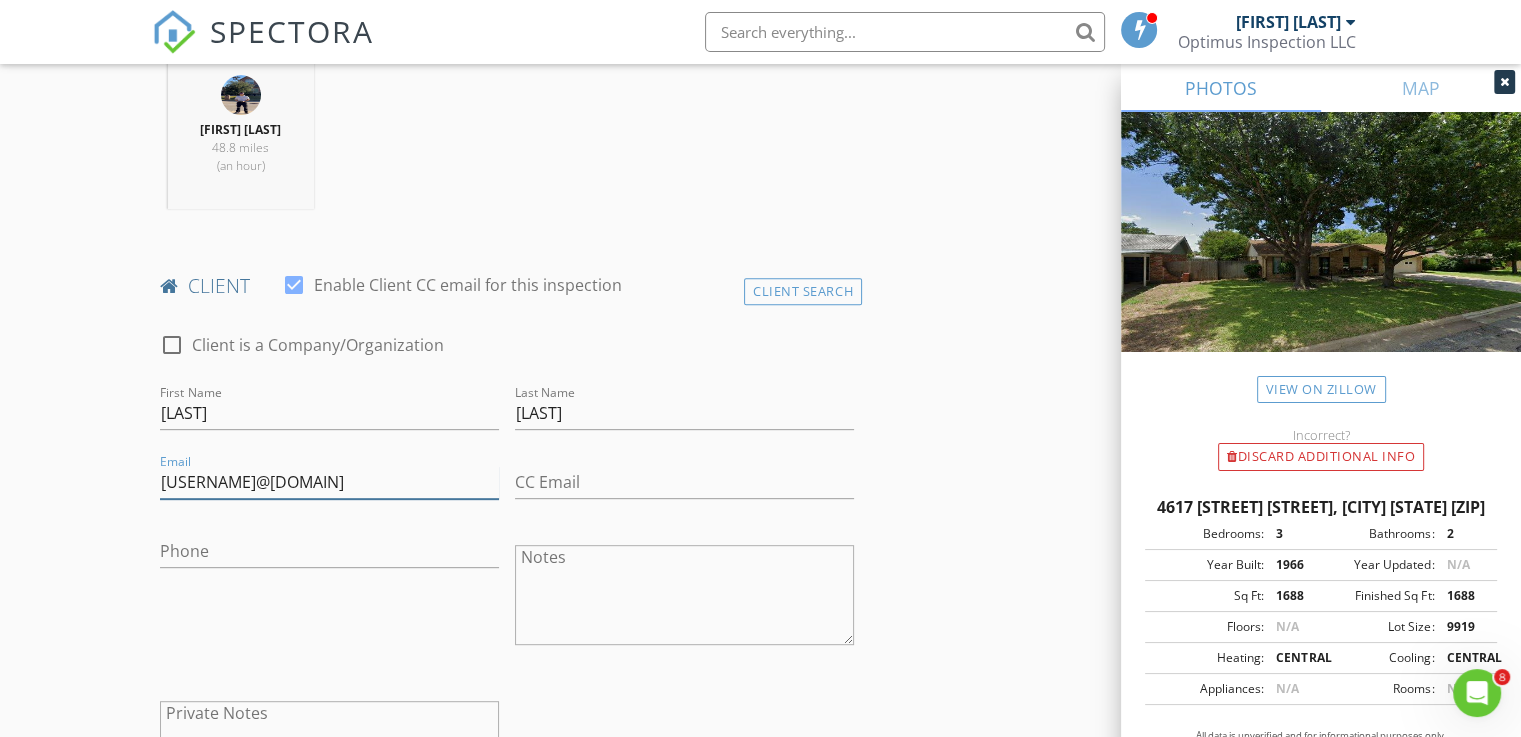 type on "[EMAIL]" 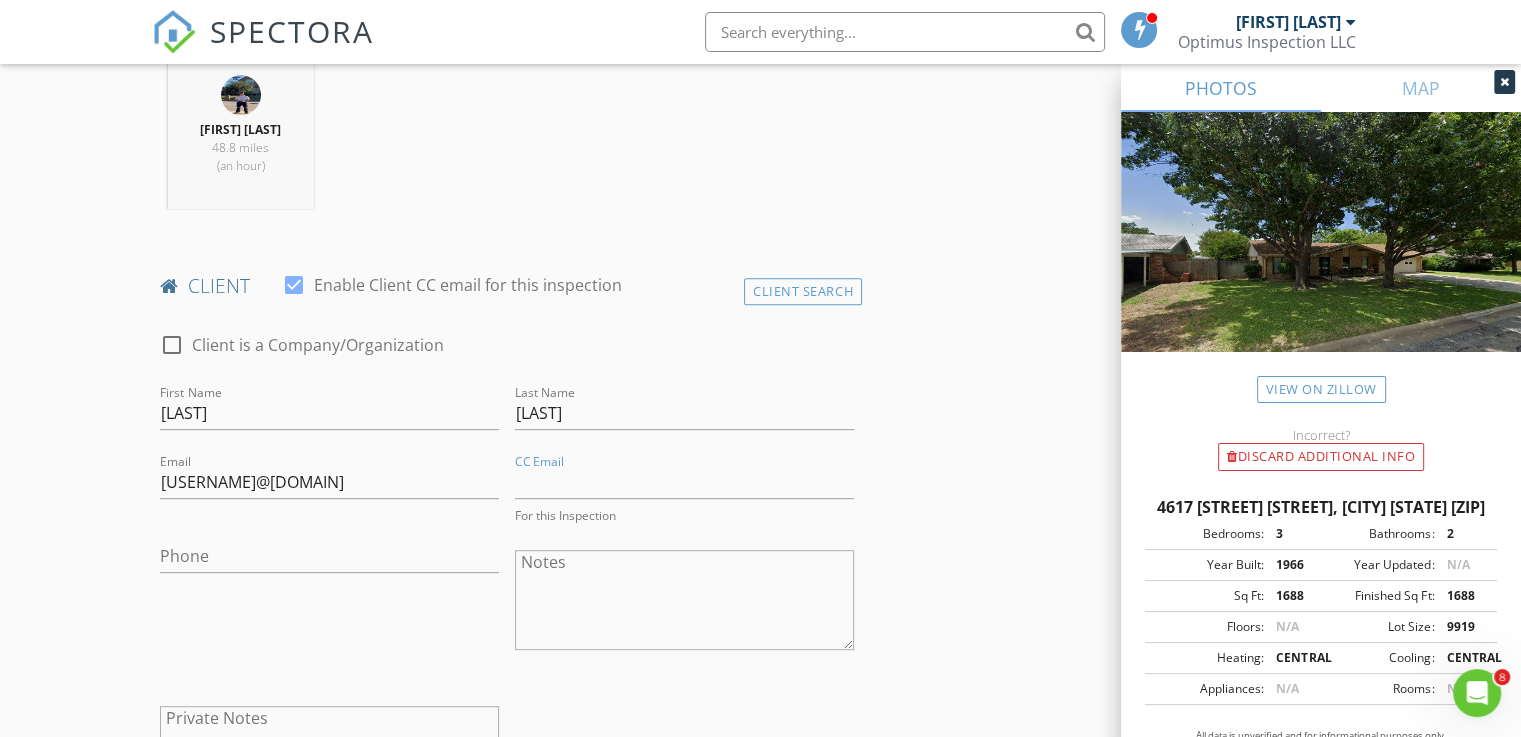 click on "INSPECTOR(S)
check_box   John Pham   PRIMARY   John Pham arrow_drop_down   check_box_outline_blank John Pham specifically requested
Date/Time
08/02/2025 9:00 AM
Location
Address Search       Address 4617 Norvell Dr   Unit   City Haltom City   State TX   Zip 76117   County Tarrant     Square Feet 1688   Year Built 1966   Foundation Slab arrow_drop_down     John Pham     48.8 miles     (an hour)
client
check_box Enable Client CC email for this inspection   Client Search     check_box_outline_blank Client is a Company/Organization     First Name Viengoulai   Last Name Saenka   Email joyjoychounlamany@gmail.com   CC Email For this Inspection   Phone           Notes   Private Notes
ADD ADDITIONAL client
SERVICES
check_box_outline_blank   Residential Inspection     WDI (Termite)" at bounding box center [760, 1073] 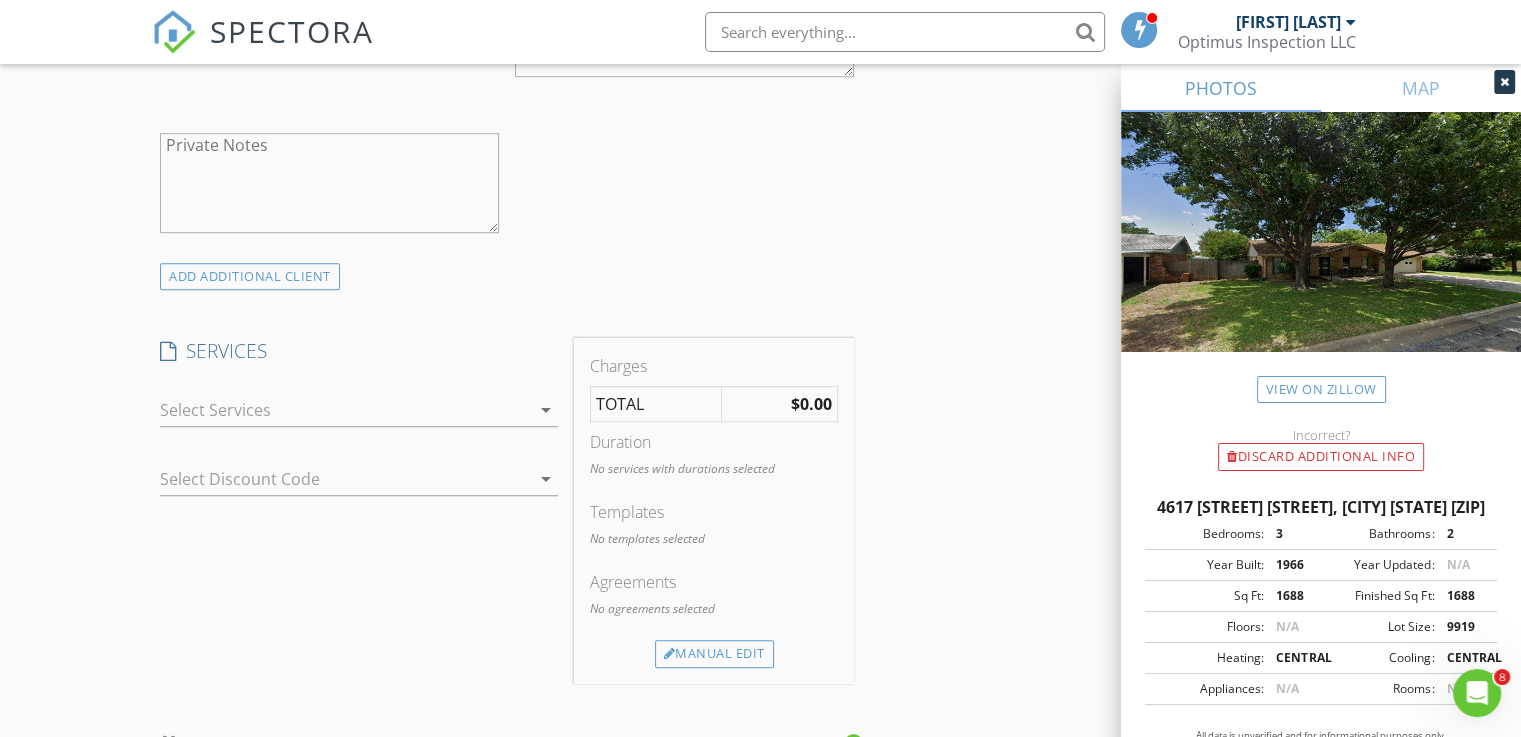 scroll, scrollTop: 1400, scrollLeft: 0, axis: vertical 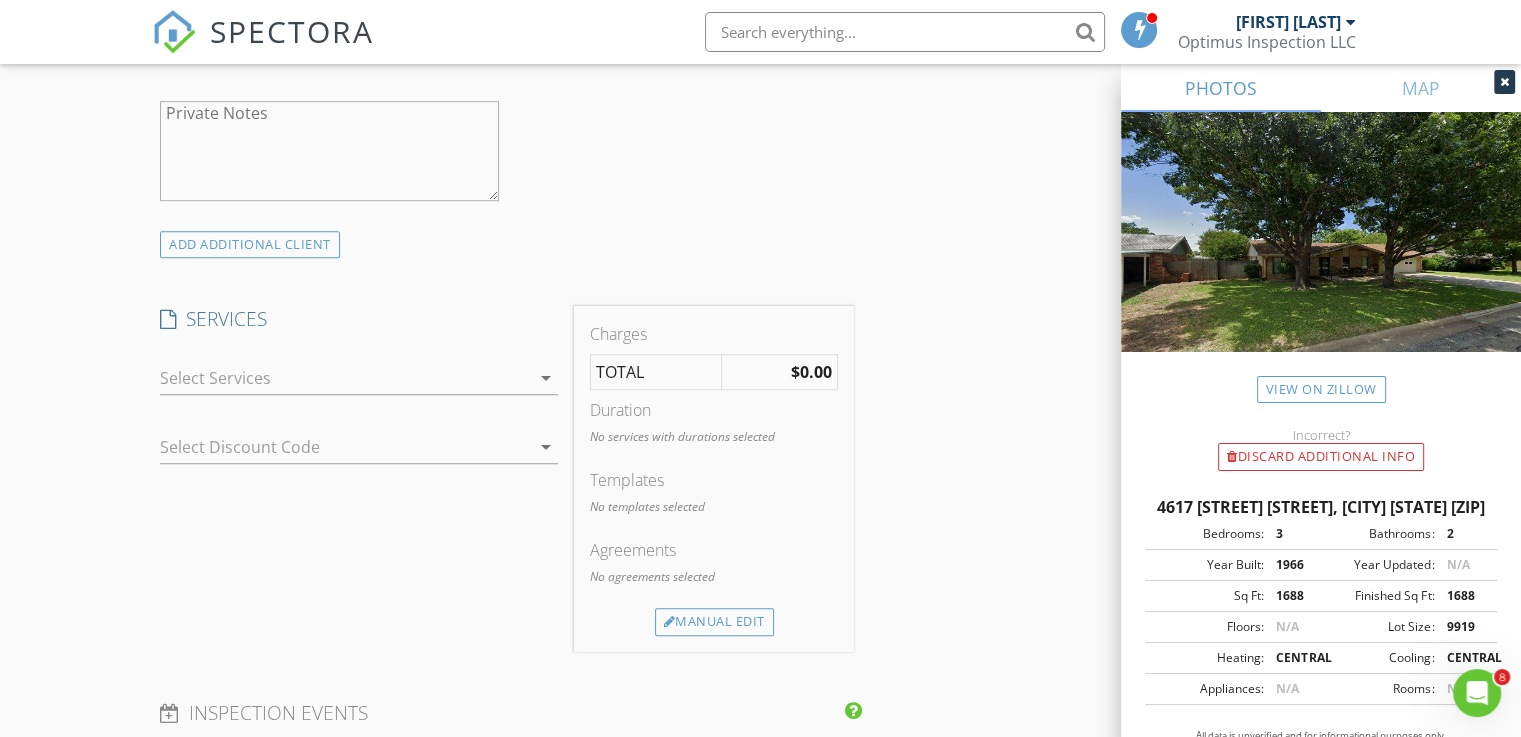 click at bounding box center [345, 378] 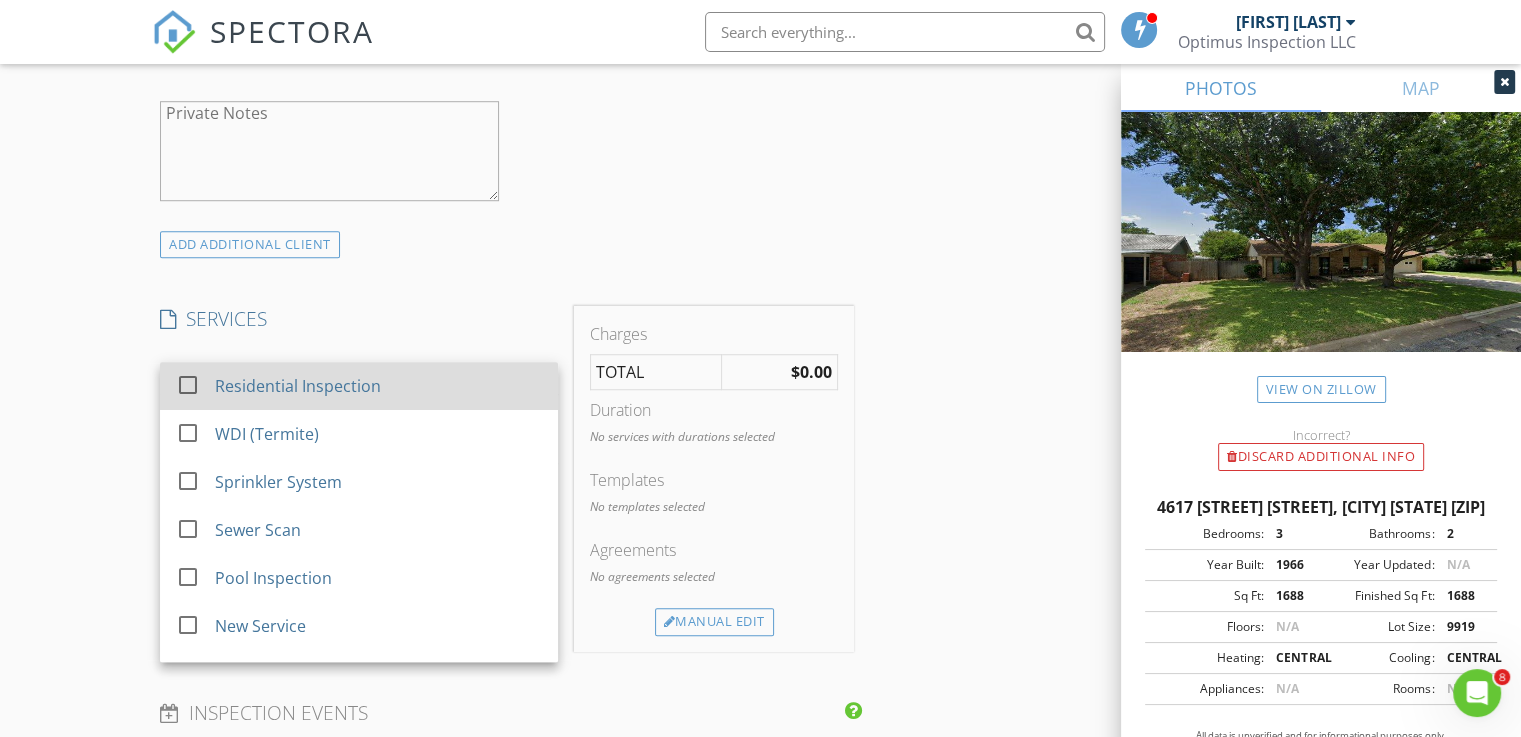 click on "Residential Inspection" at bounding box center (298, 386) 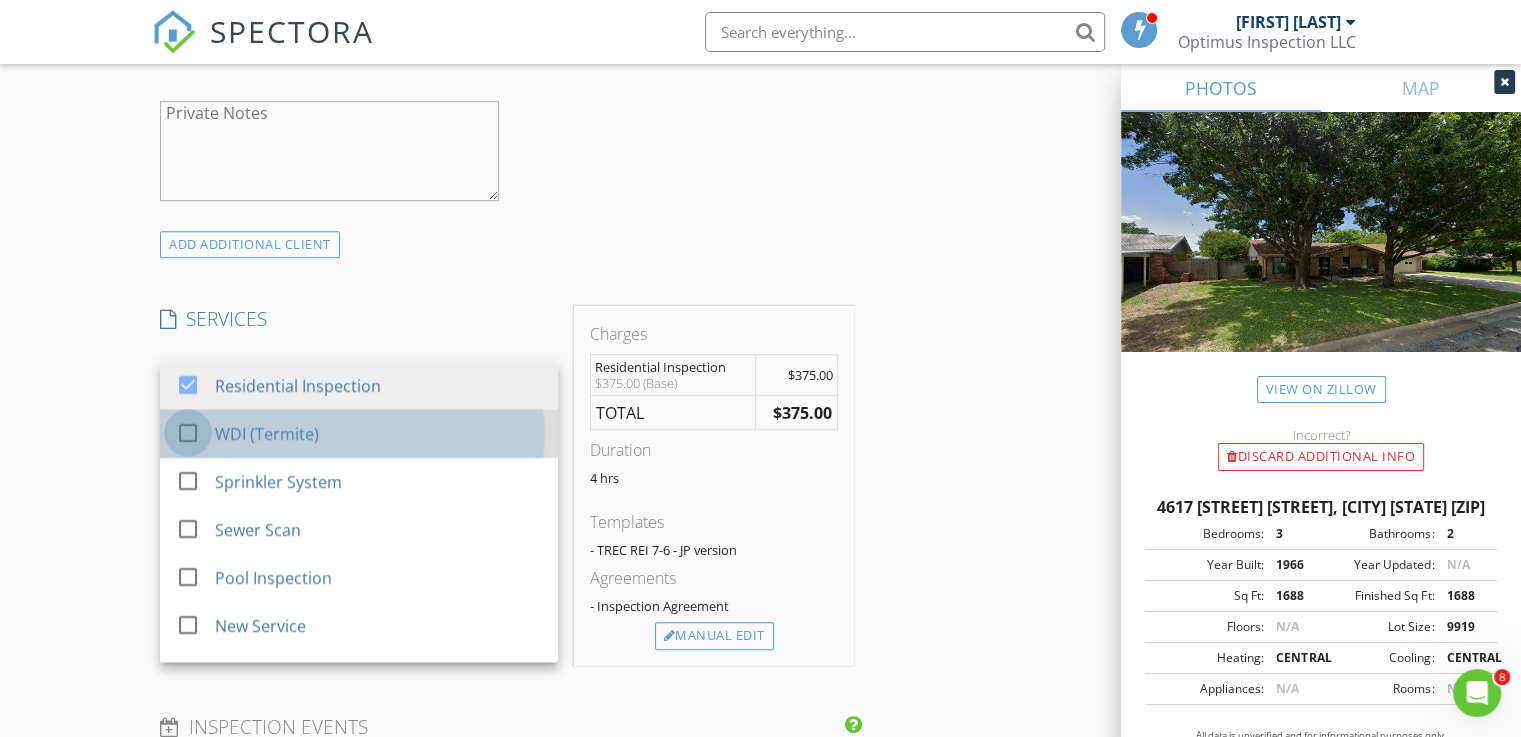 click at bounding box center (188, 433) 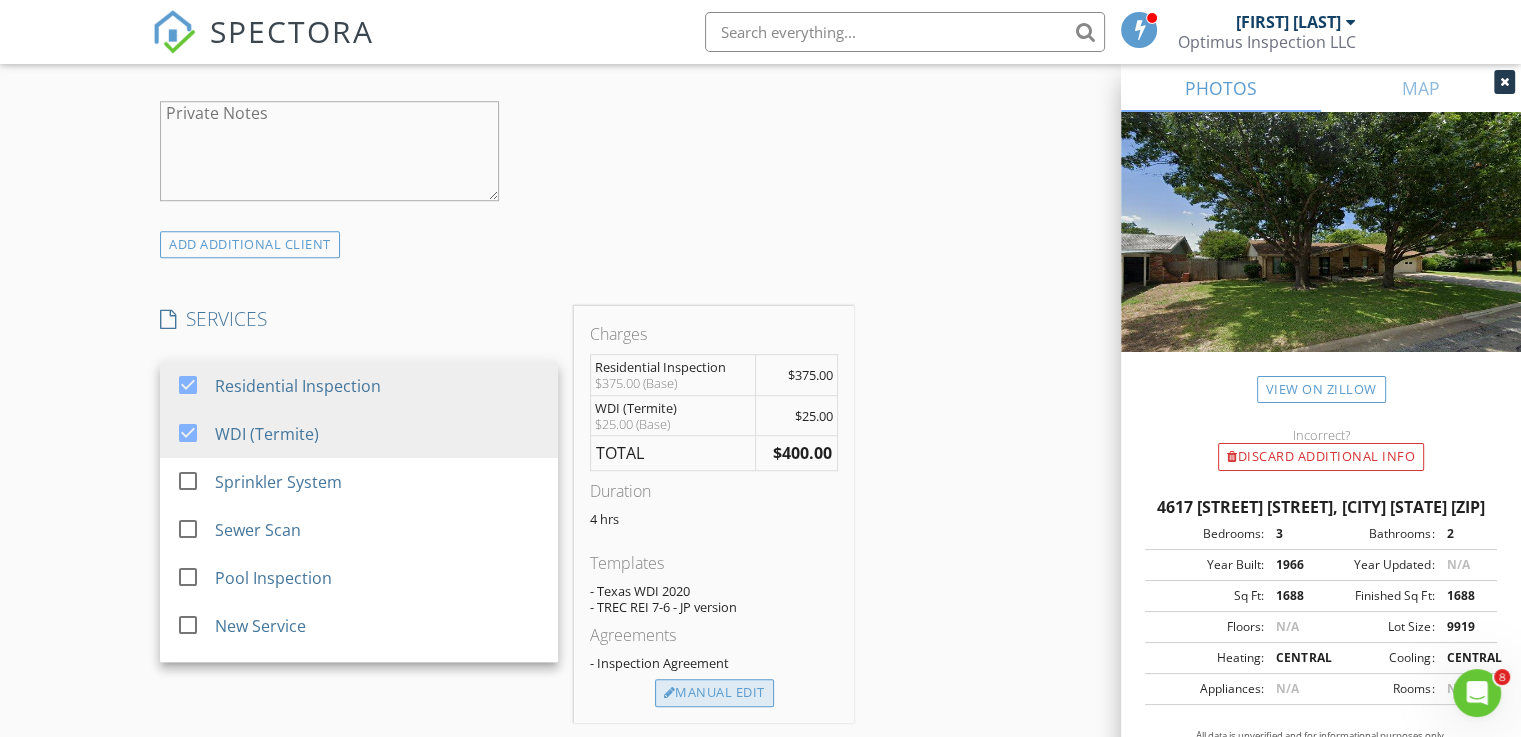 click on "Manual Edit" at bounding box center [714, 693] 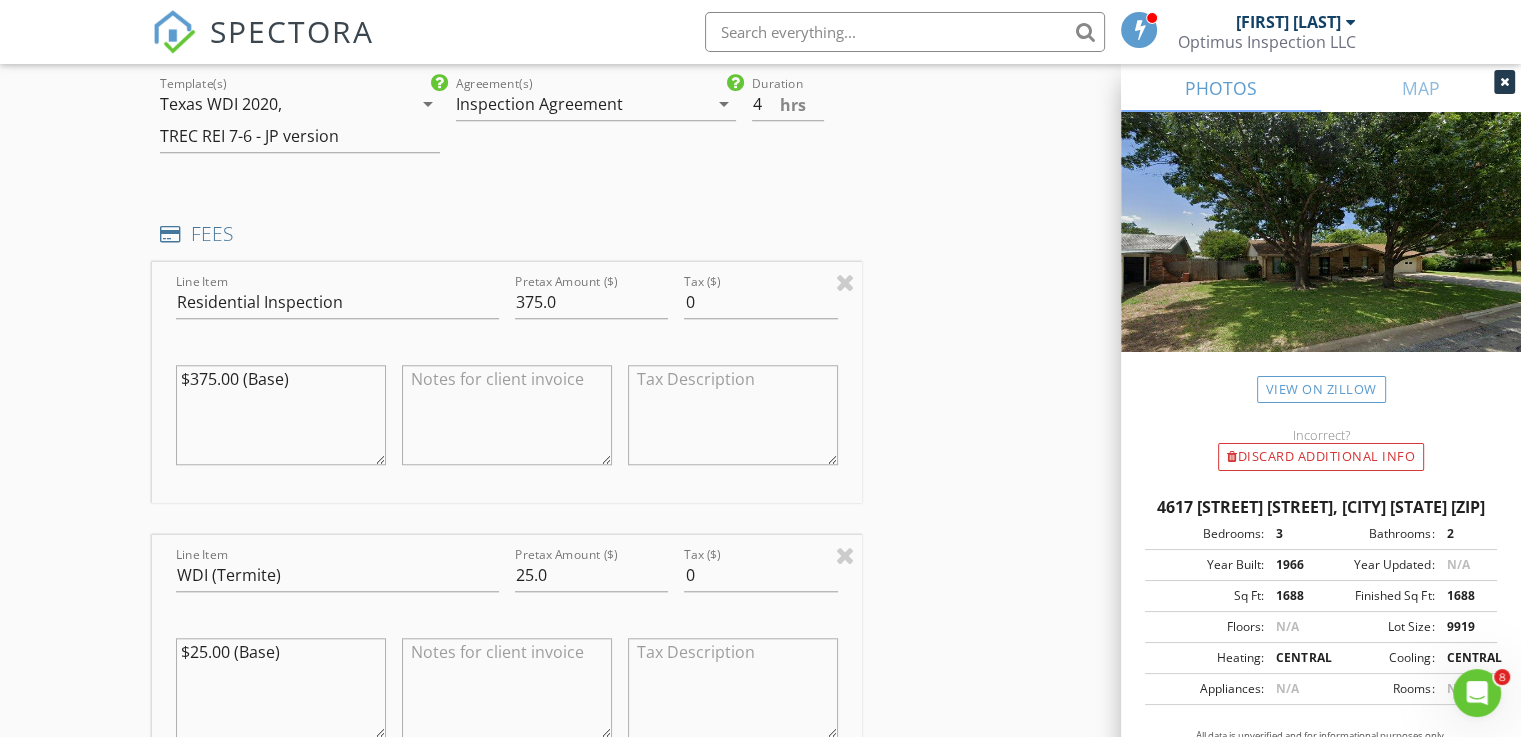 scroll, scrollTop: 1800, scrollLeft: 0, axis: vertical 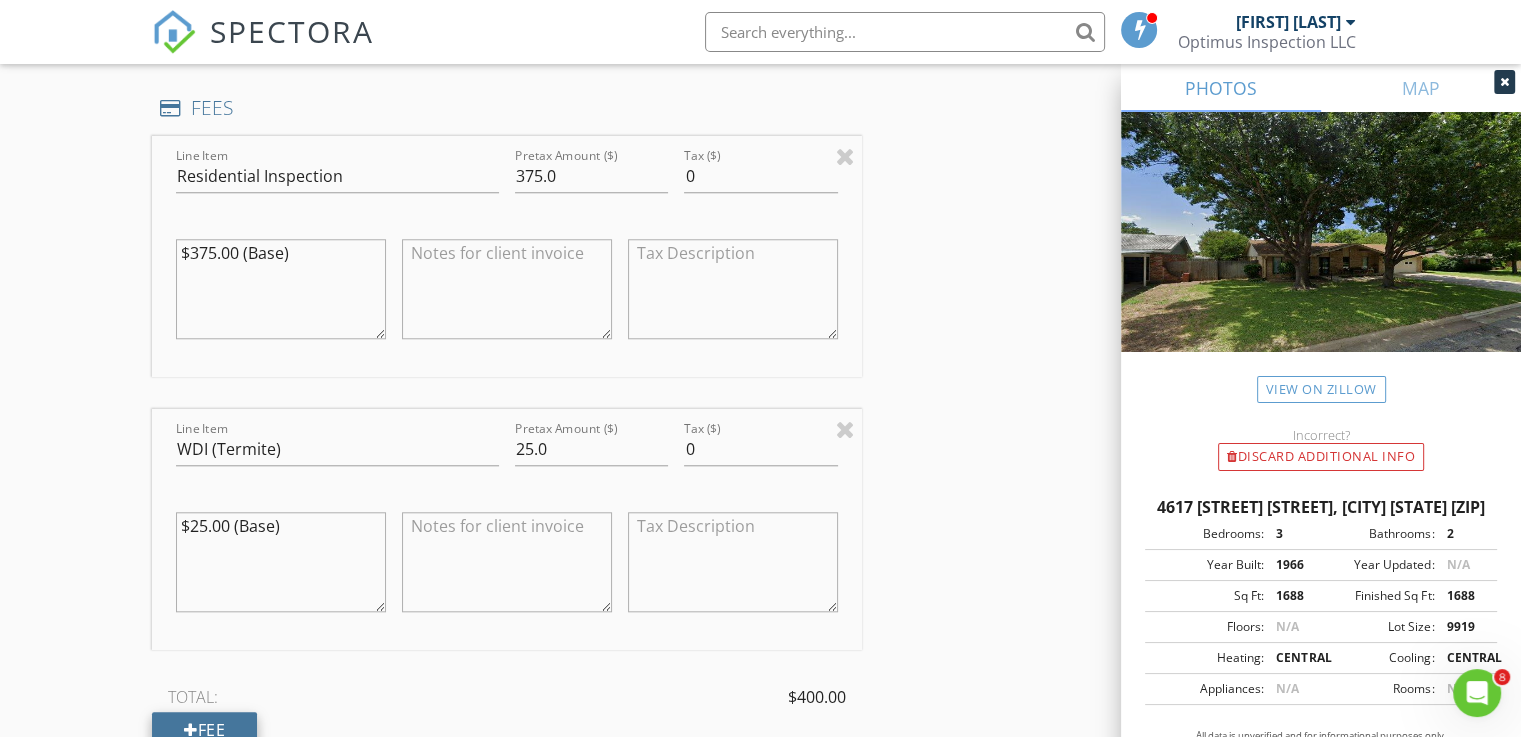 click on "Fee" at bounding box center [204, 730] 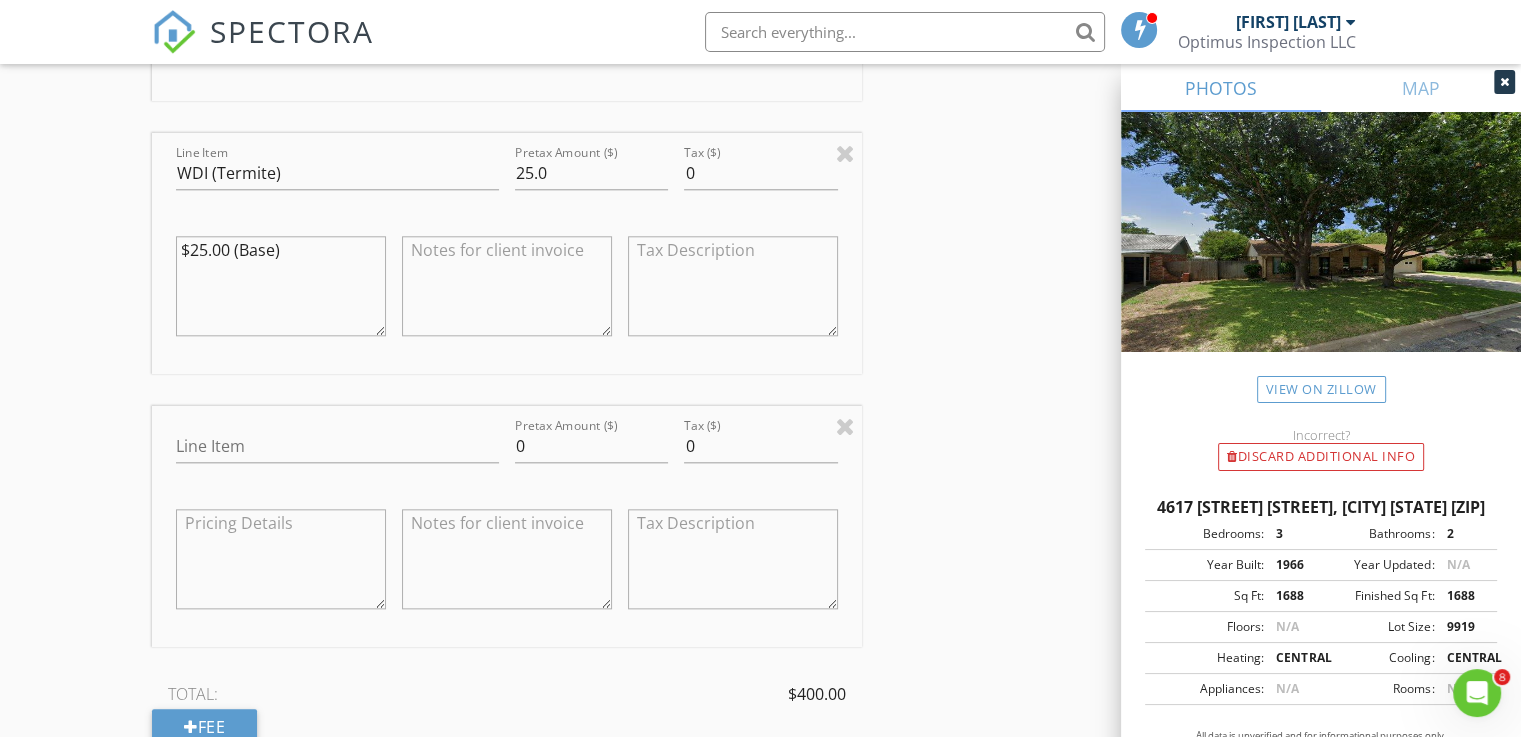 scroll, scrollTop: 2100, scrollLeft: 0, axis: vertical 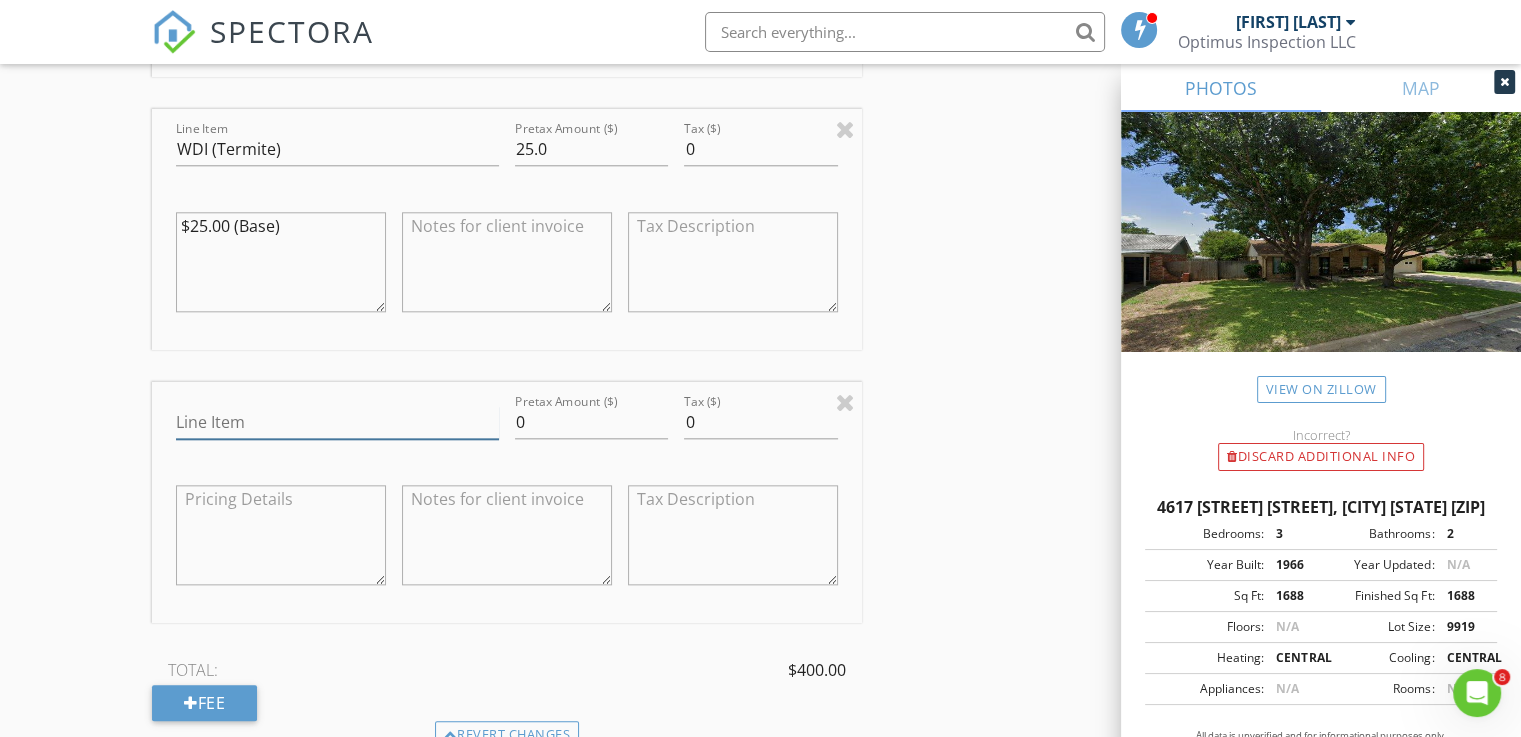 click on "Line Item" at bounding box center [337, 422] 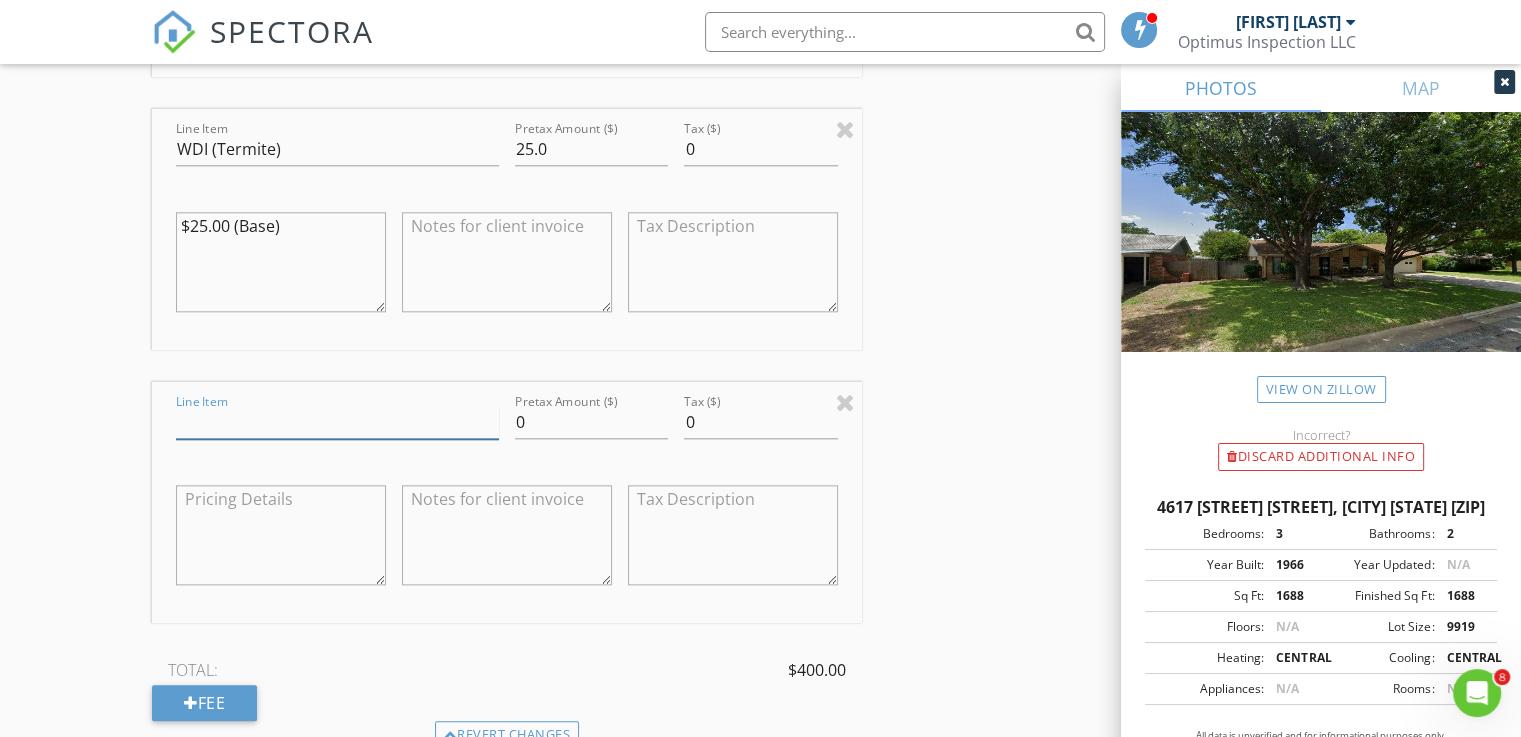 type on "Total Discounts" 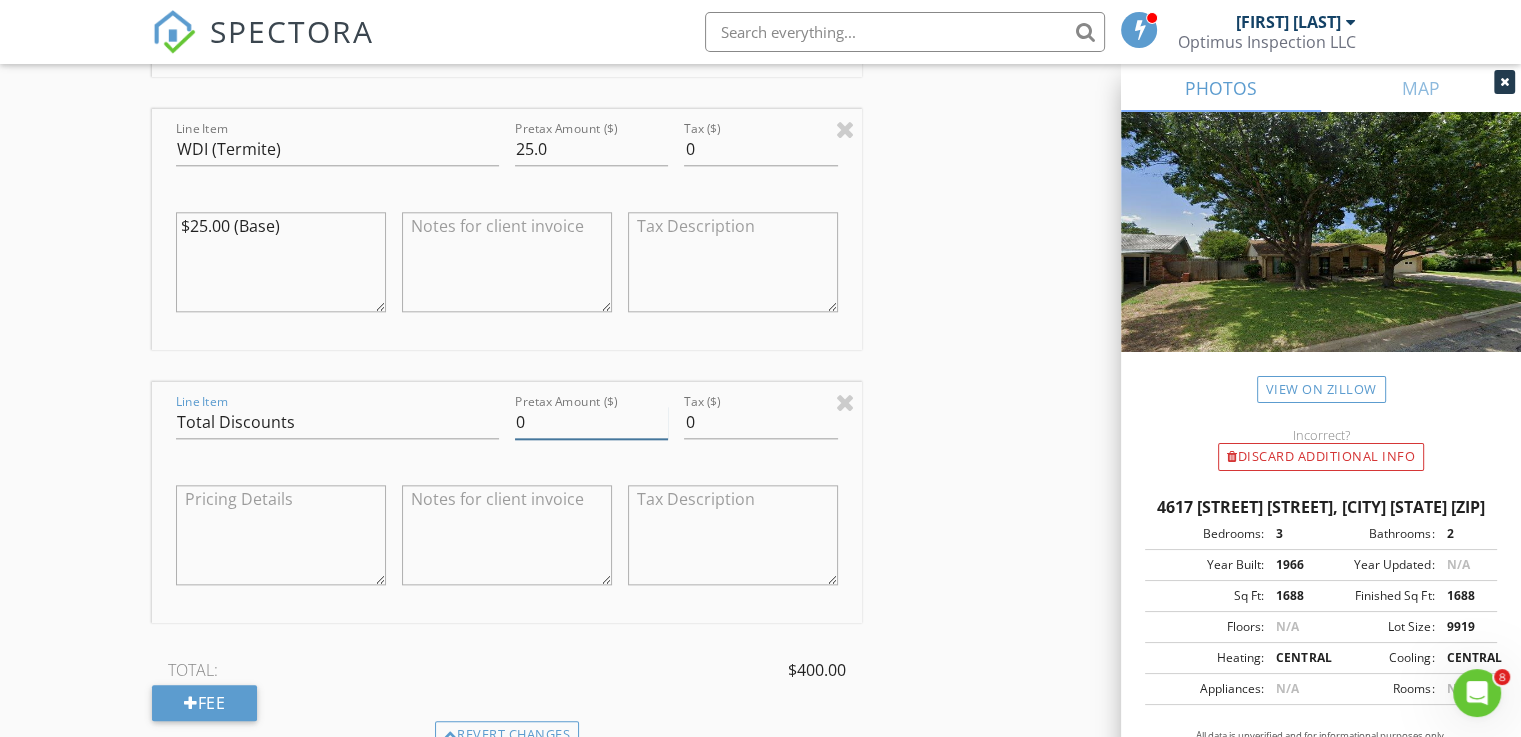 click on "0" at bounding box center [591, 422] 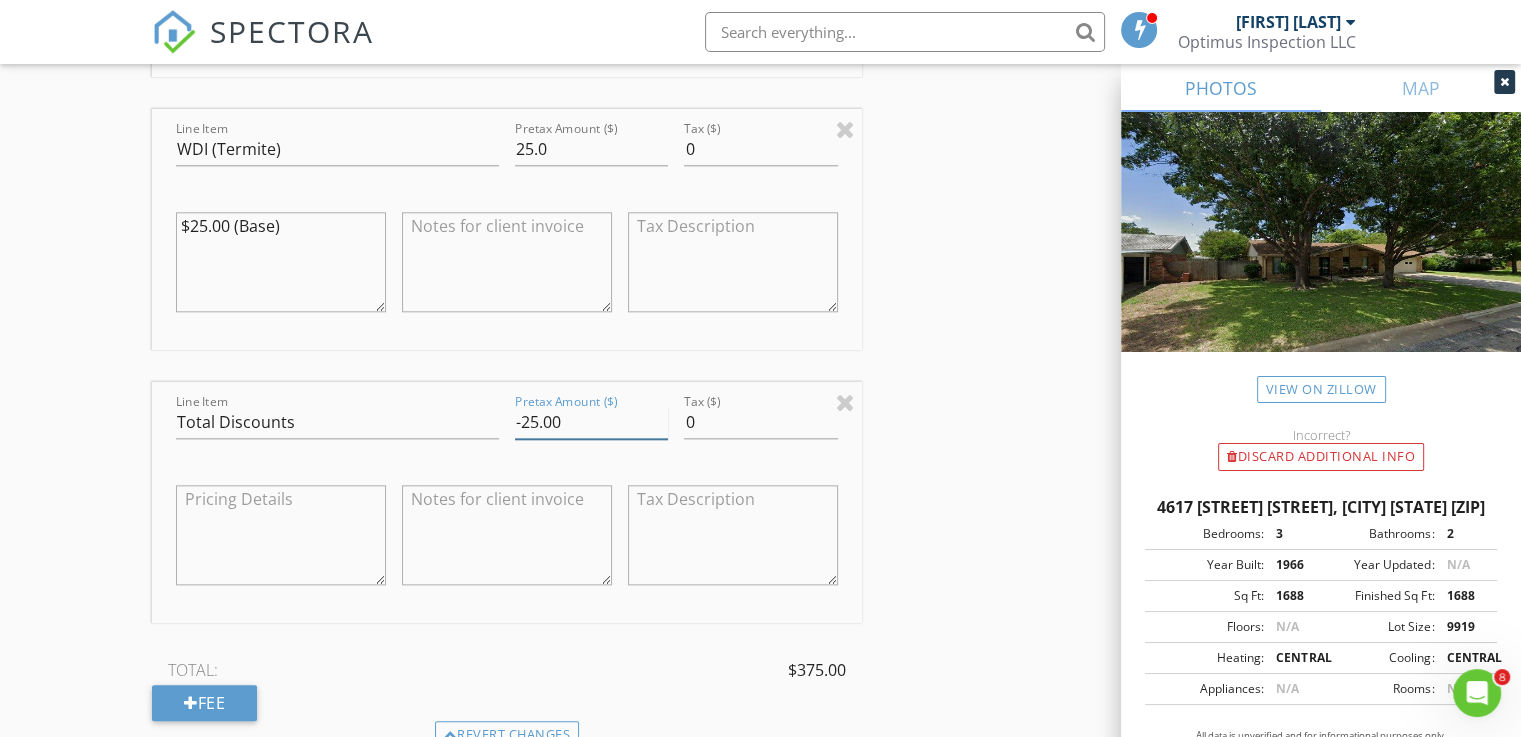 type on "-25.00" 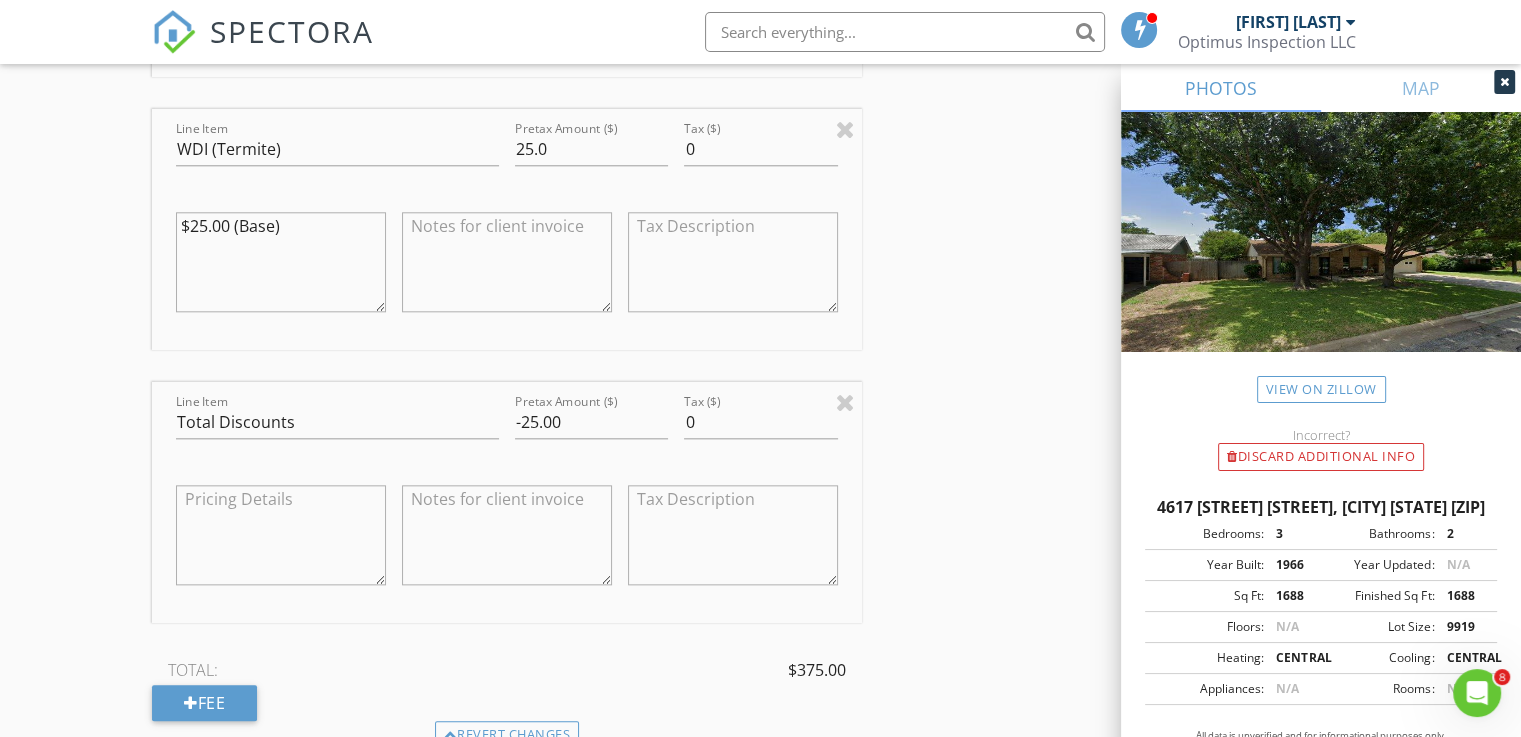 click on "INSPECTOR(S)
check_box   John Pham   PRIMARY   John Pham arrow_drop_down   check_box_outline_blank John Pham specifically requested
Date/Time
08/02/2025 9:00 AM
Location
Address Search       Address 4617 Norvell Dr   Unit   City Haltom City   State TX   Zip 76117   County Tarrant     Square Feet 1688   Year Built 1966   Foundation Slab arrow_drop_down     John Pham     48.8 miles     (an hour)
client
check_box Enable Client CC email for this inspection   Client Search     check_box_outline_blank Client is a Company/Organization     First Name Viengoulai   Last Name Saenka   Email joyjoychounlamany@gmail.com   CC Email   Phone           Notes   Private Notes
ADD ADDITIONAL client
SERVICES
check_box   Residential Inspection   check_box   WDI (Termite)     Sprinkler System" at bounding box center (760, 169) 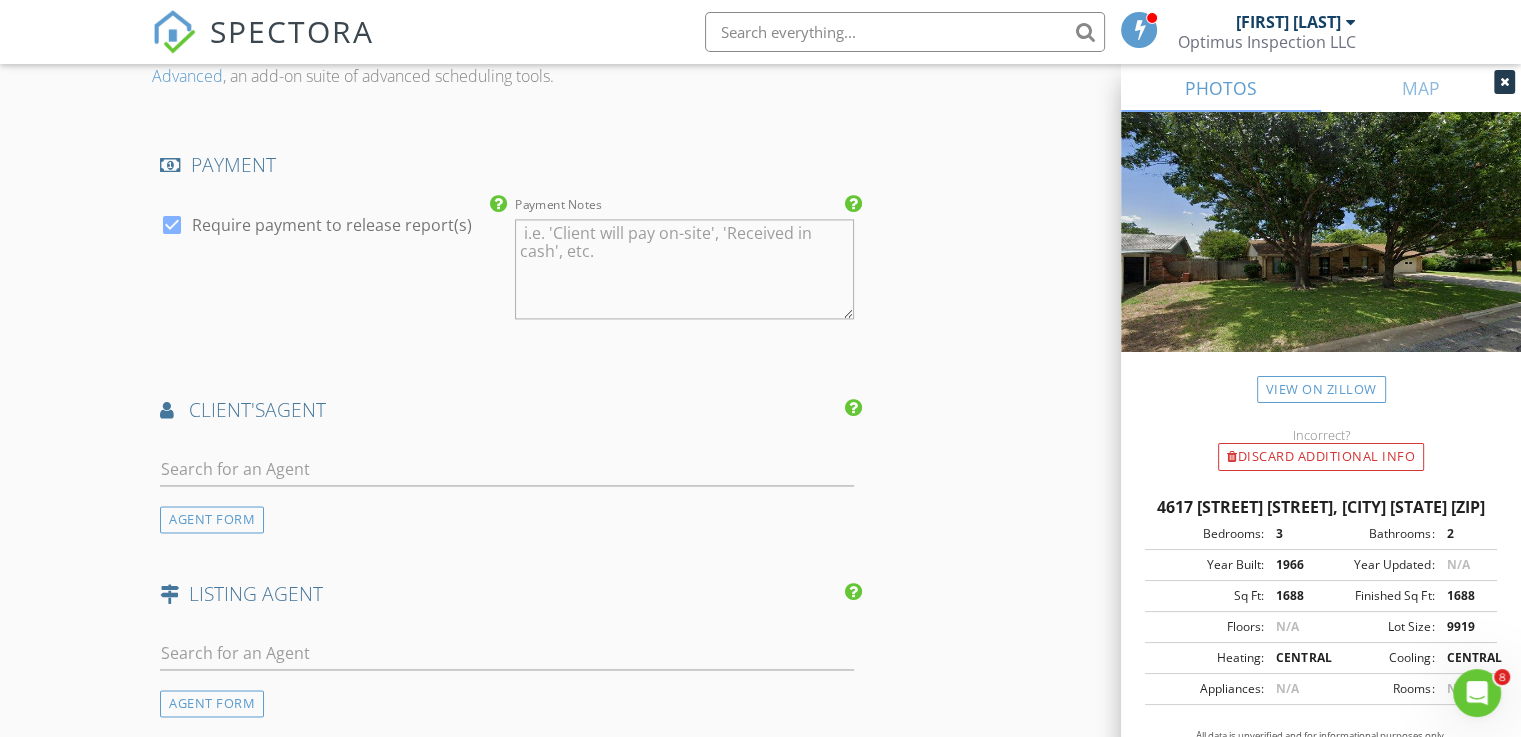 scroll, scrollTop: 2900, scrollLeft: 0, axis: vertical 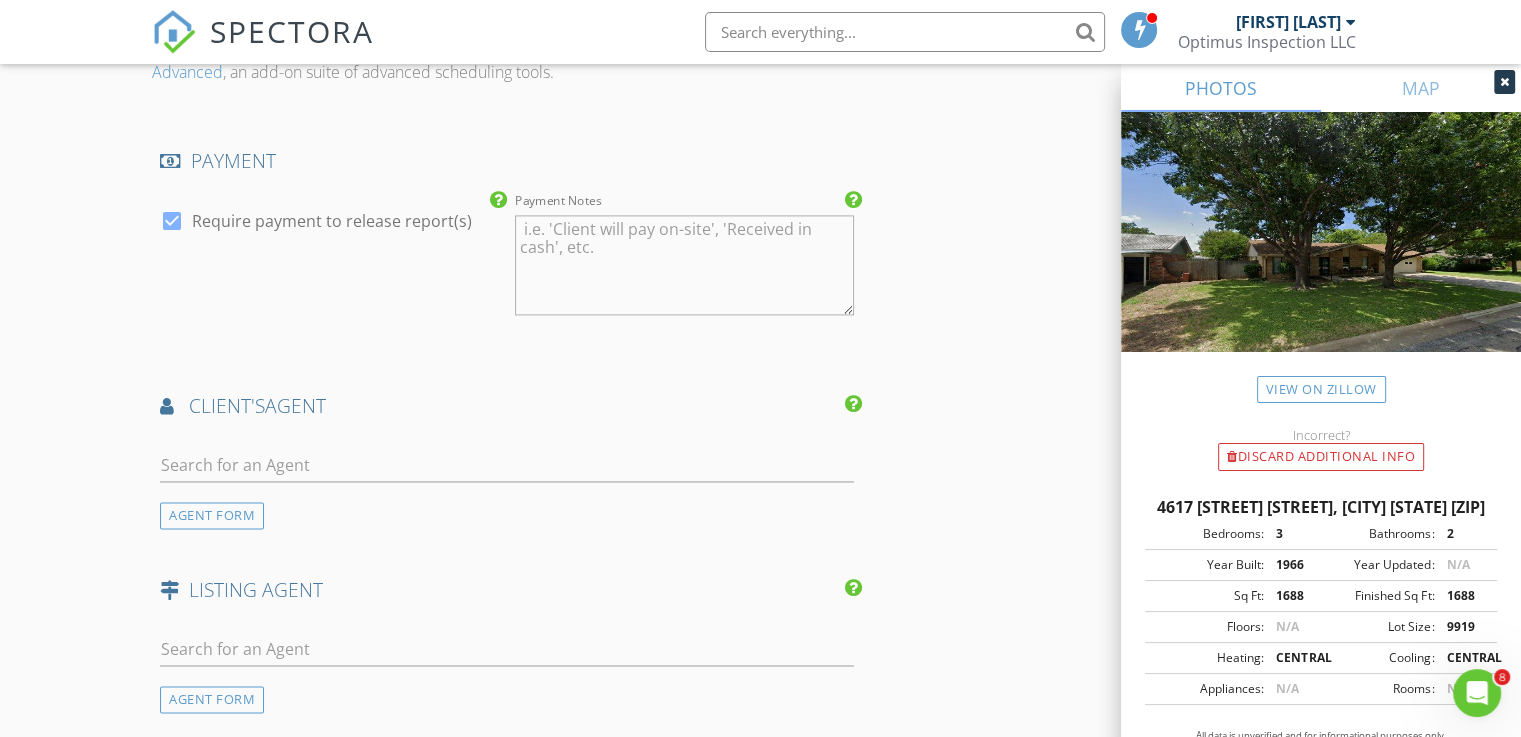click at bounding box center (172, 221) 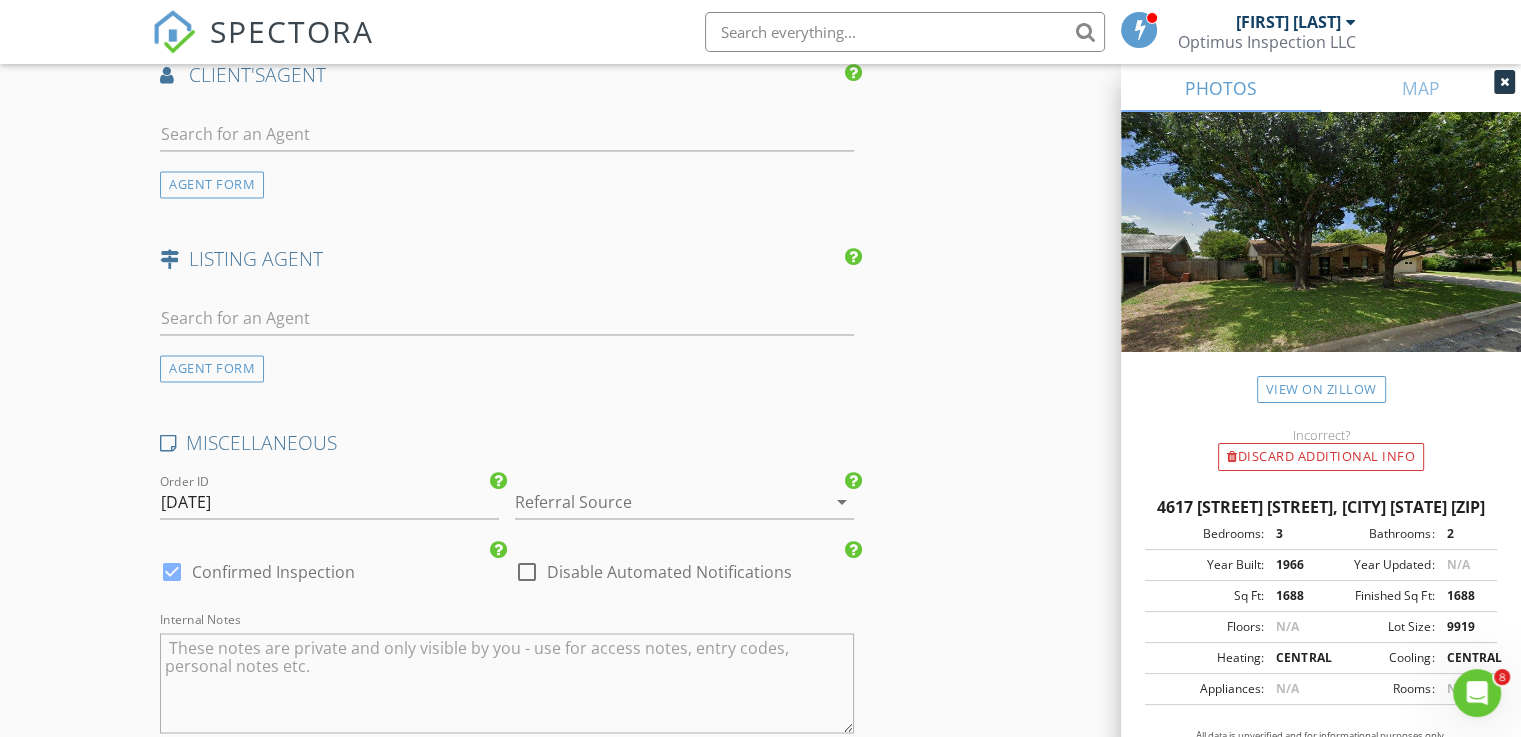 scroll, scrollTop: 3300, scrollLeft: 0, axis: vertical 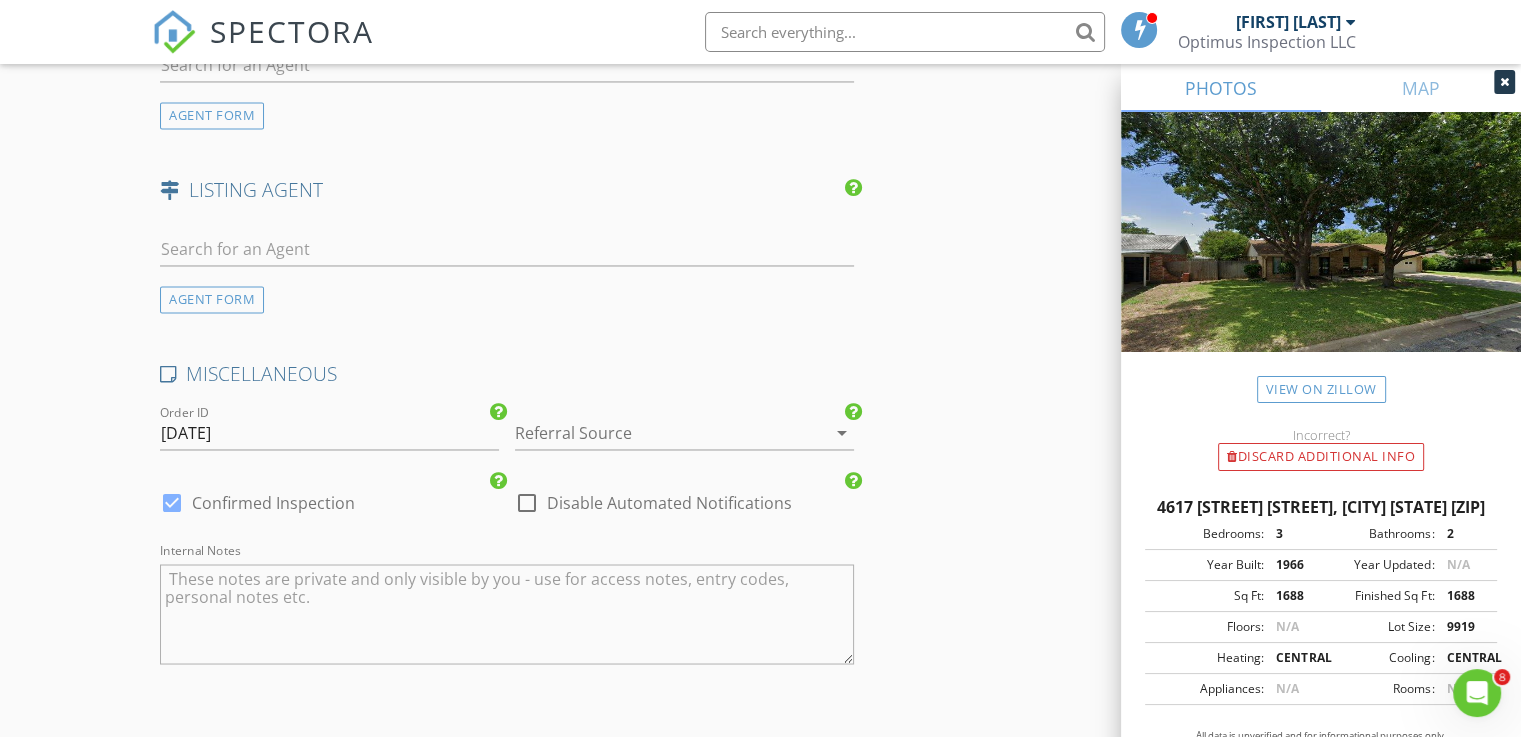 click at bounding box center [656, 433] 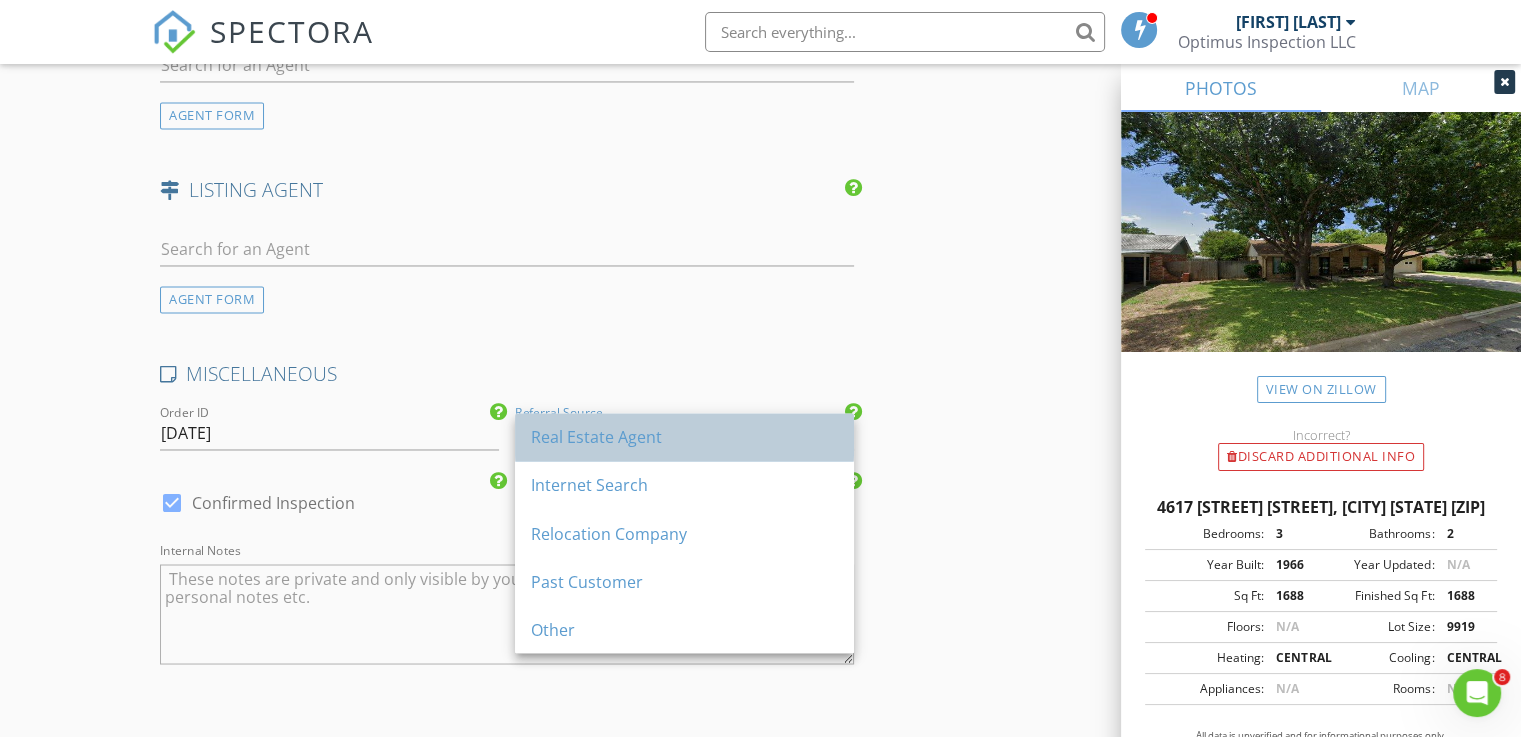 click on "Real Estate Agent" at bounding box center [684, 437] 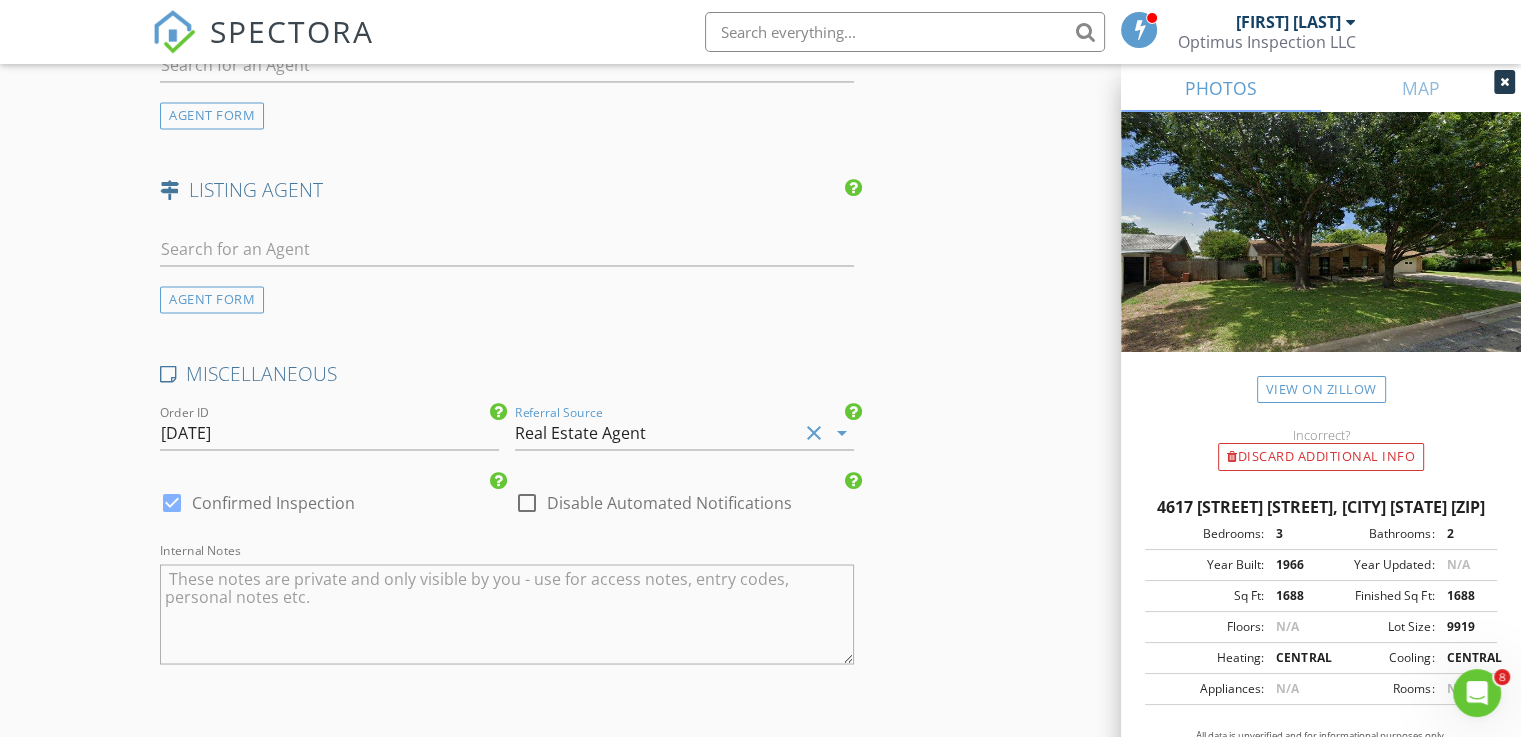 click at bounding box center (527, 502) 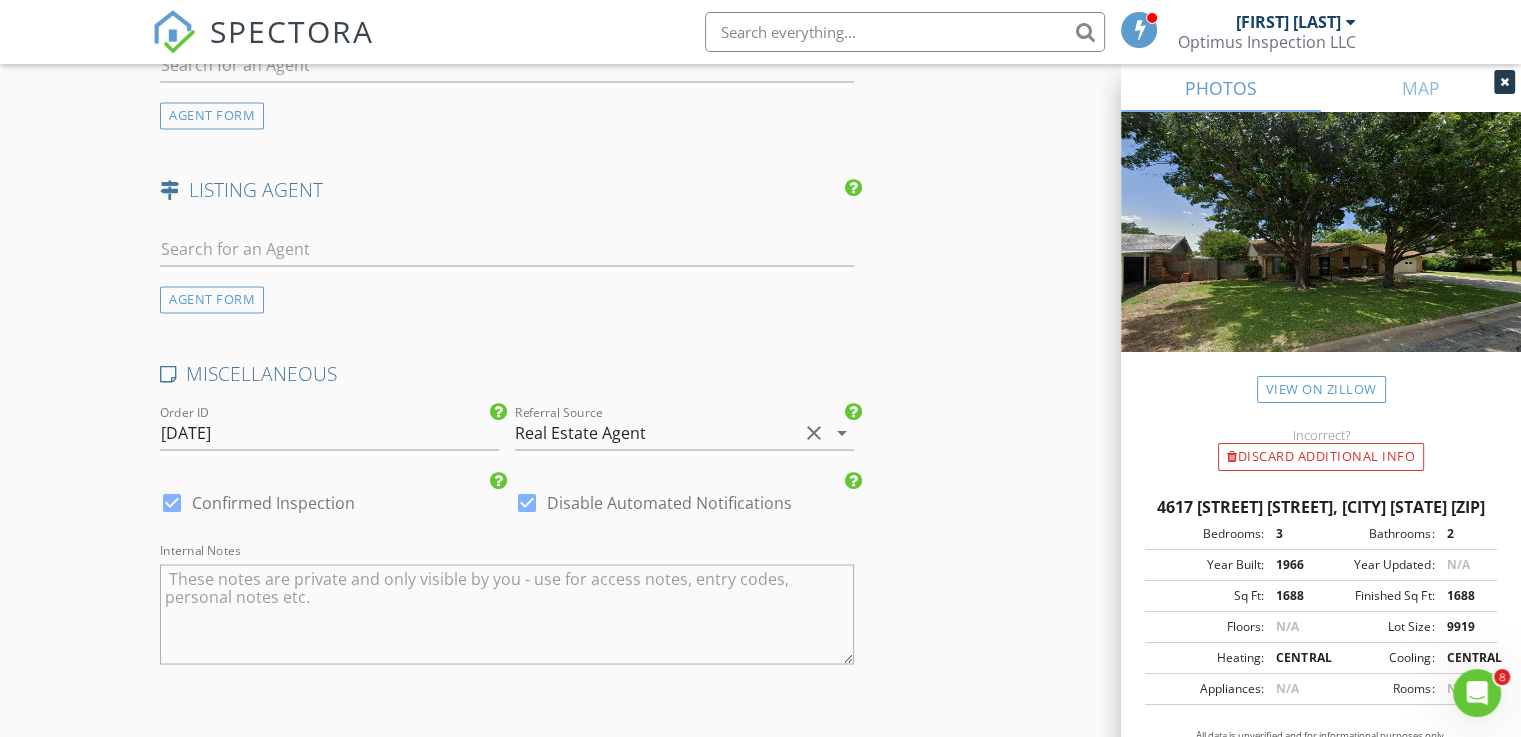 click on "INSPECTOR(S)
check_box   John Pham   PRIMARY   John Pham arrow_drop_down   check_box_outline_blank John Pham specifically requested
Date/Time
08/02/2025 9:00 AM
Location
Address Search       Address 4617 Norvell Dr   Unit   City Haltom City   State TX   Zip 76117   County Tarrant     Square Feet 1688   Year Built 1966   Foundation Slab arrow_drop_down     John Pham     48.8 miles     (an hour)
client
check_box Enable Client CC email for this inspection   Client Search     check_box_outline_blank Client is a Company/Organization     First Name Viengoulai   Last Name Saenka   Email joyjoychounlamany@gmail.com   CC Email   Phone           Notes   Private Notes
ADD ADDITIONAL client
SERVICES
check_box   Residential Inspection   check_box   WDI (Termite)     Sprinkler System" at bounding box center [760, -1031] 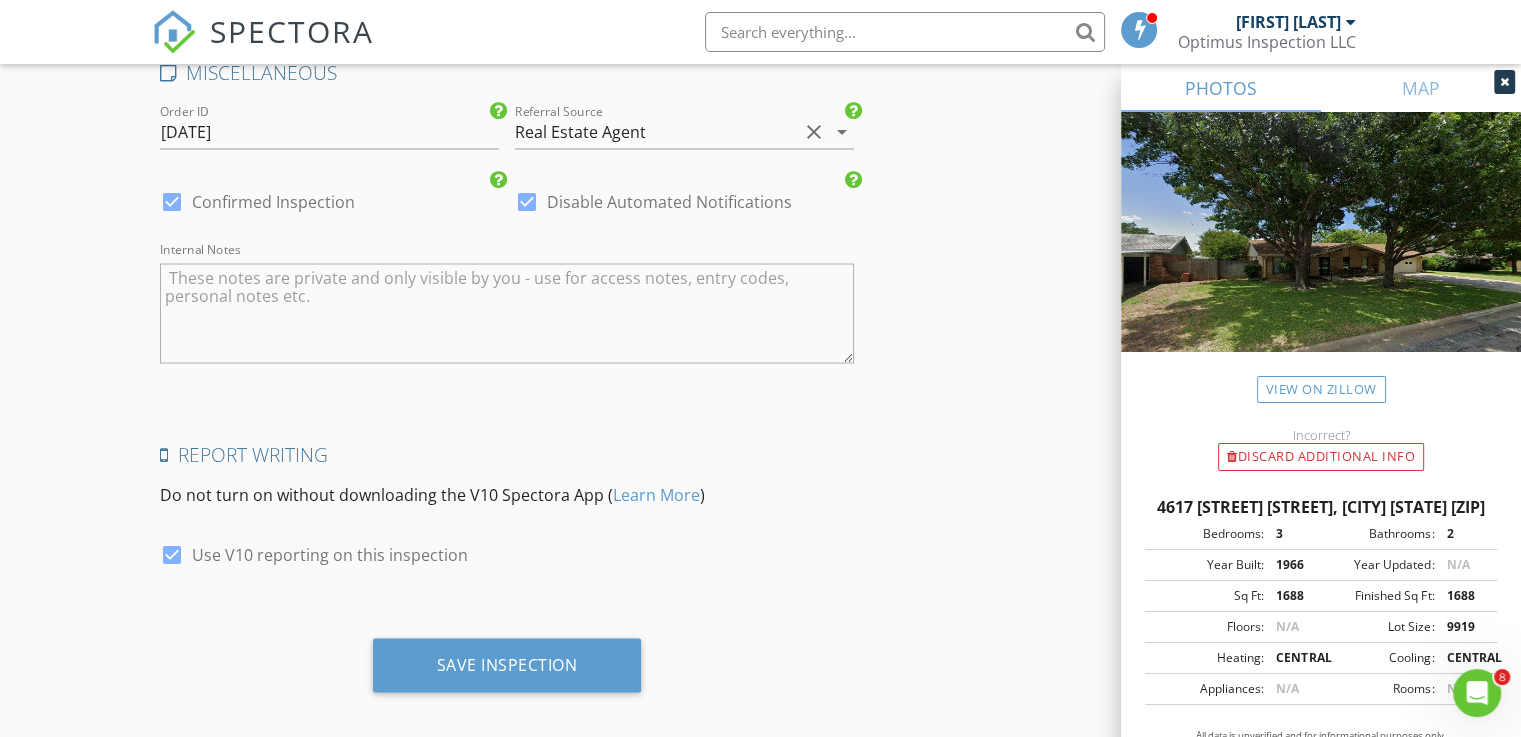 scroll, scrollTop: 3614, scrollLeft: 0, axis: vertical 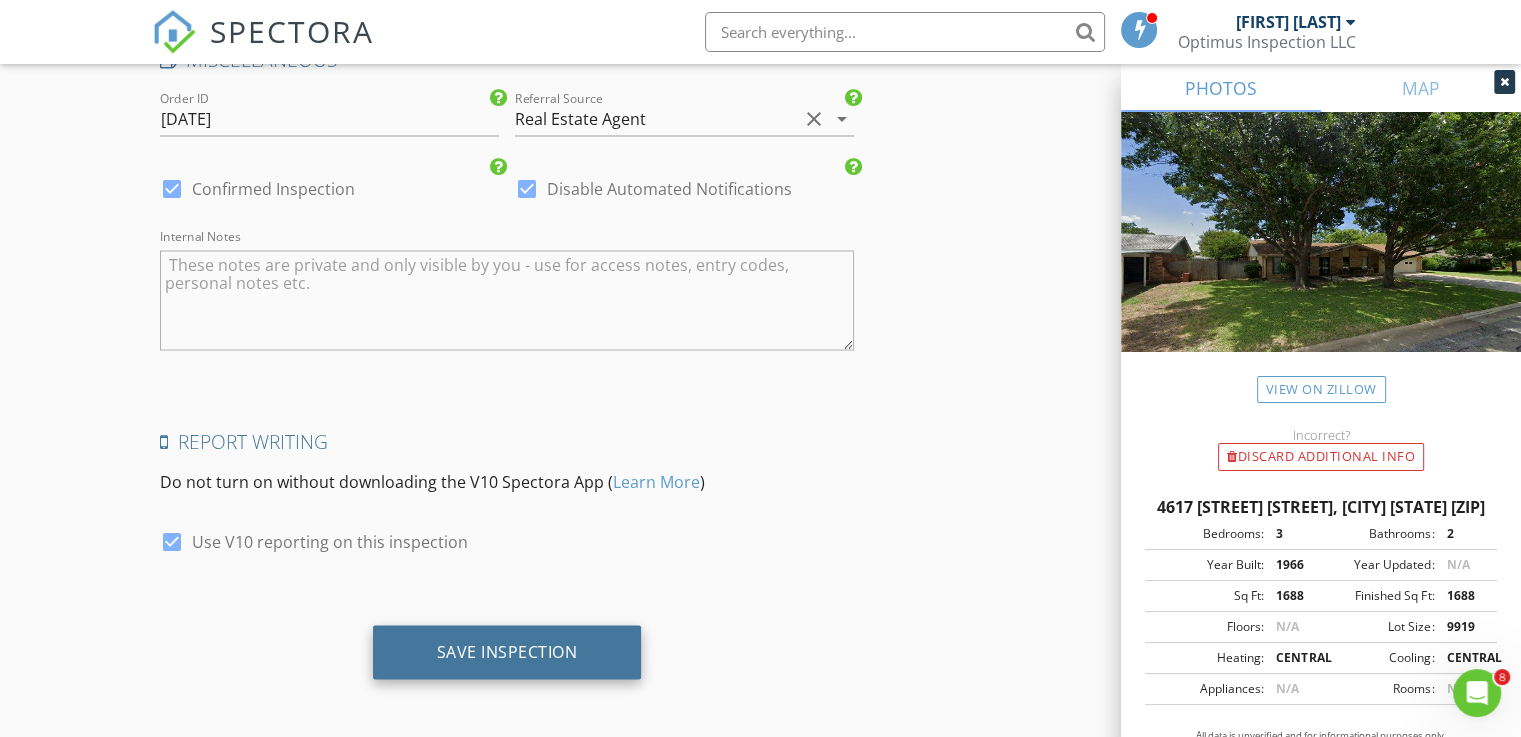 click on "Save Inspection" at bounding box center [507, 652] 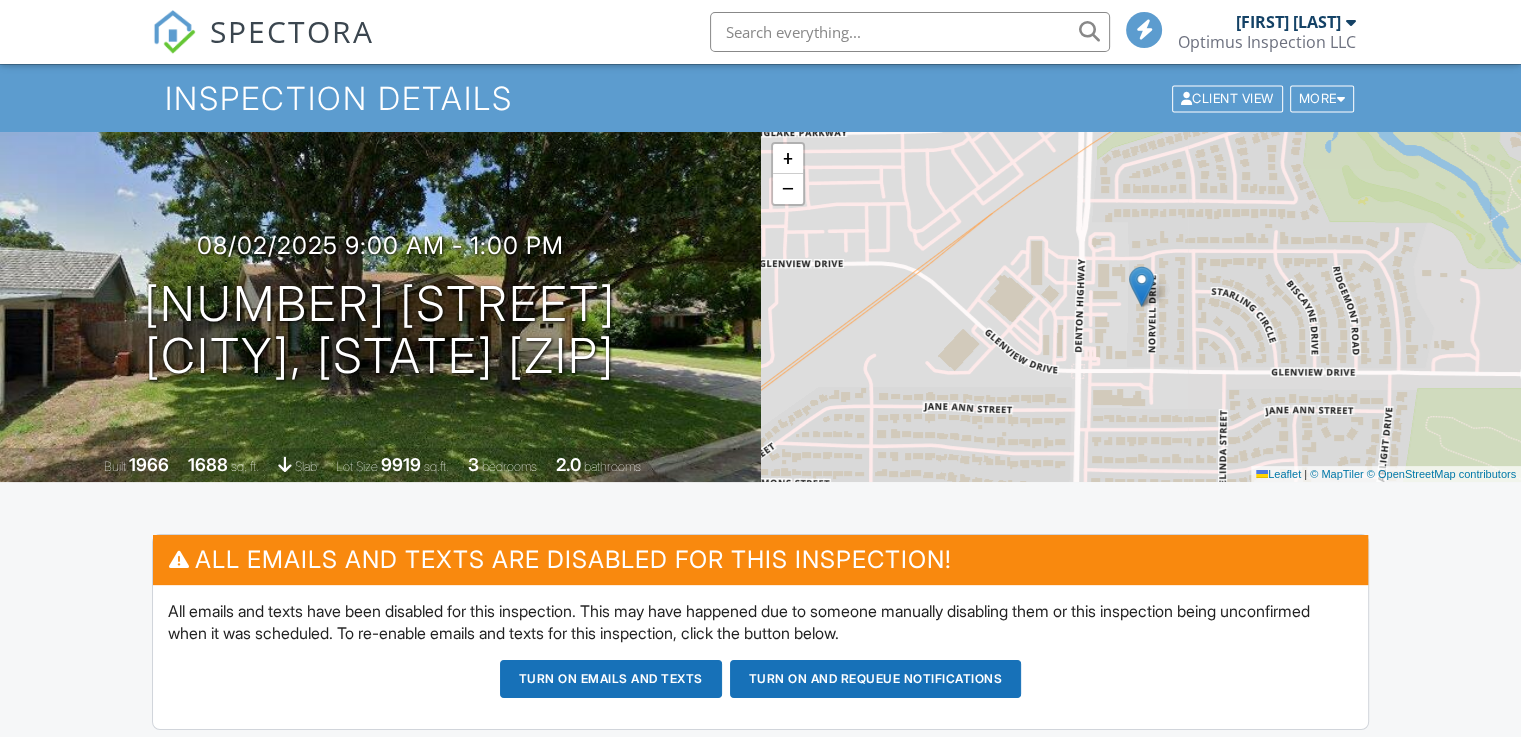 scroll, scrollTop: 600, scrollLeft: 0, axis: vertical 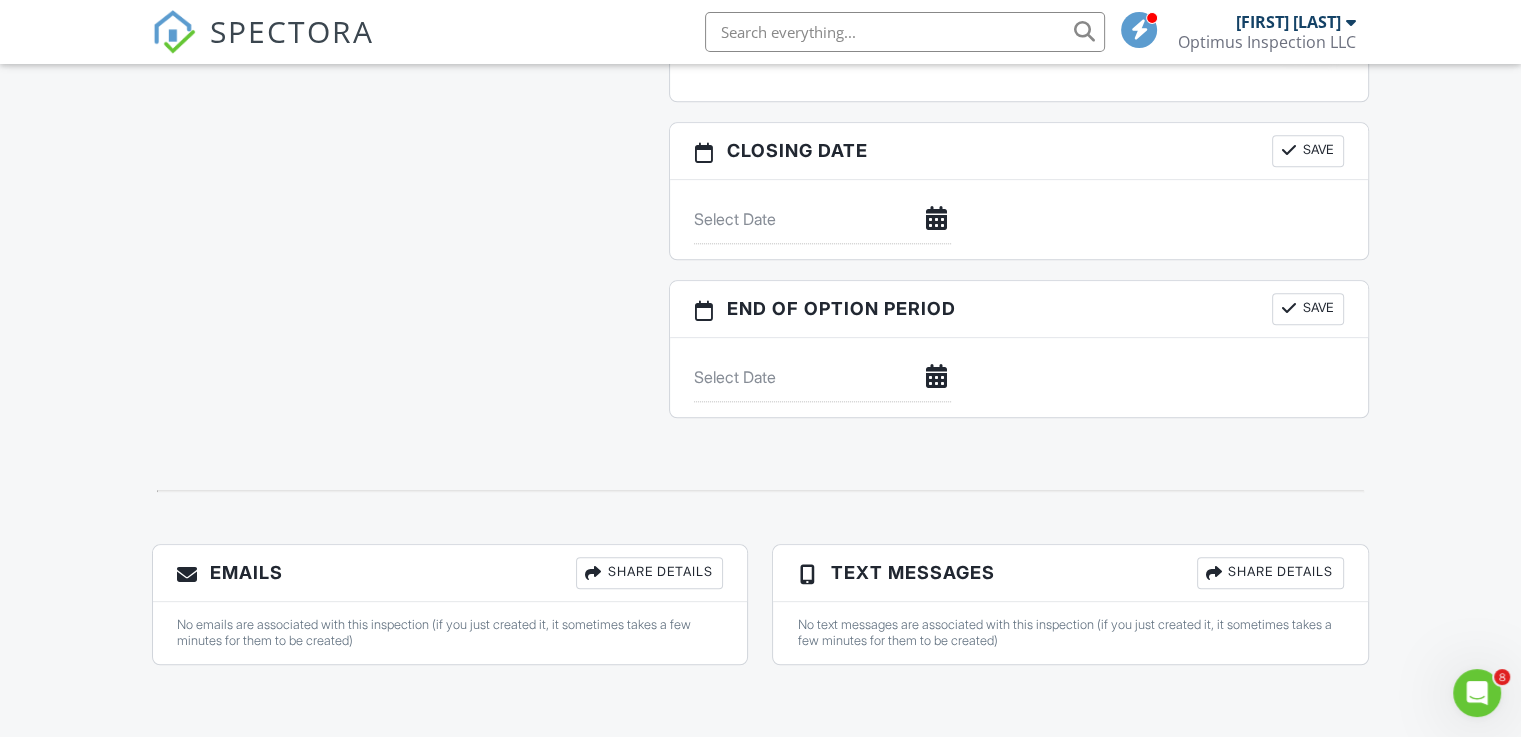 click on "Share Details" at bounding box center [649, 573] 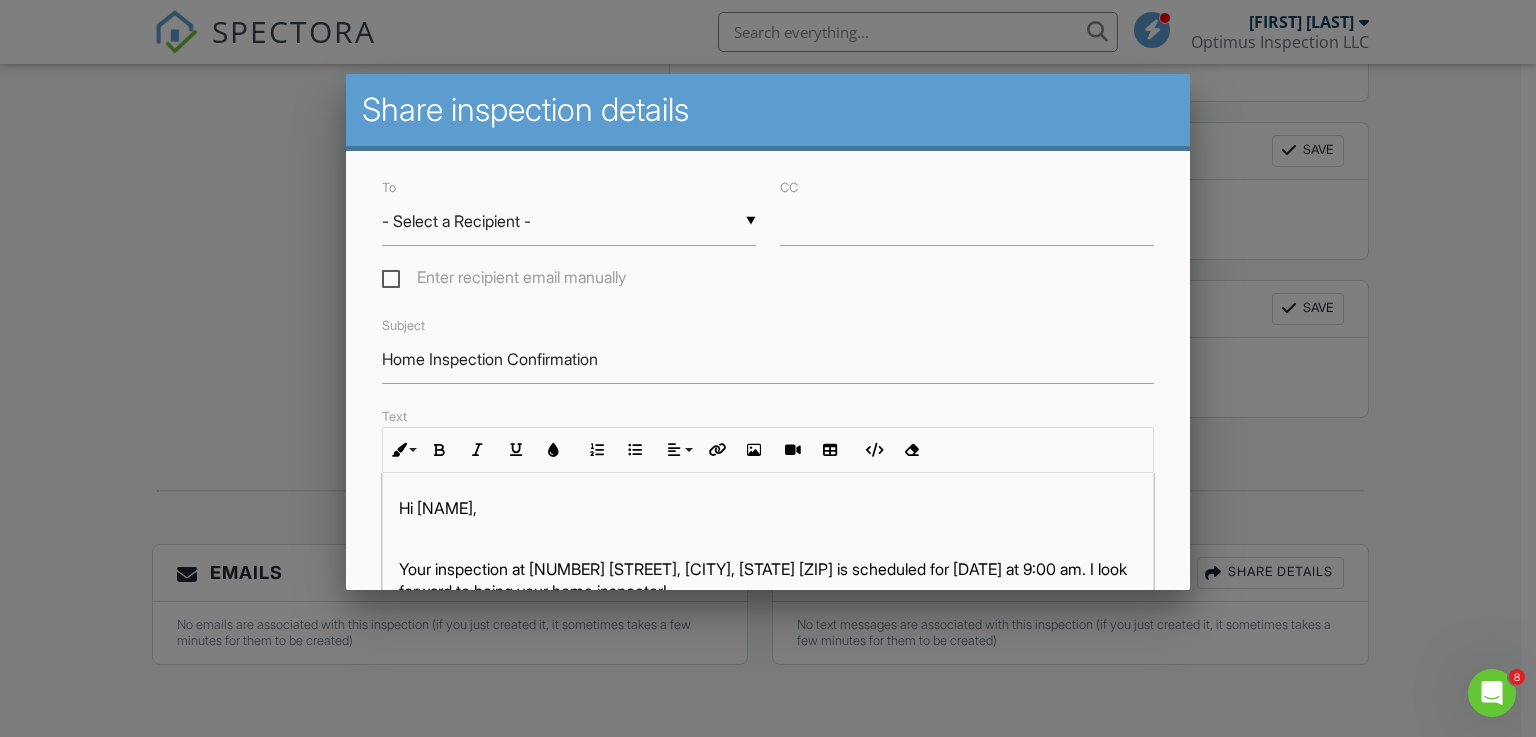 click on "▼ - Select a Recipient - - Select a Recipient - [NAME] [LAST] (Client) - Select a Recipient - [NAME] [LAST] (Client)" at bounding box center (569, 221) 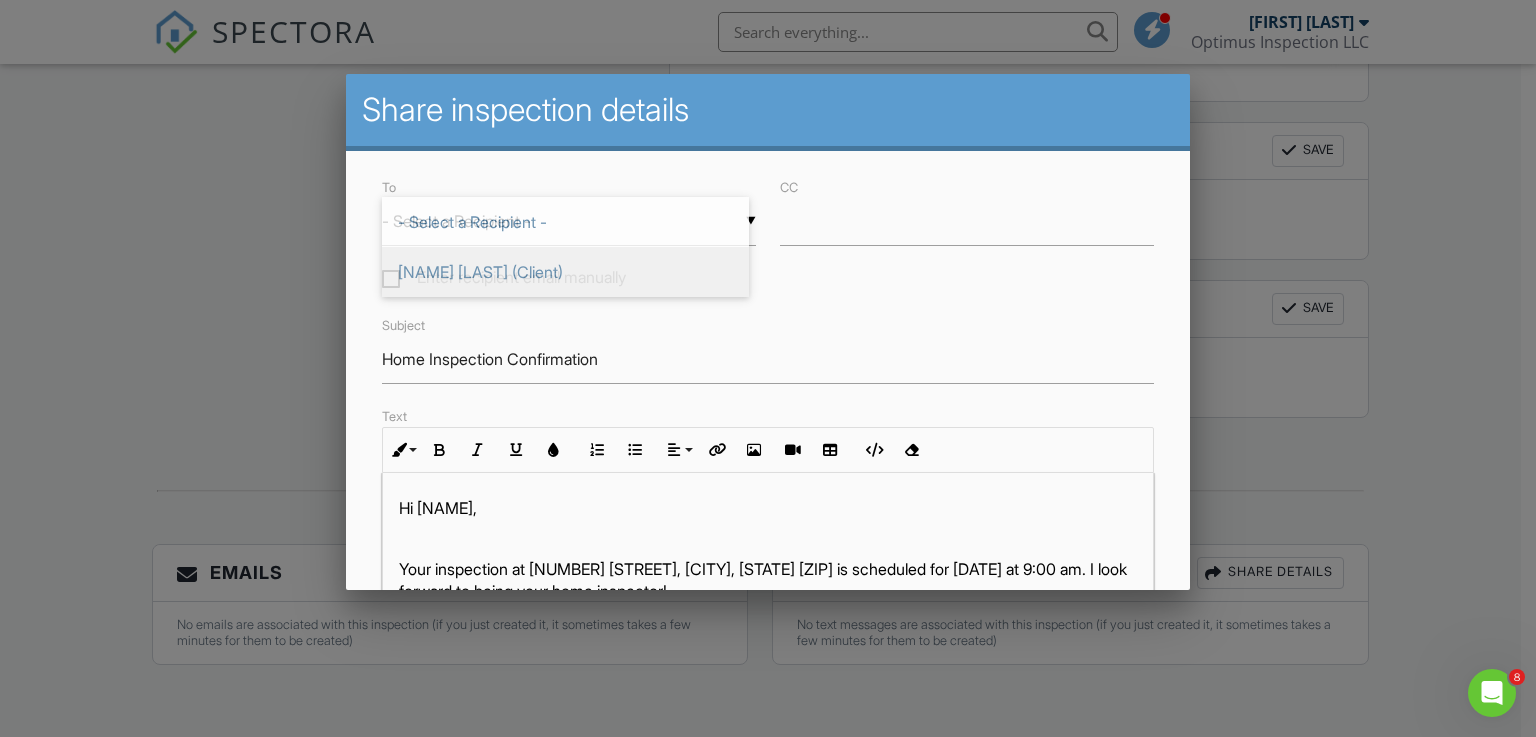 click on "[NAME] [NAME] (Client)" at bounding box center (565, 272) 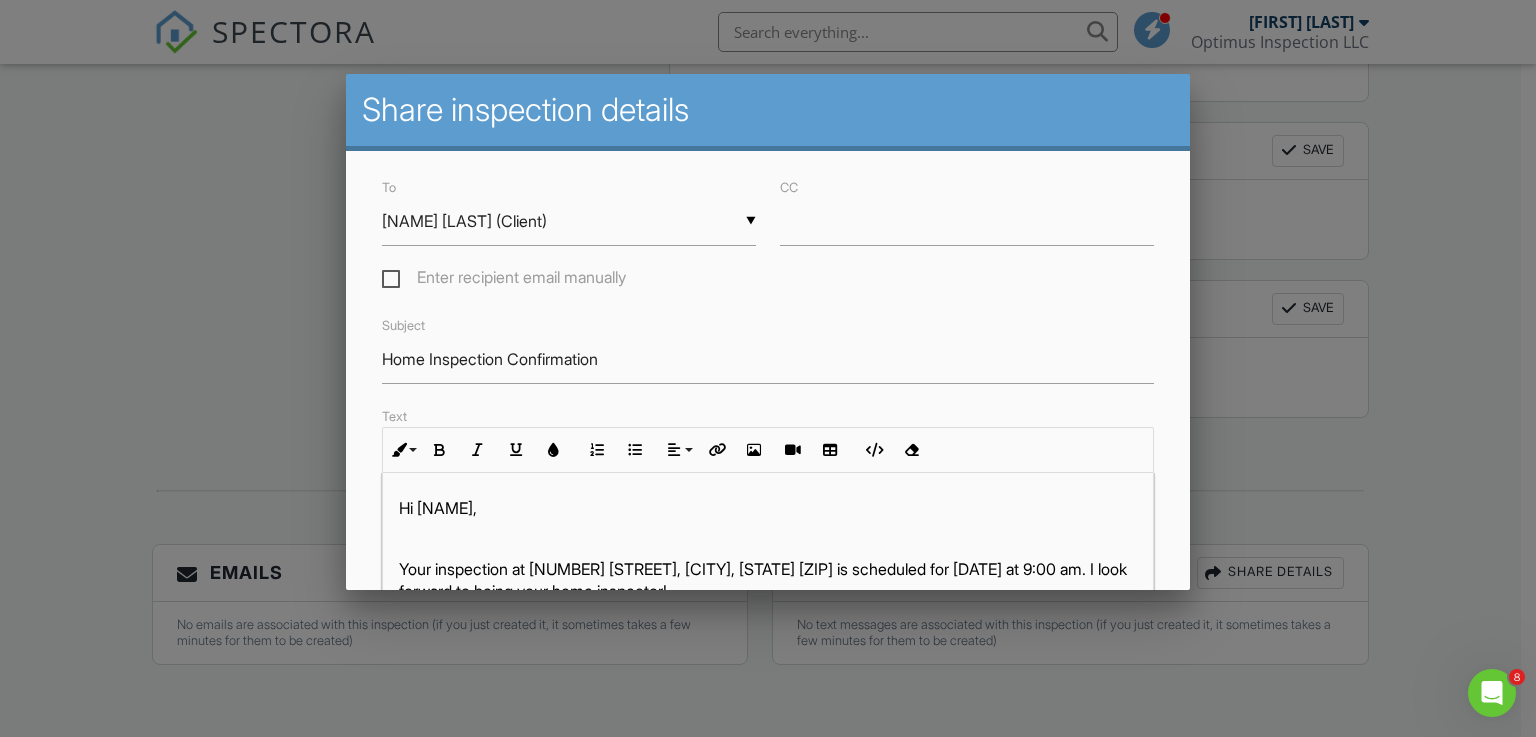 scroll, scrollTop: 73, scrollLeft: 0, axis: vertical 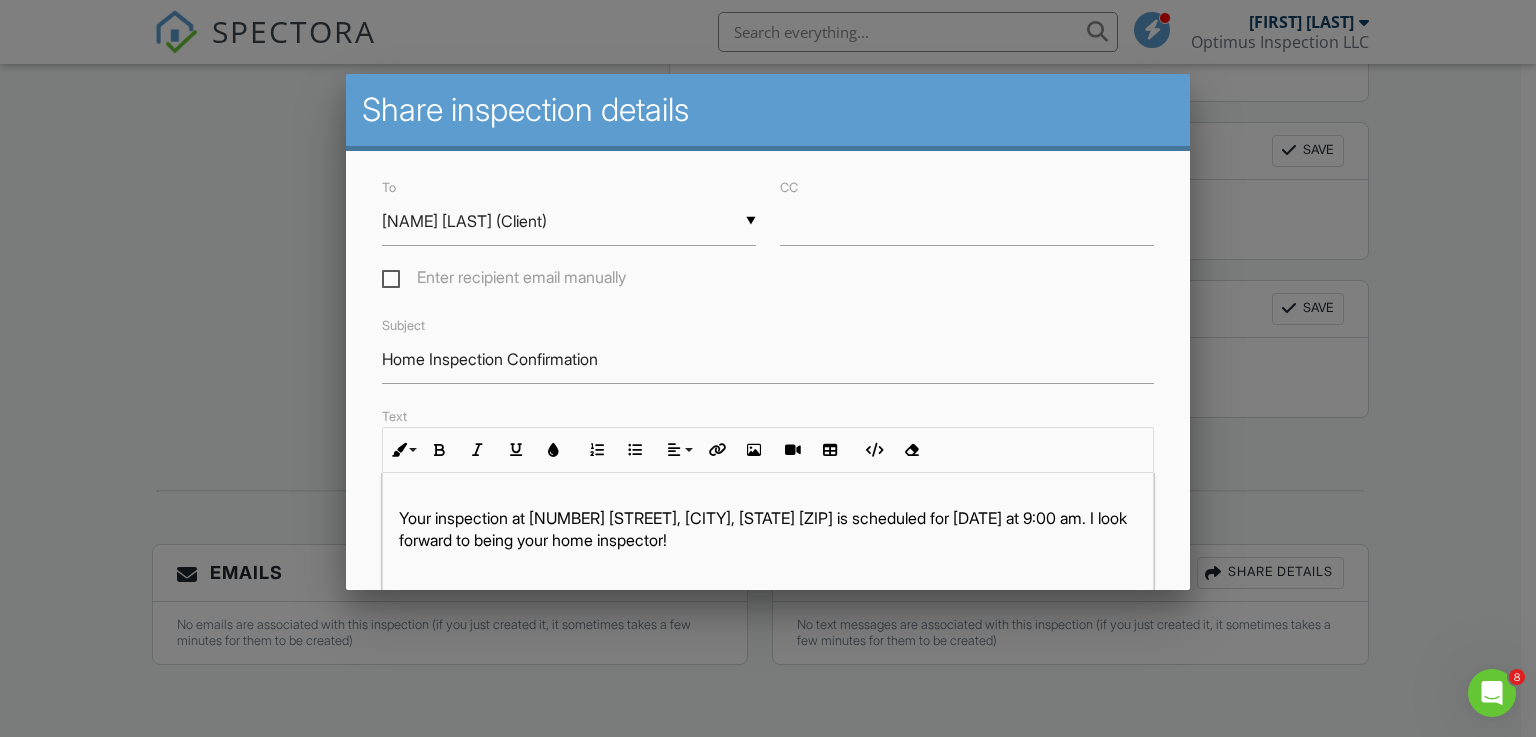 click on "Your inspection at [NUMBER] [STREET], [CITY], [STATE] [POSTAL_CODE] is scheduled for [DATE] at 9:00 am. I look forward to being your home inspector!" at bounding box center [768, 529] 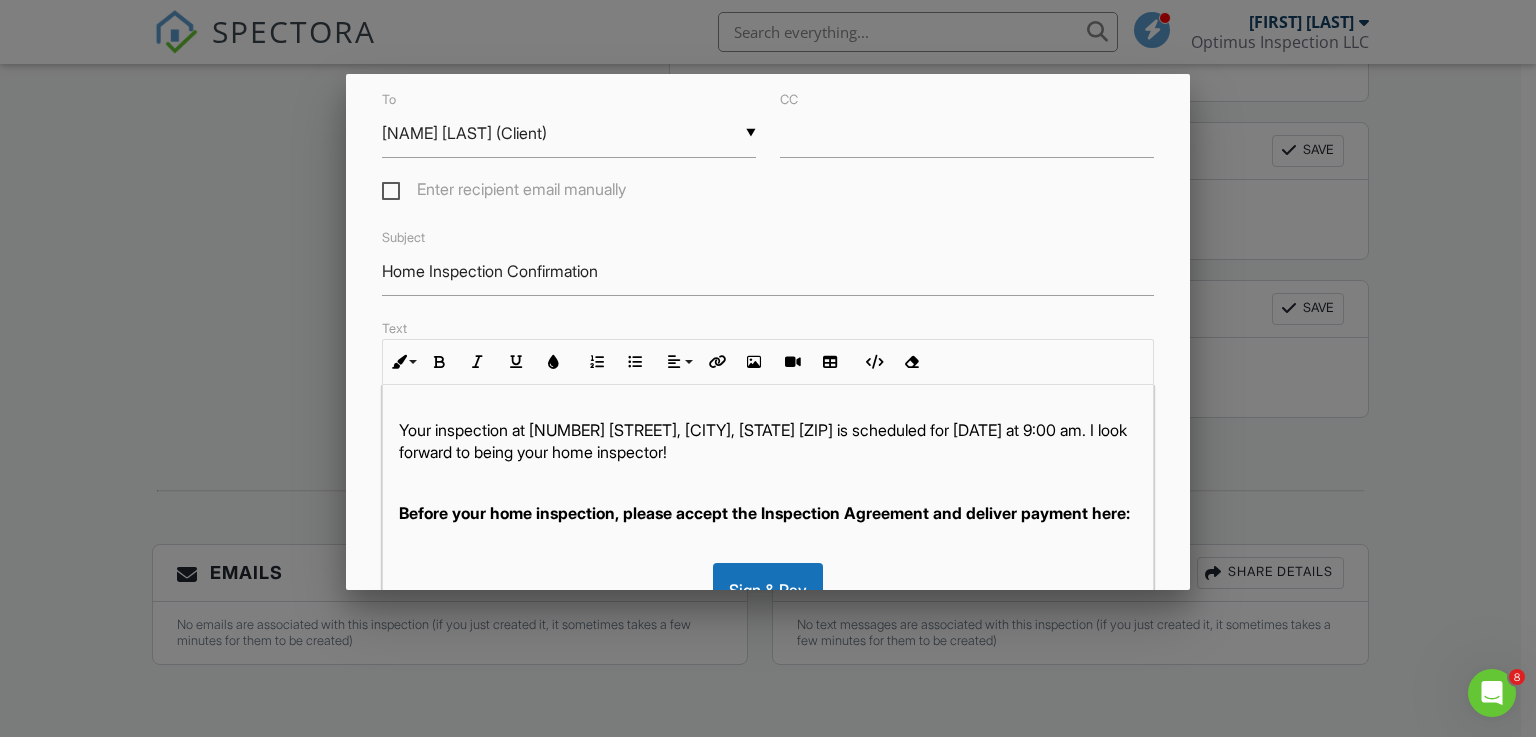 scroll, scrollTop: 100, scrollLeft: 0, axis: vertical 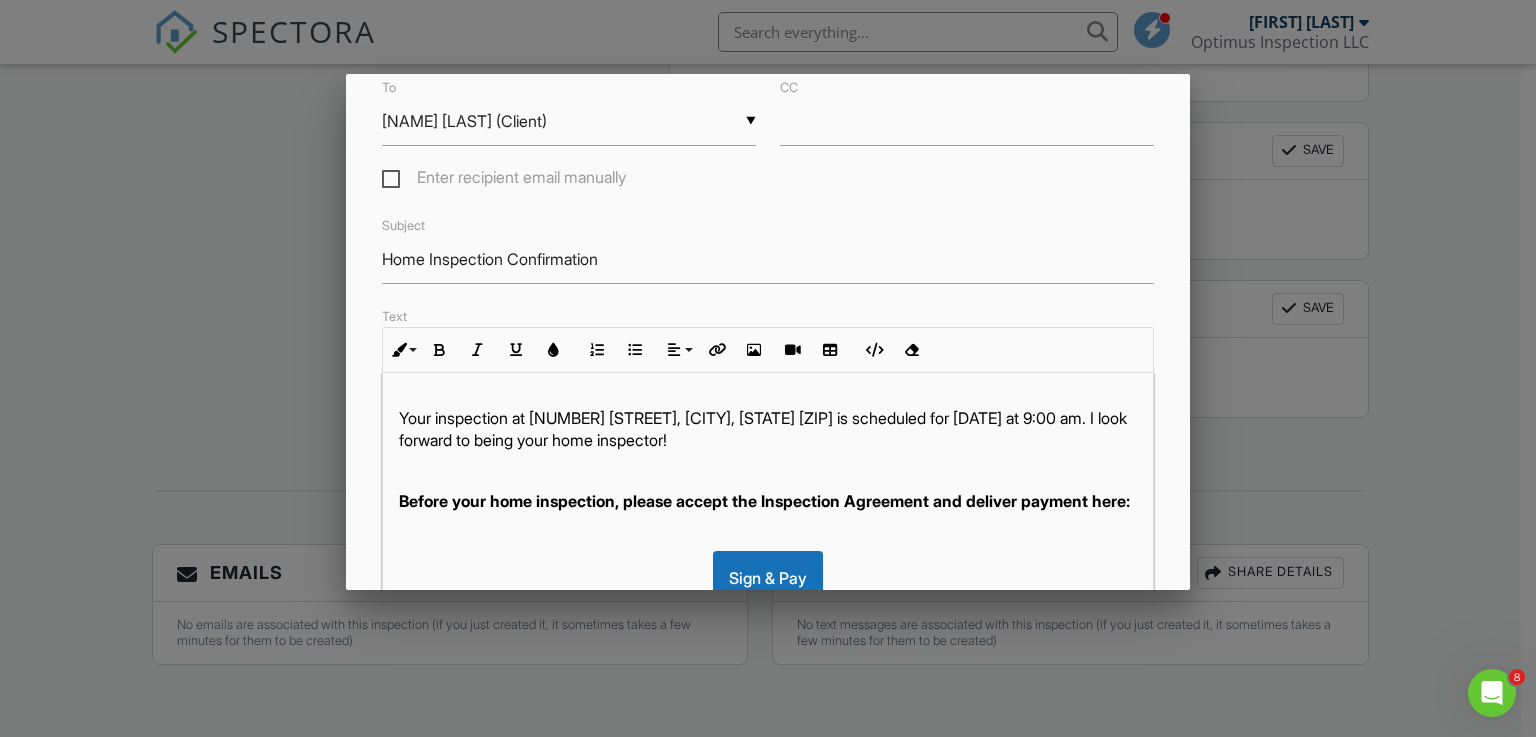 click on "Before your home inspection, please accept the Inspection Agreement and deliver payment here:" at bounding box center [764, 501] 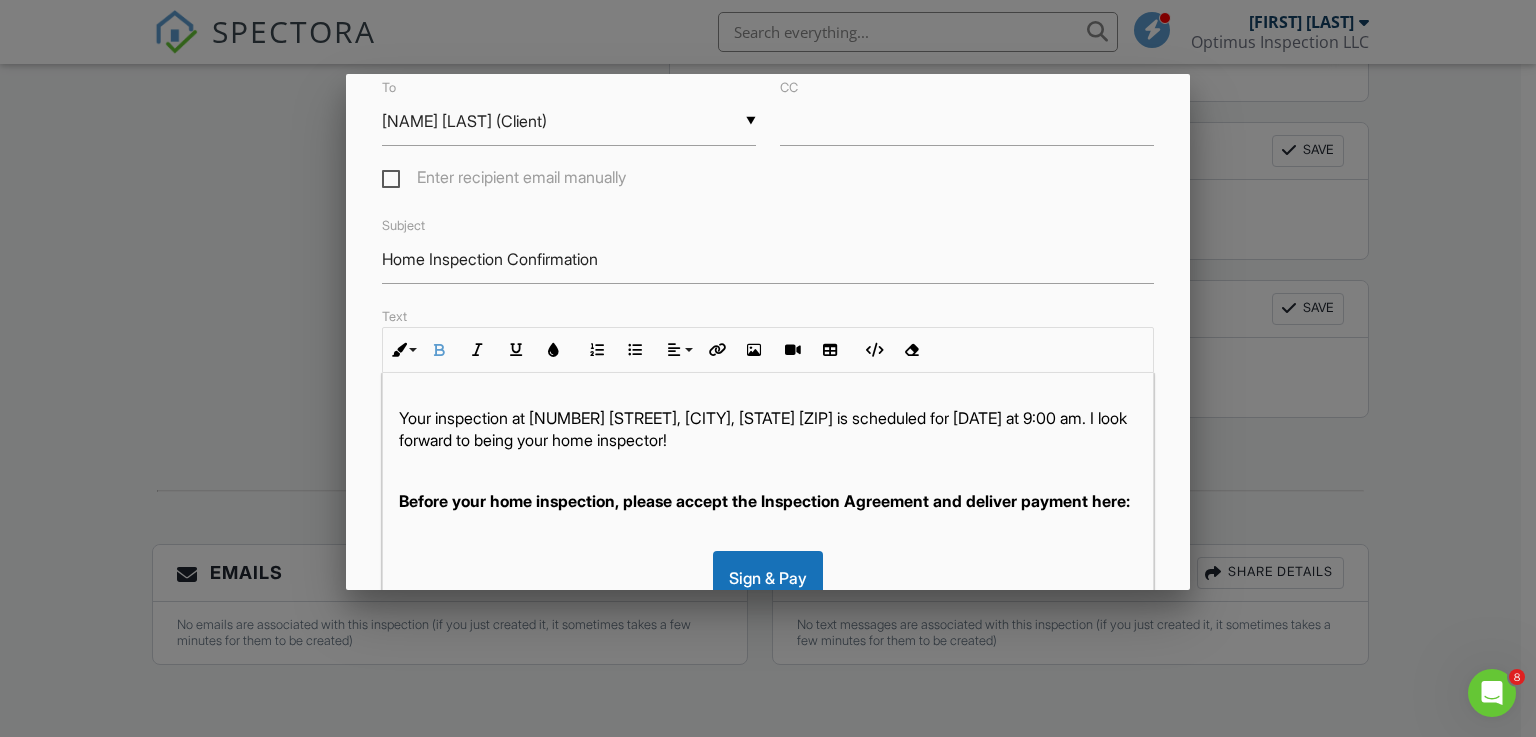 type 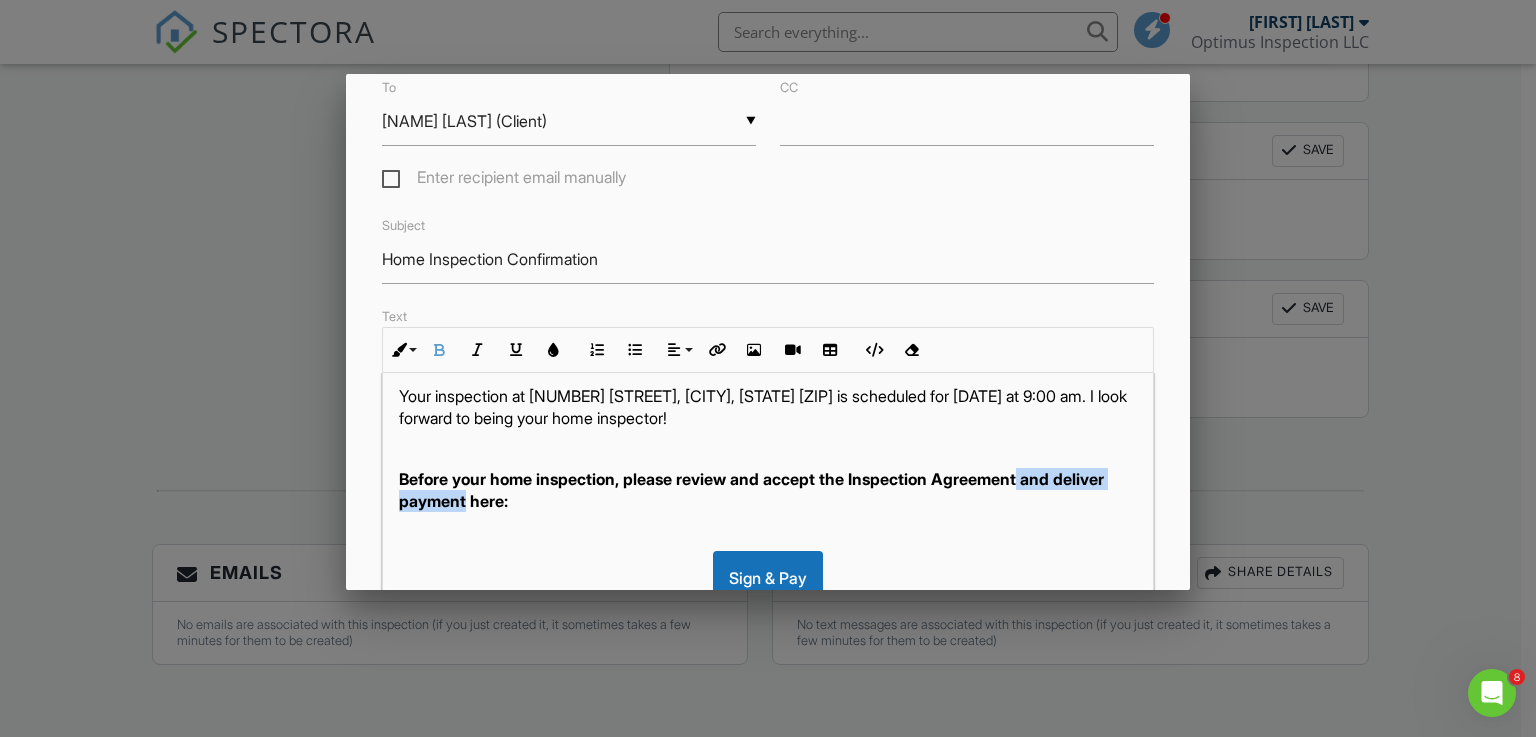 drag, startPoint x: 525, startPoint y: 508, endPoint x: 1031, endPoint y: 459, distance: 508.367 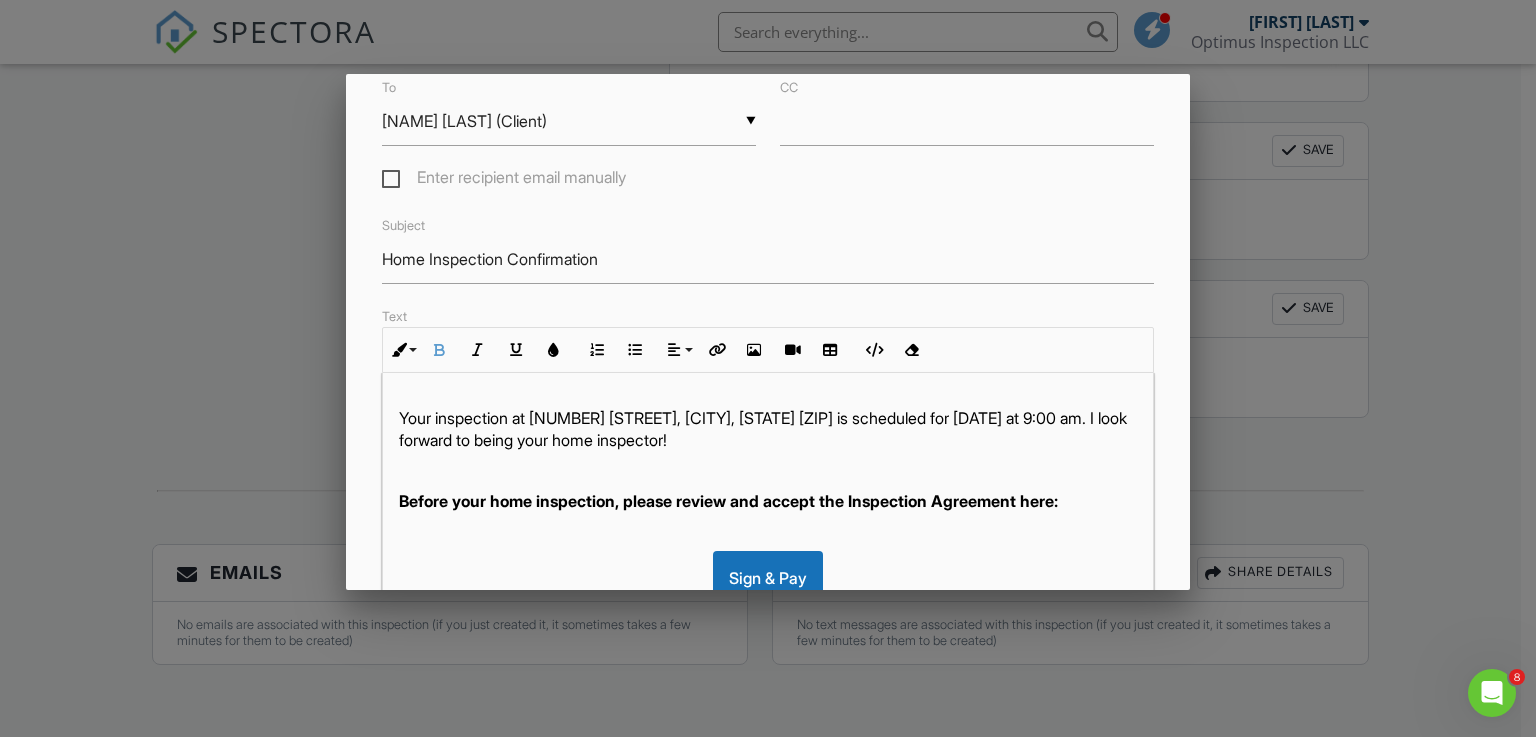 scroll, scrollTop: 51, scrollLeft: 0, axis: vertical 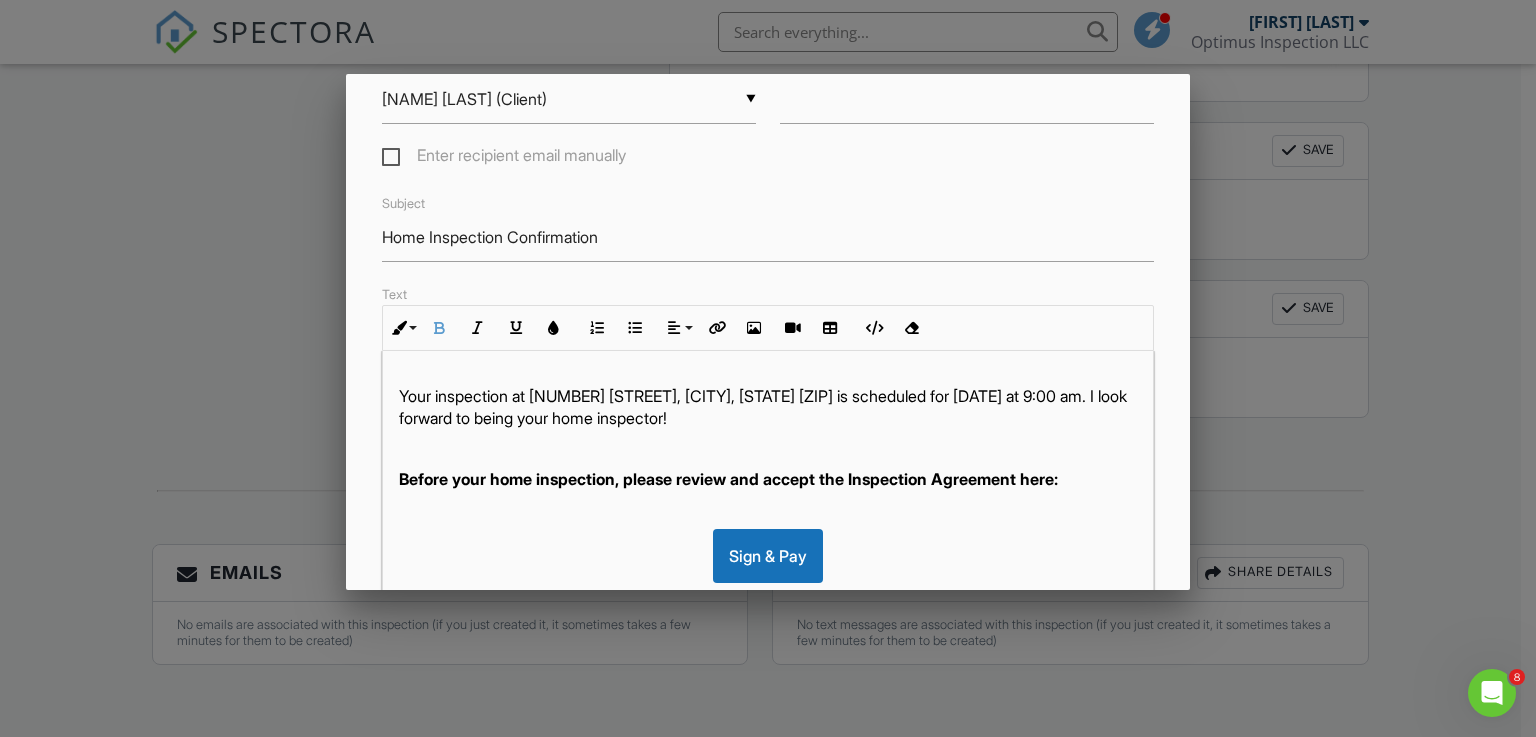 click on "Sign & Pay" at bounding box center [768, 556] 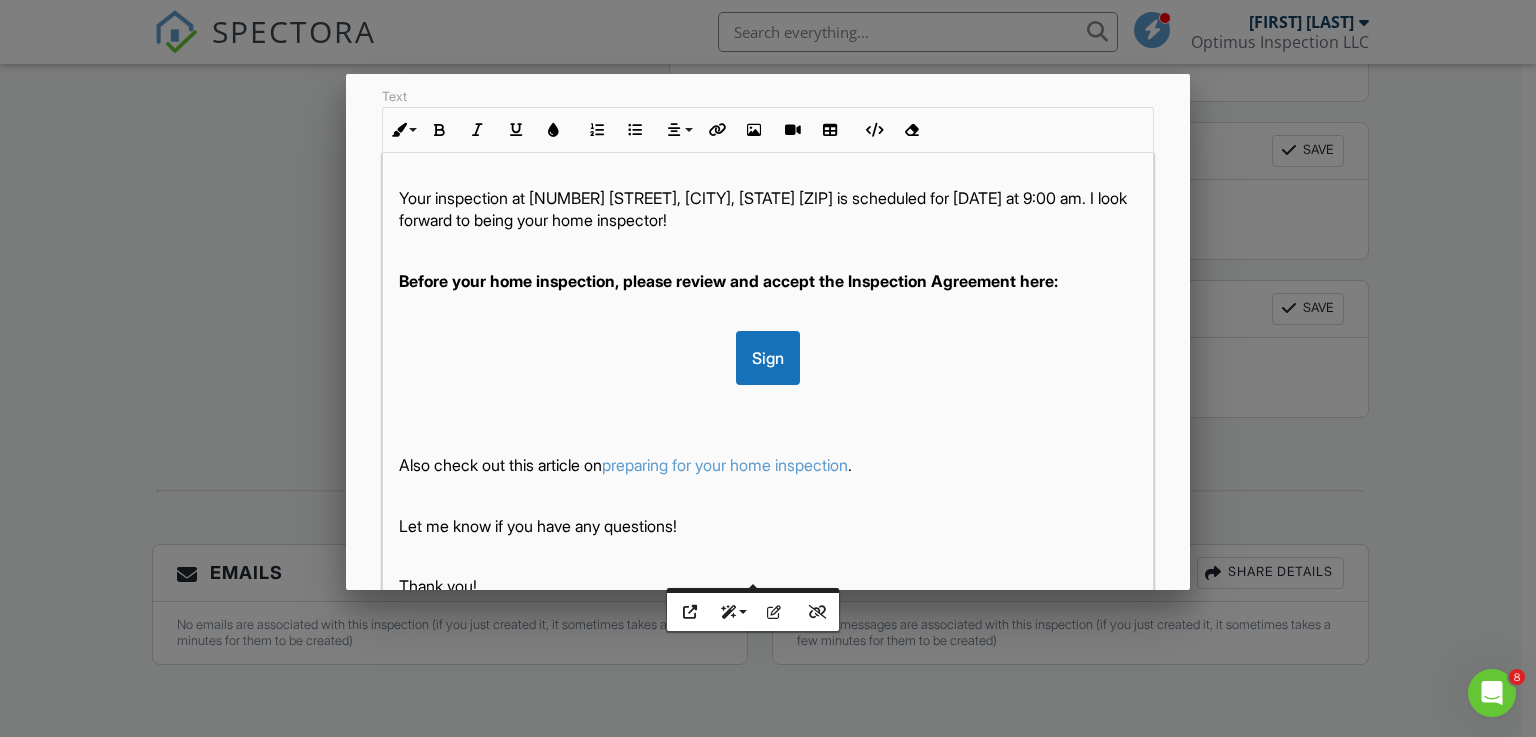 scroll, scrollTop: 322, scrollLeft: 0, axis: vertical 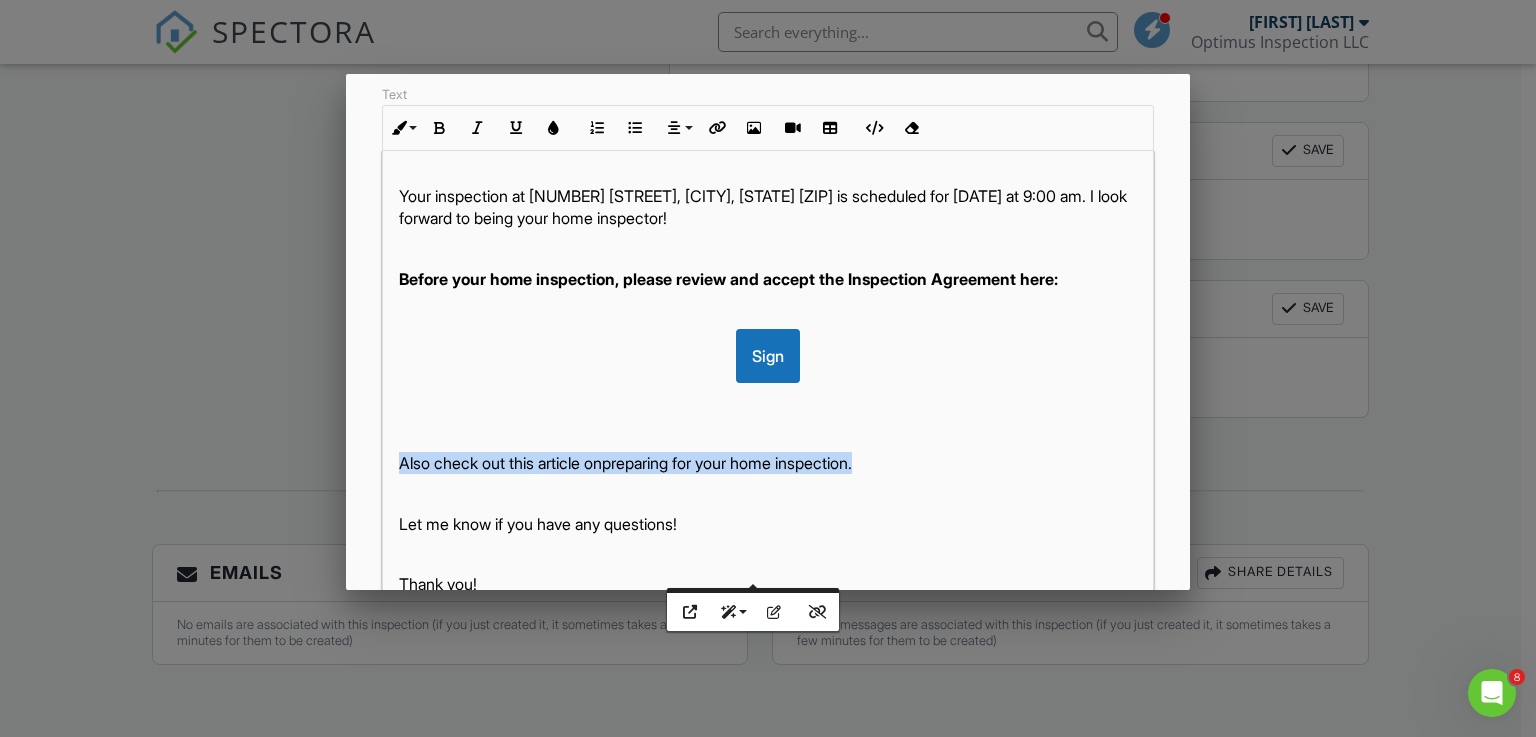 drag, startPoint x: 903, startPoint y: 460, endPoint x: 382, endPoint y: 457, distance: 521.00867 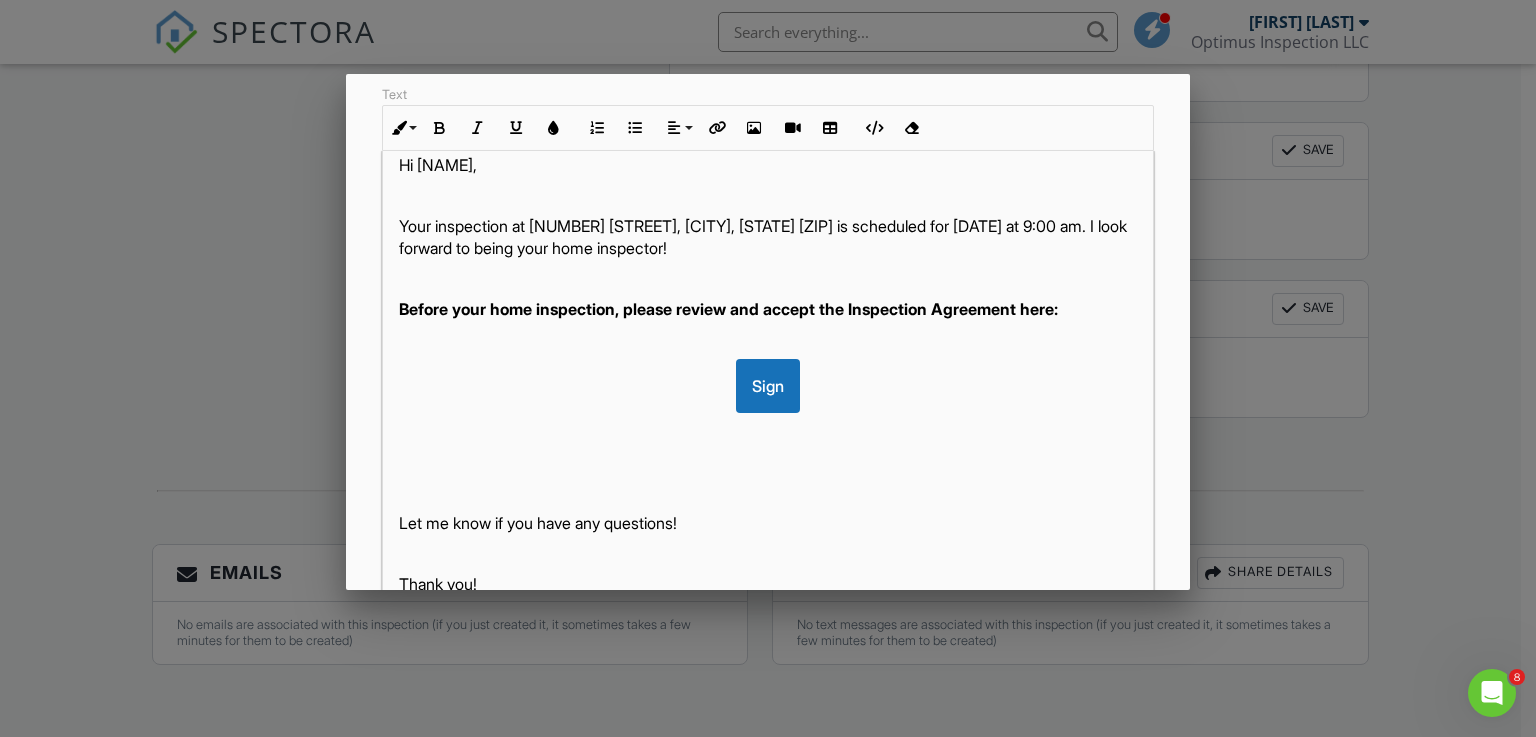scroll, scrollTop: 20, scrollLeft: 0, axis: vertical 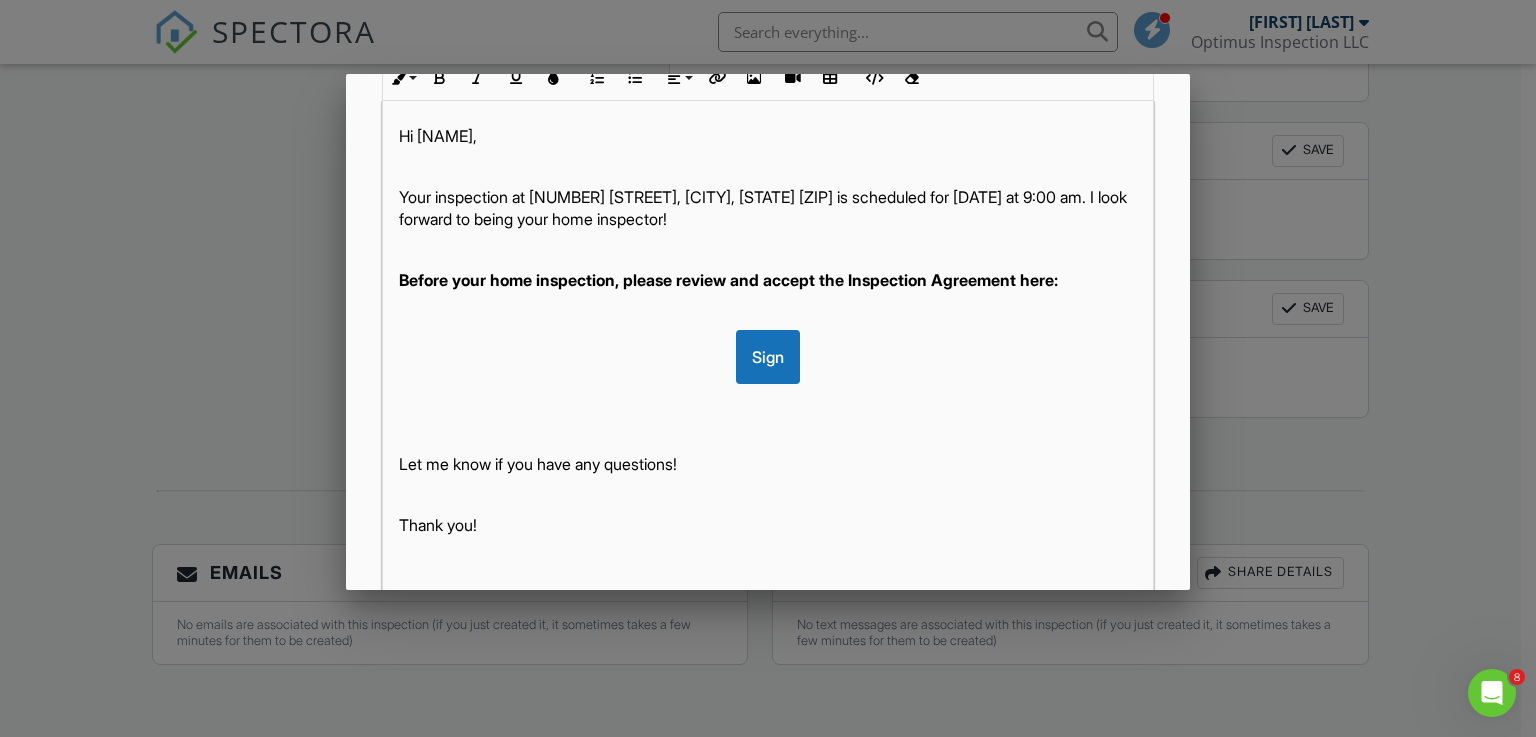 click on "Let me know if you have any questions!" at bounding box center [768, 464] 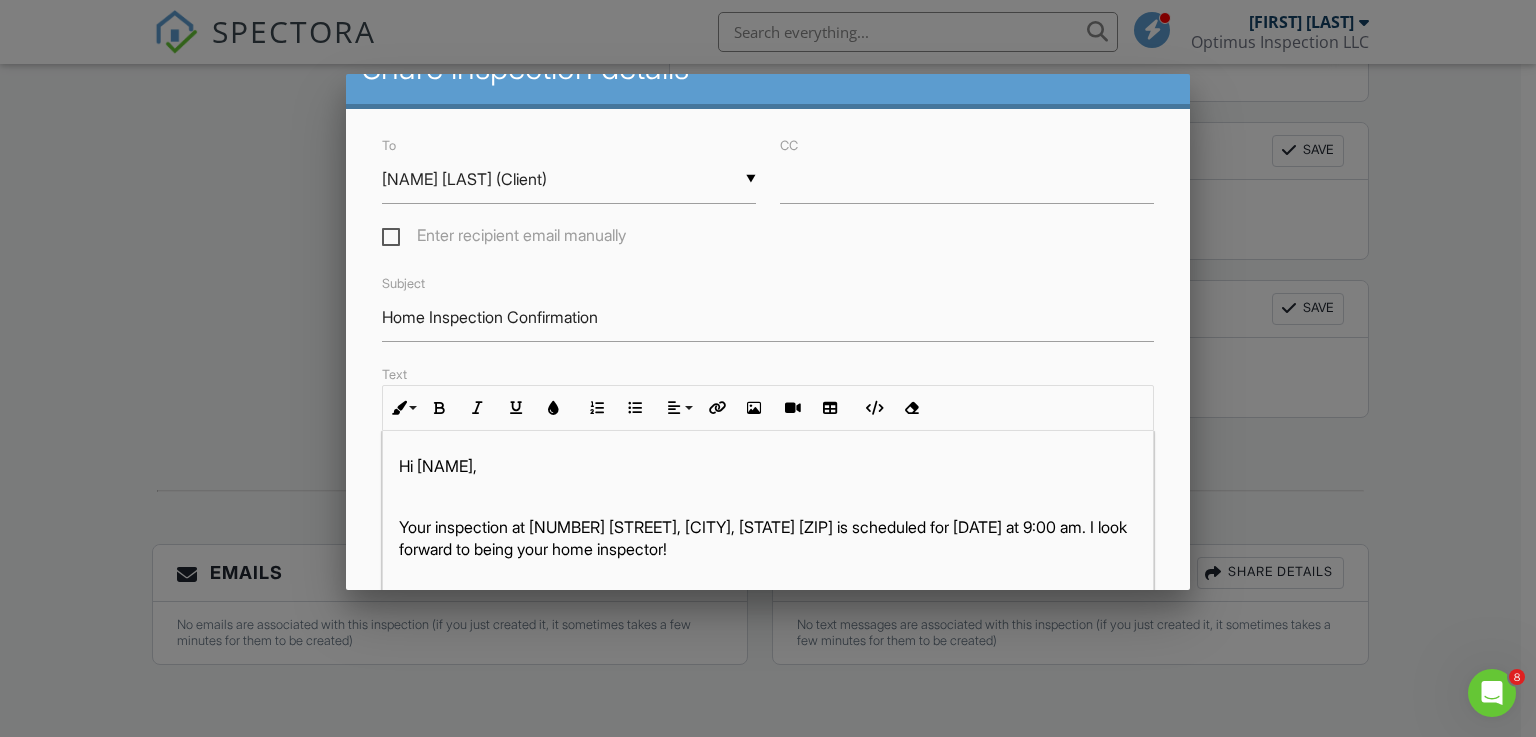 scroll, scrollTop: 12, scrollLeft: 0, axis: vertical 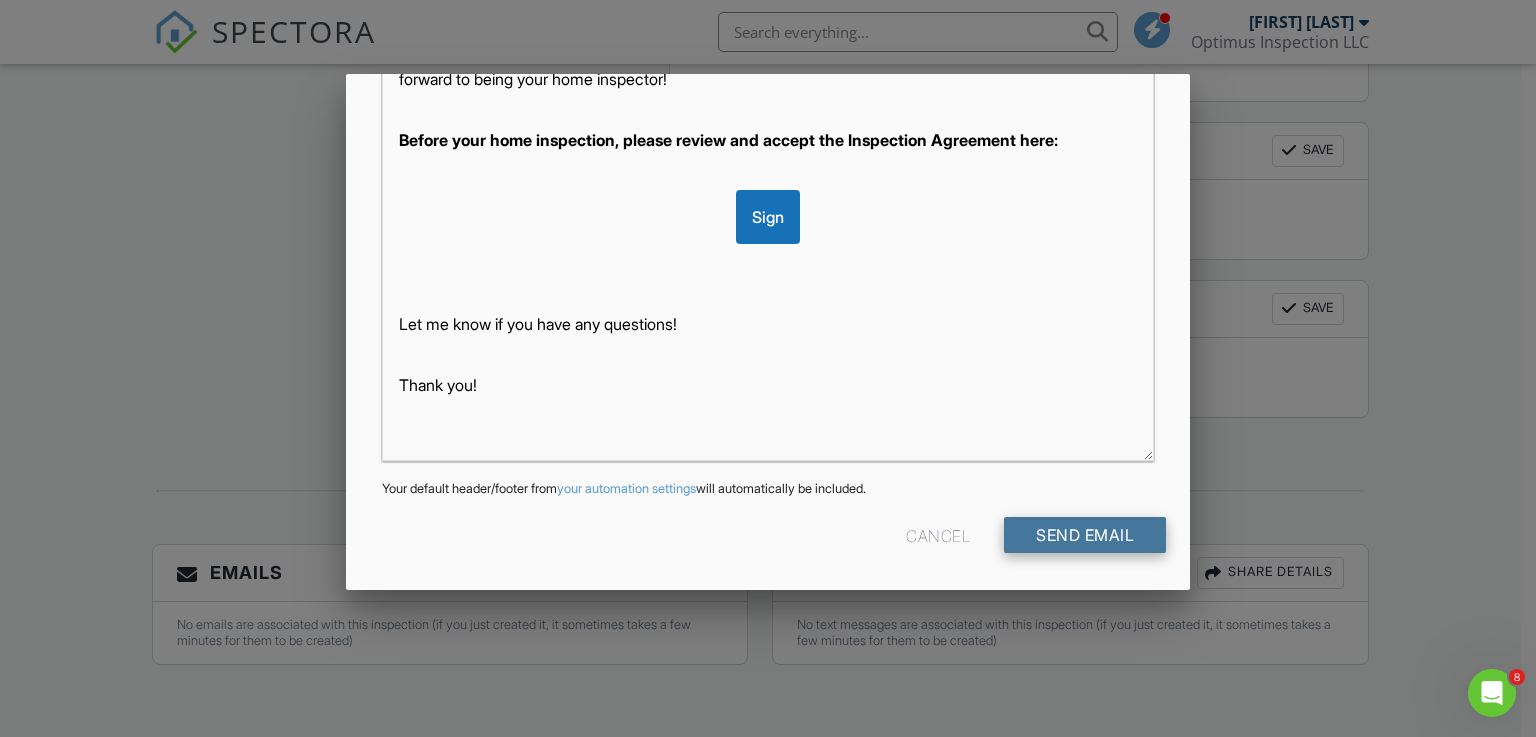 click on "Send Email" at bounding box center [1085, 535] 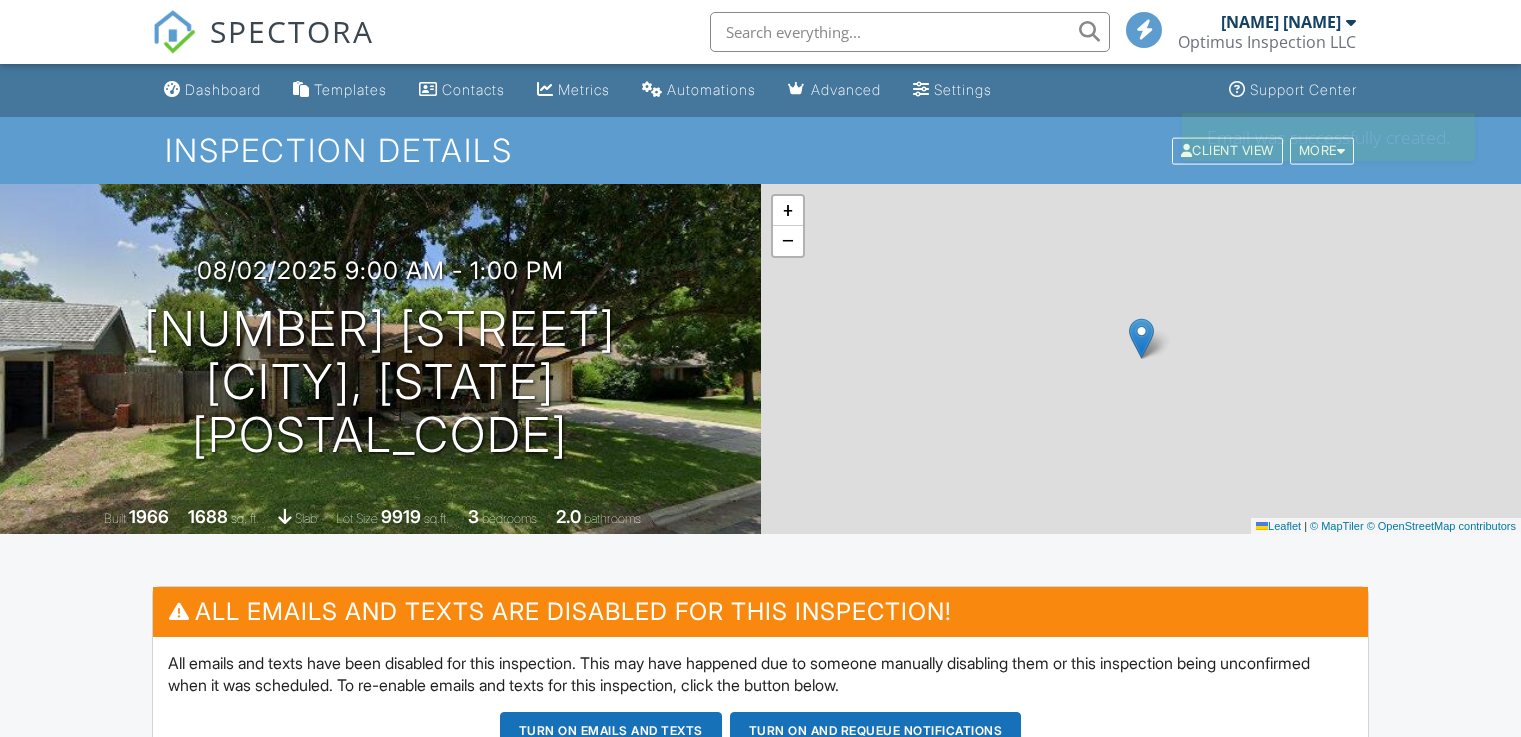 click on "Dashboard" at bounding box center (223, 89) 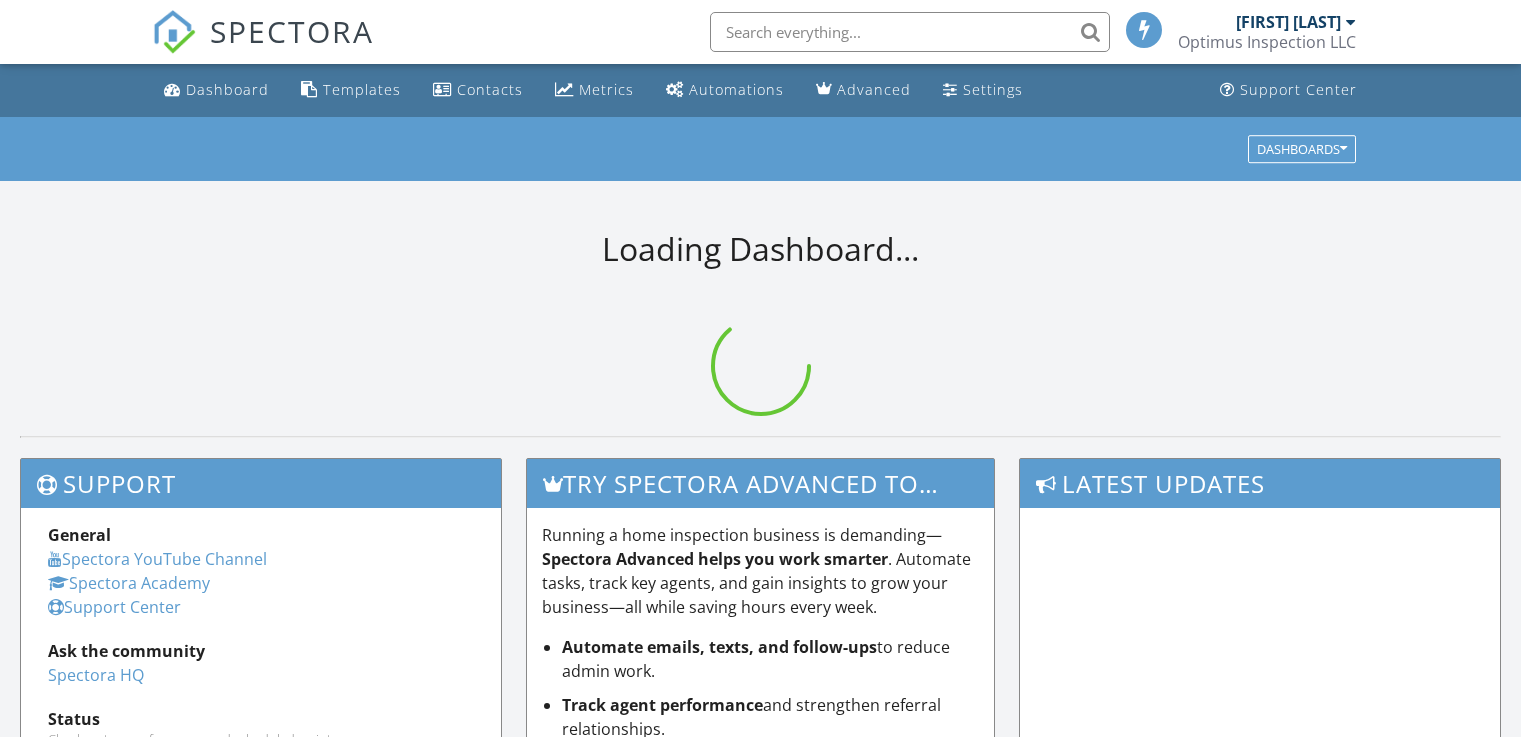 scroll, scrollTop: 0, scrollLeft: 0, axis: both 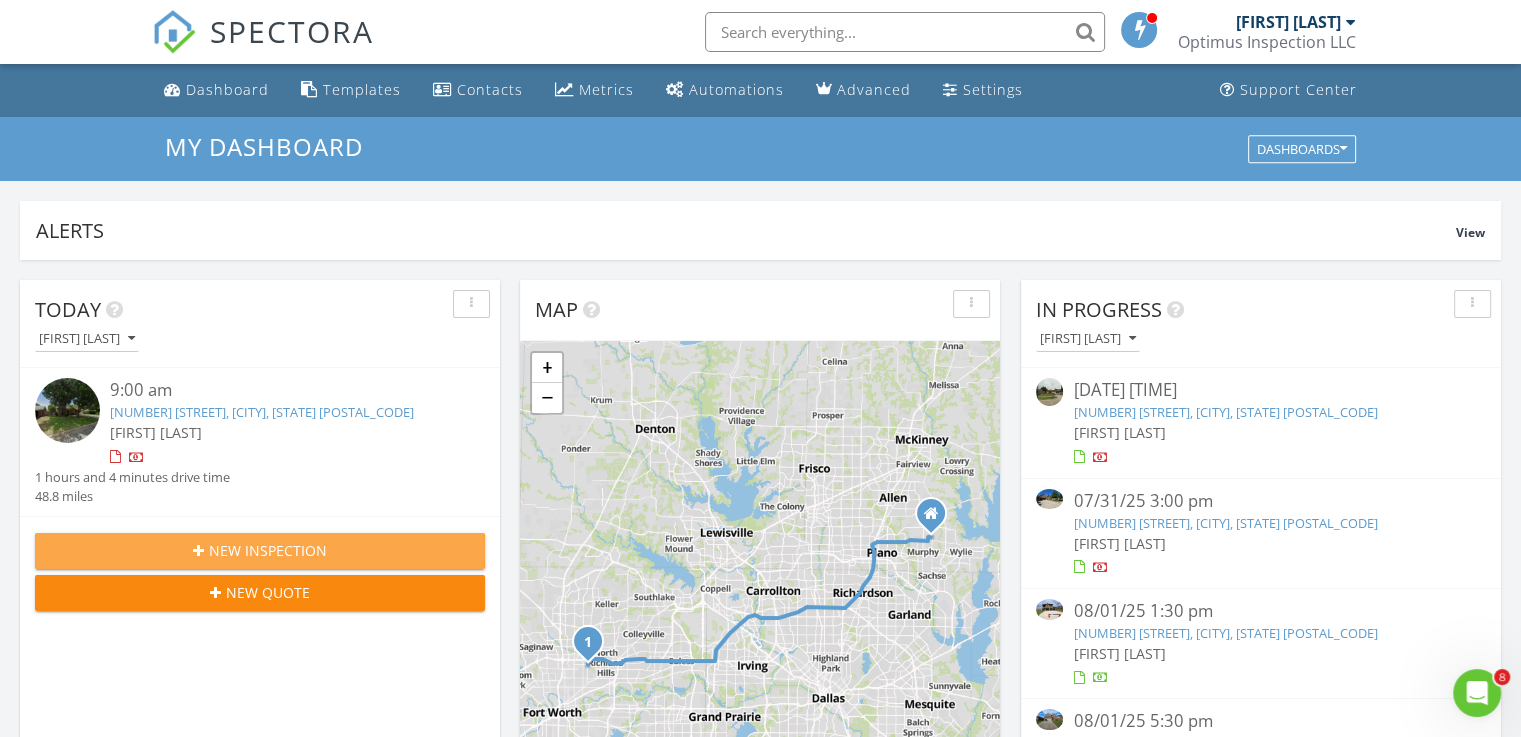 click on "New Inspection" at bounding box center [268, 550] 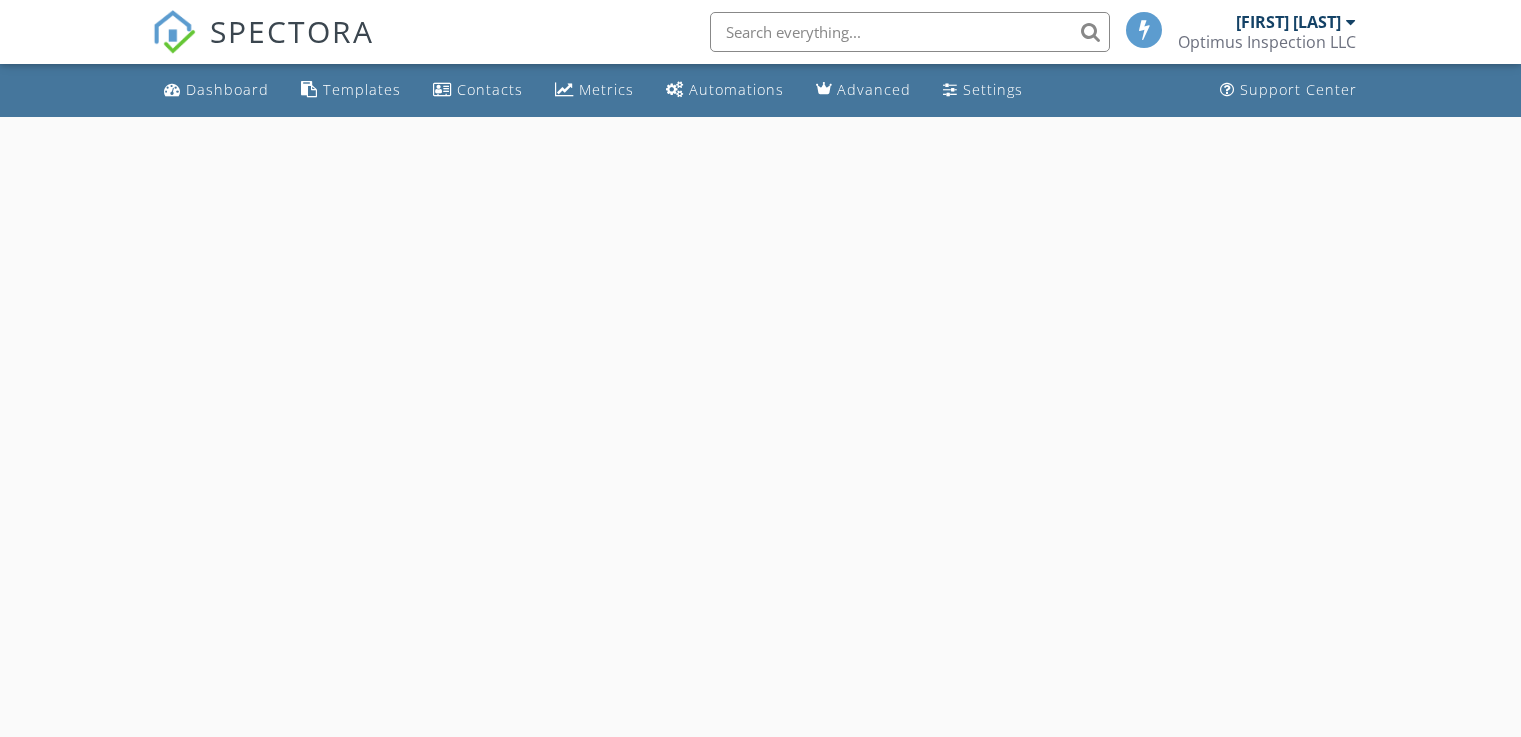 scroll, scrollTop: 0, scrollLeft: 0, axis: both 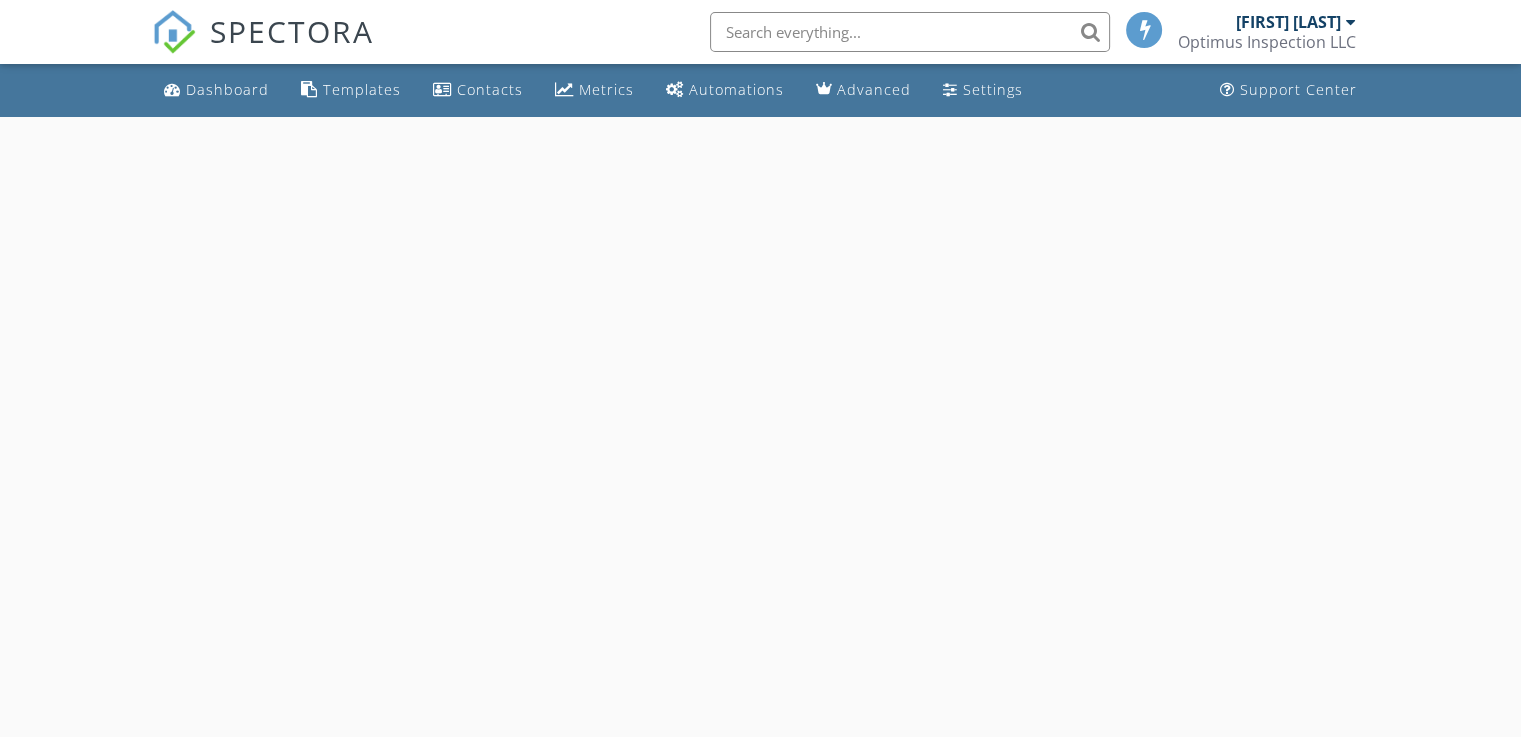 select on "7" 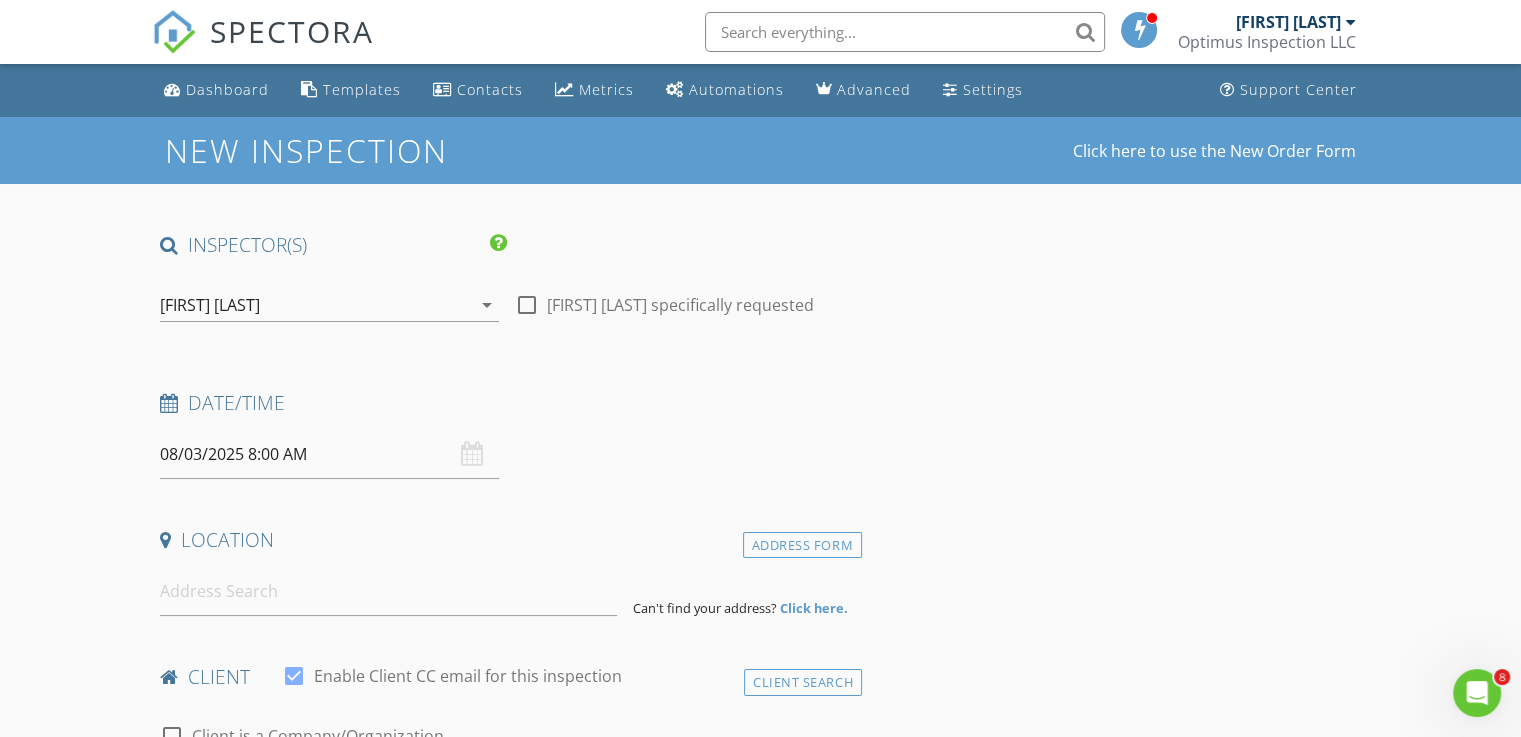 scroll, scrollTop: 0, scrollLeft: 0, axis: both 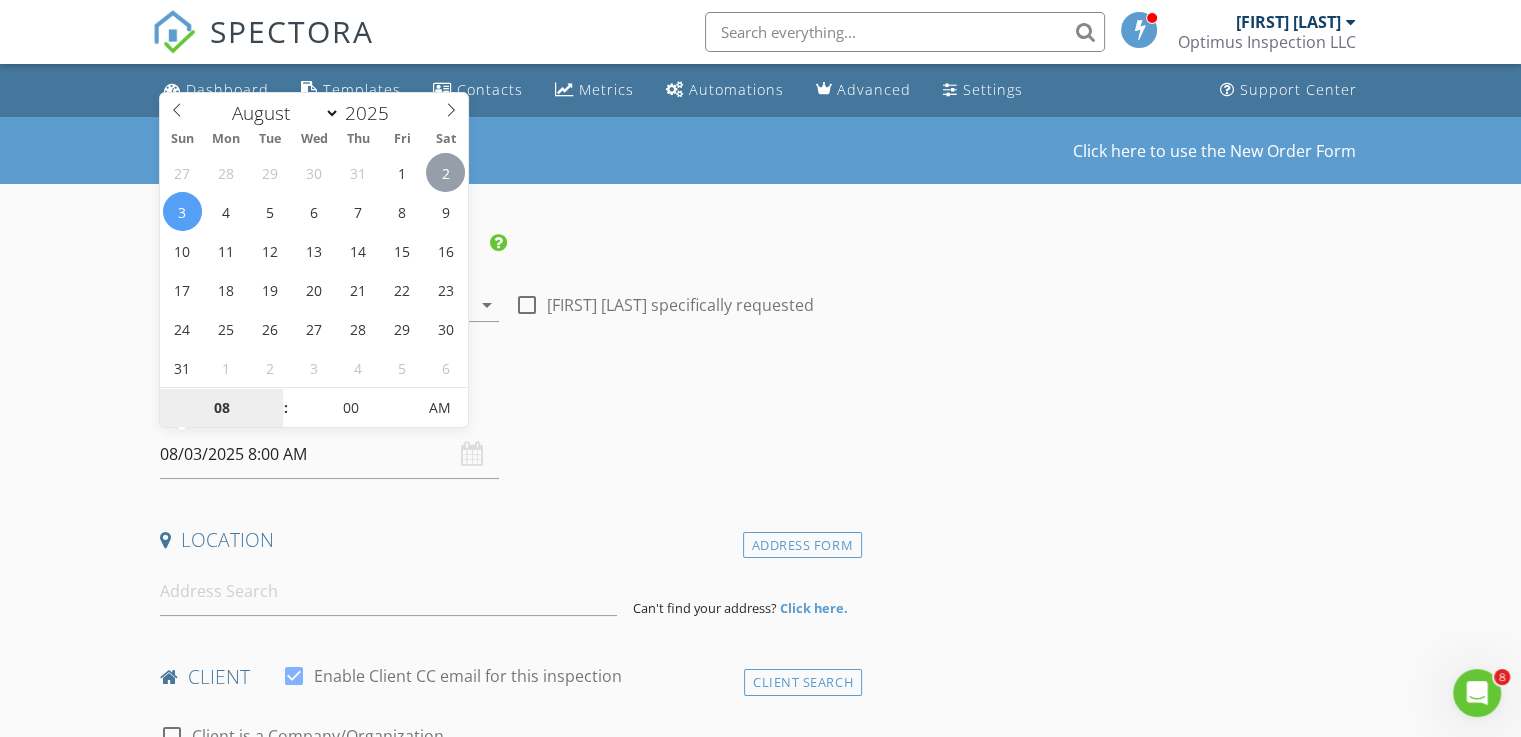 type on "08/02/2025 8:00 AM" 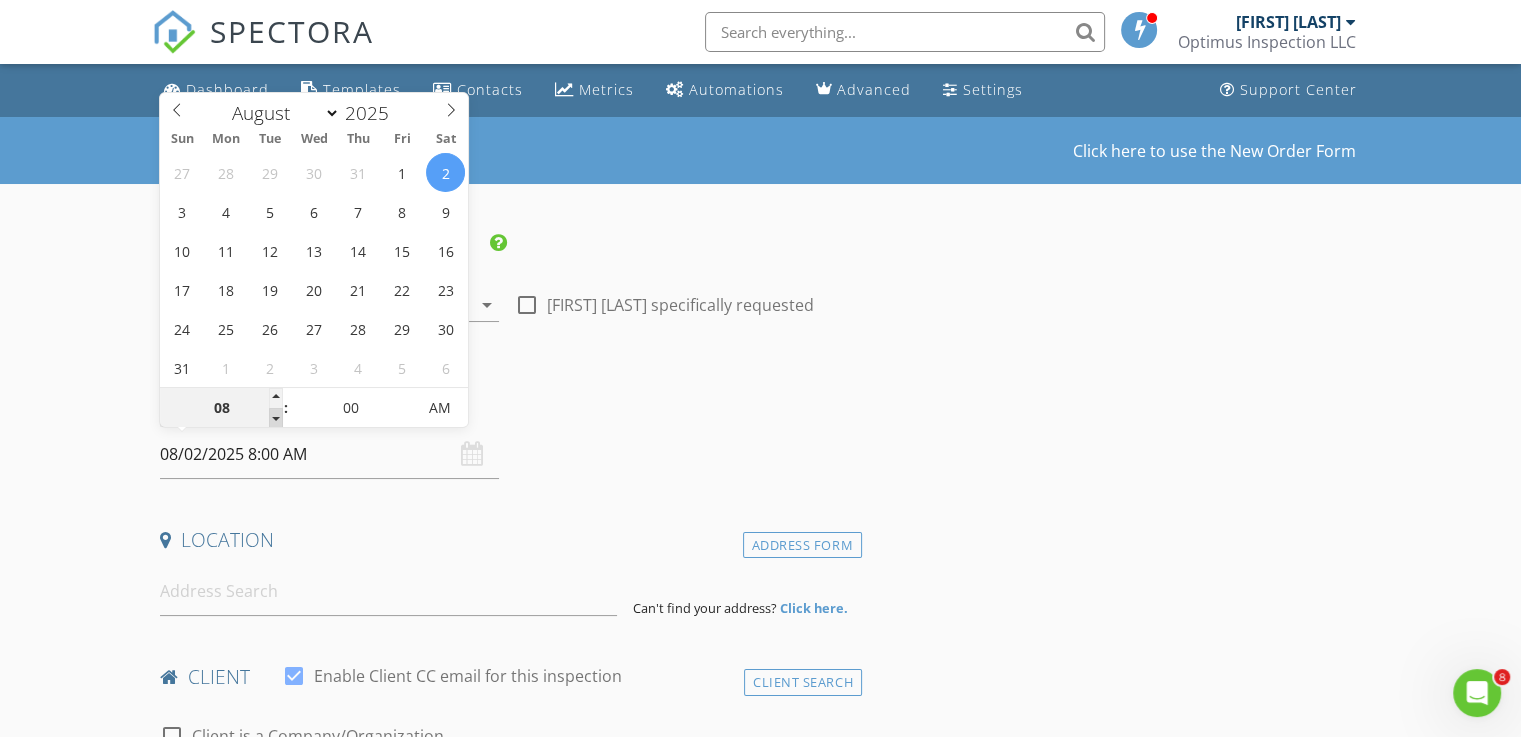 type on "07" 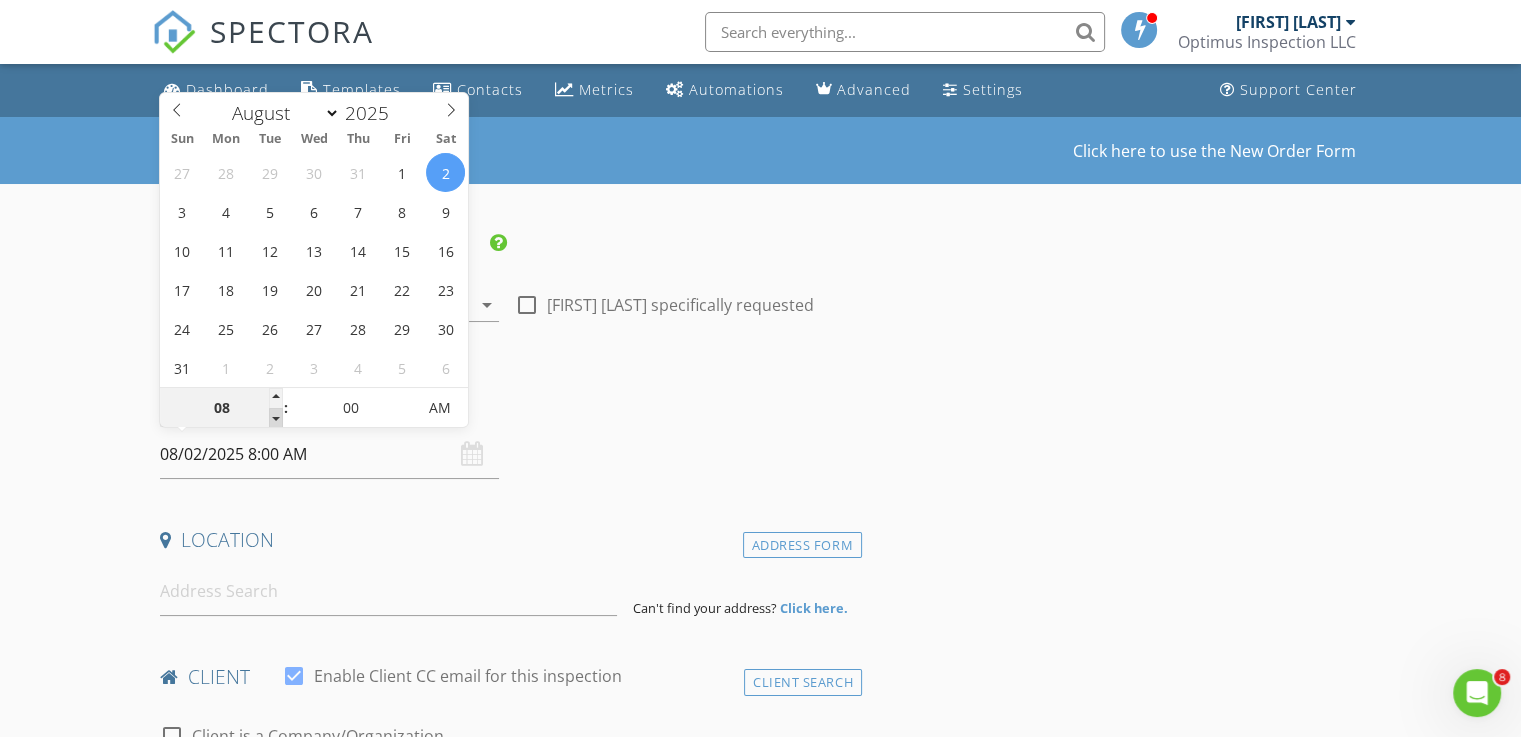 type on "08/02/2025 7:00 AM" 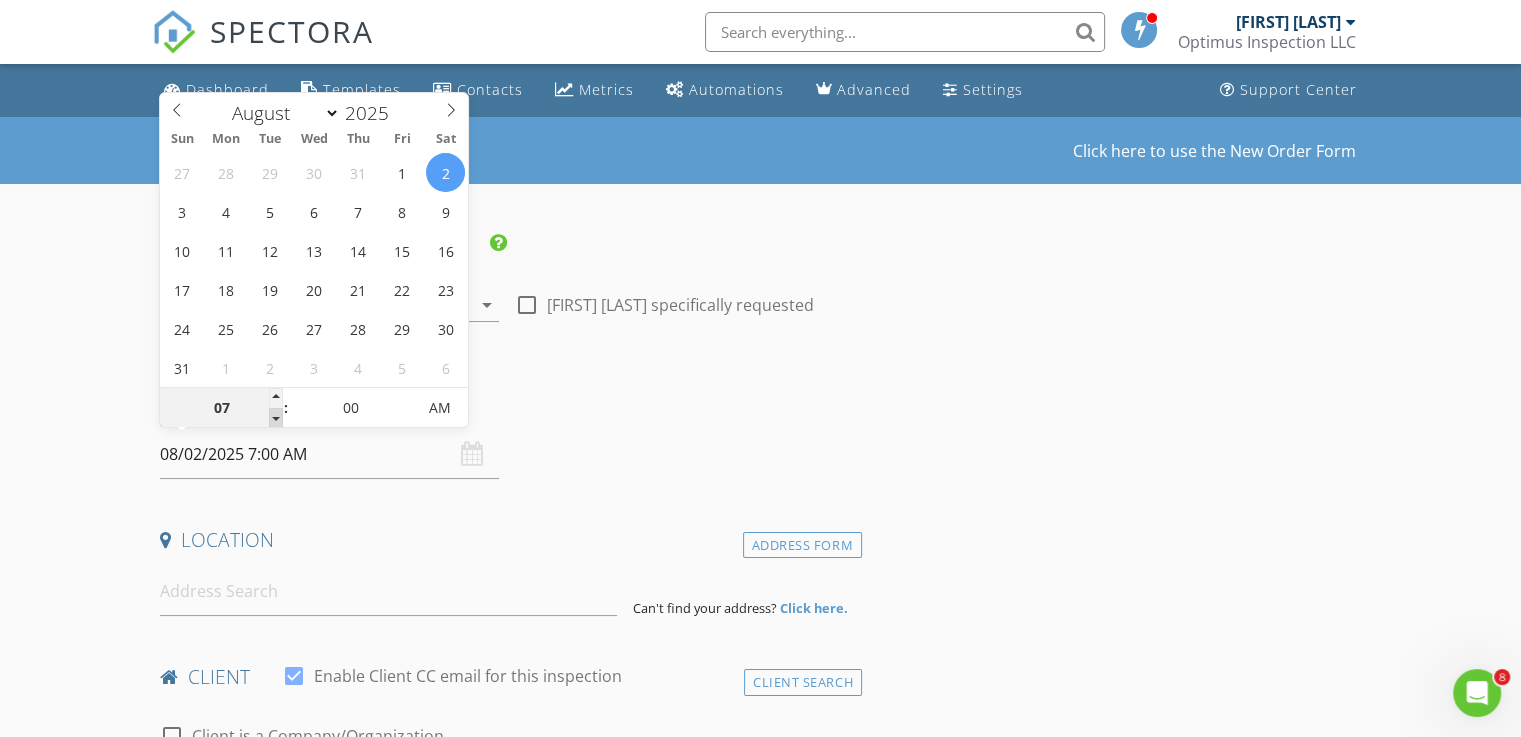 click at bounding box center (276, 418) 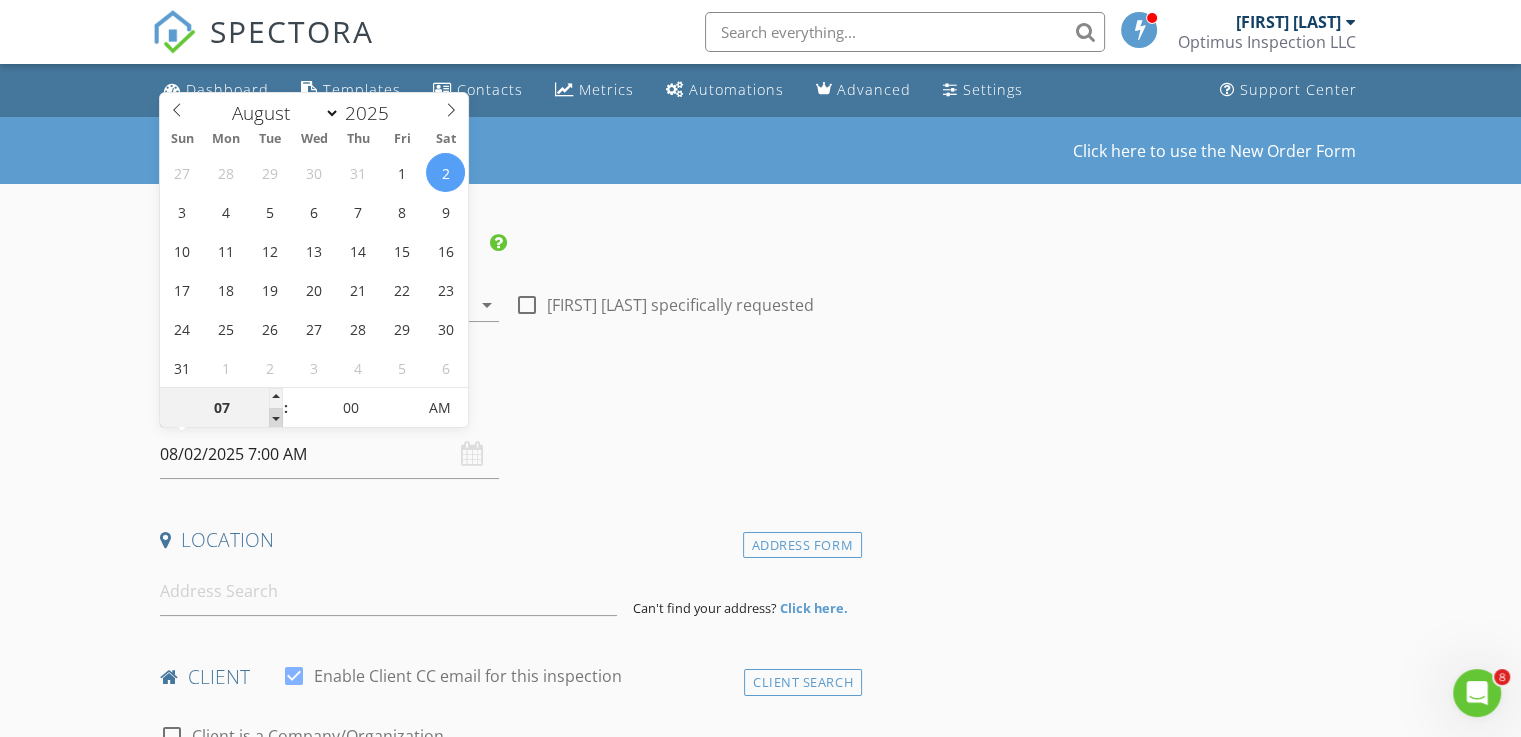 type on "06" 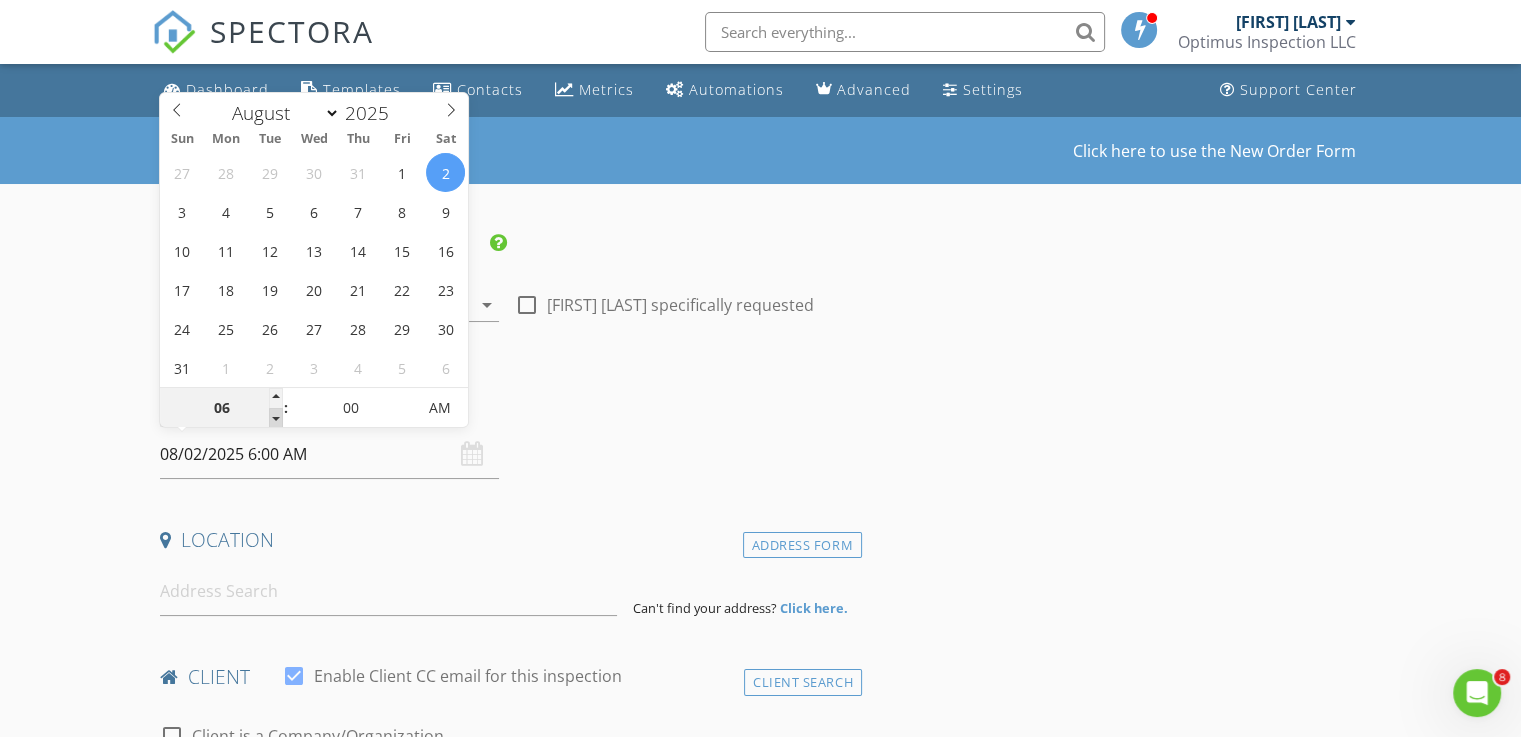 click at bounding box center [276, 418] 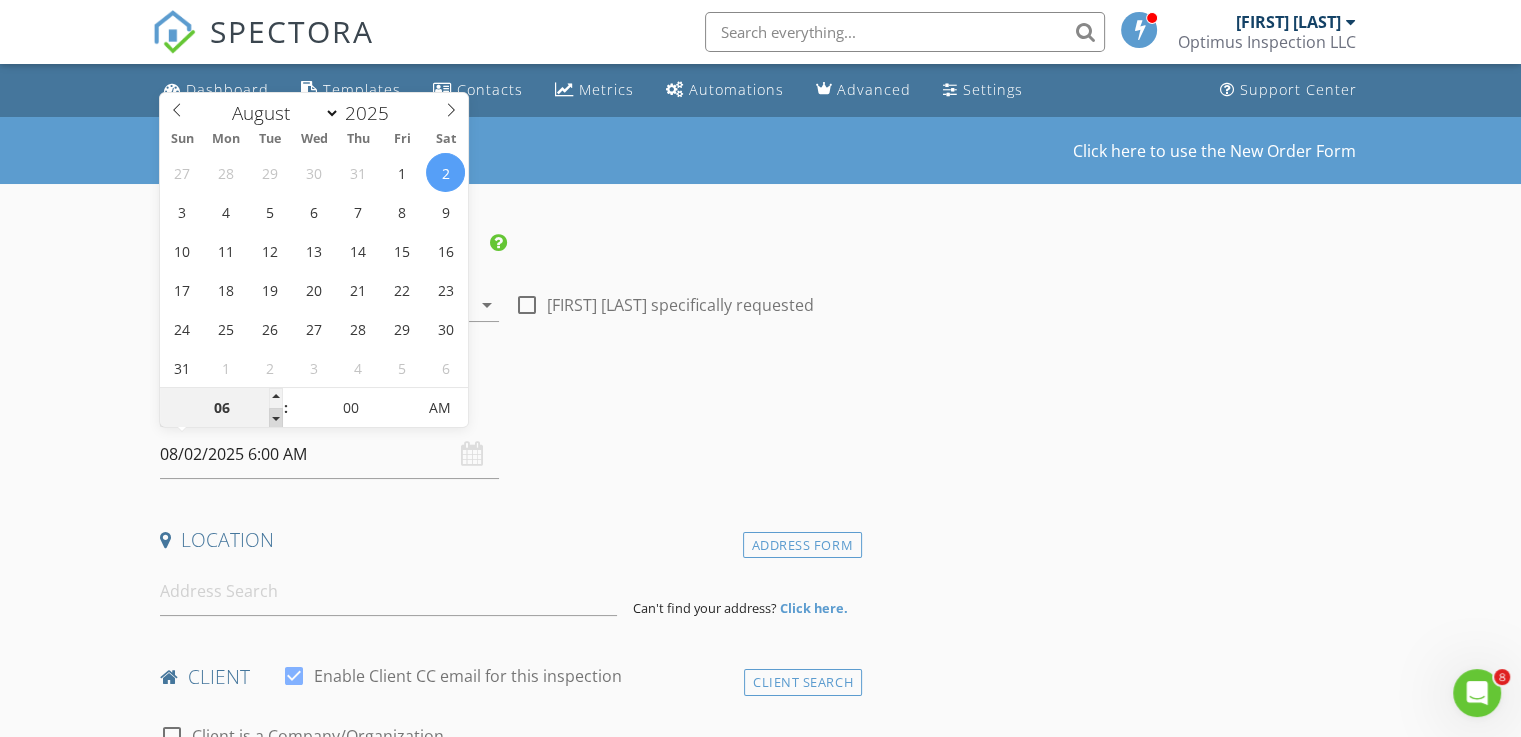 type on "05" 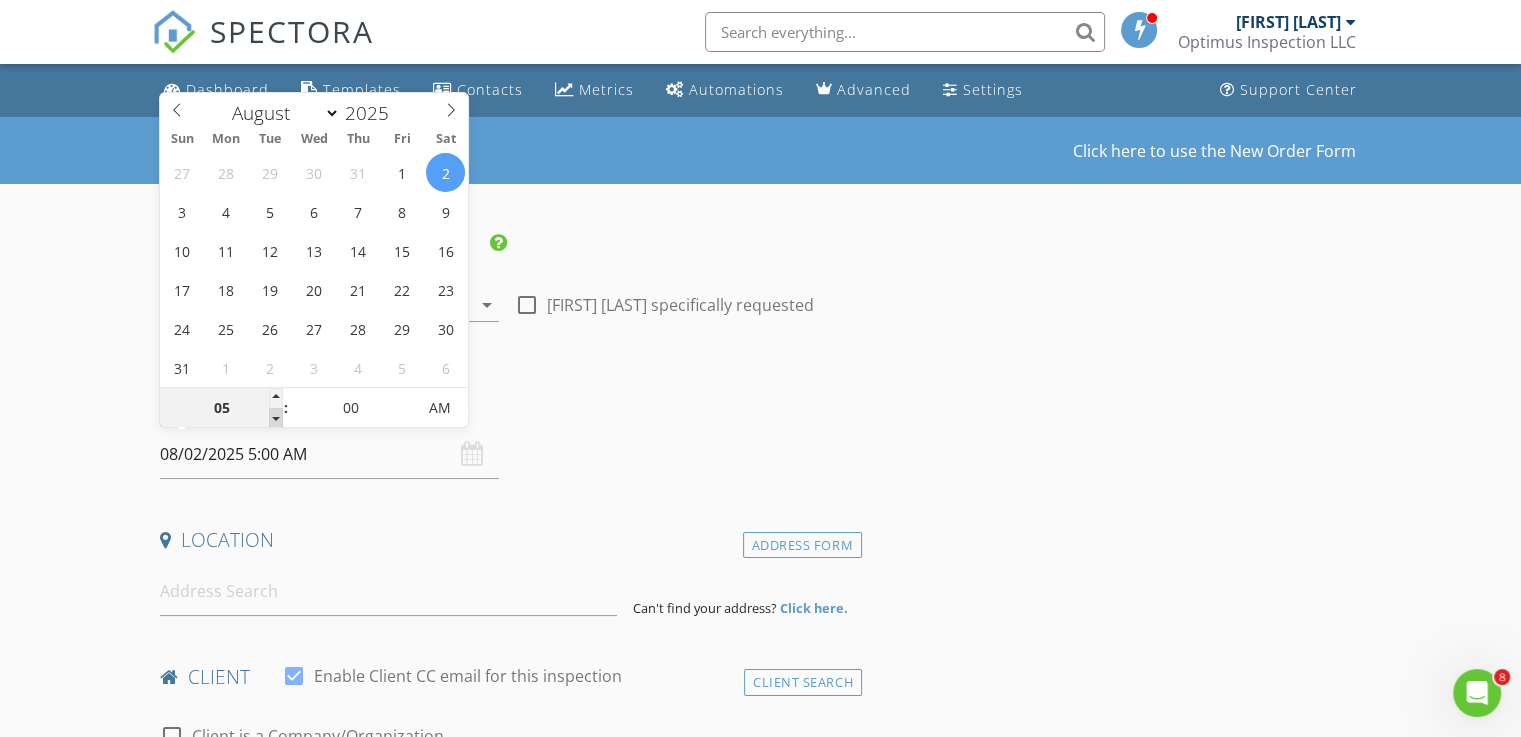 click at bounding box center (276, 418) 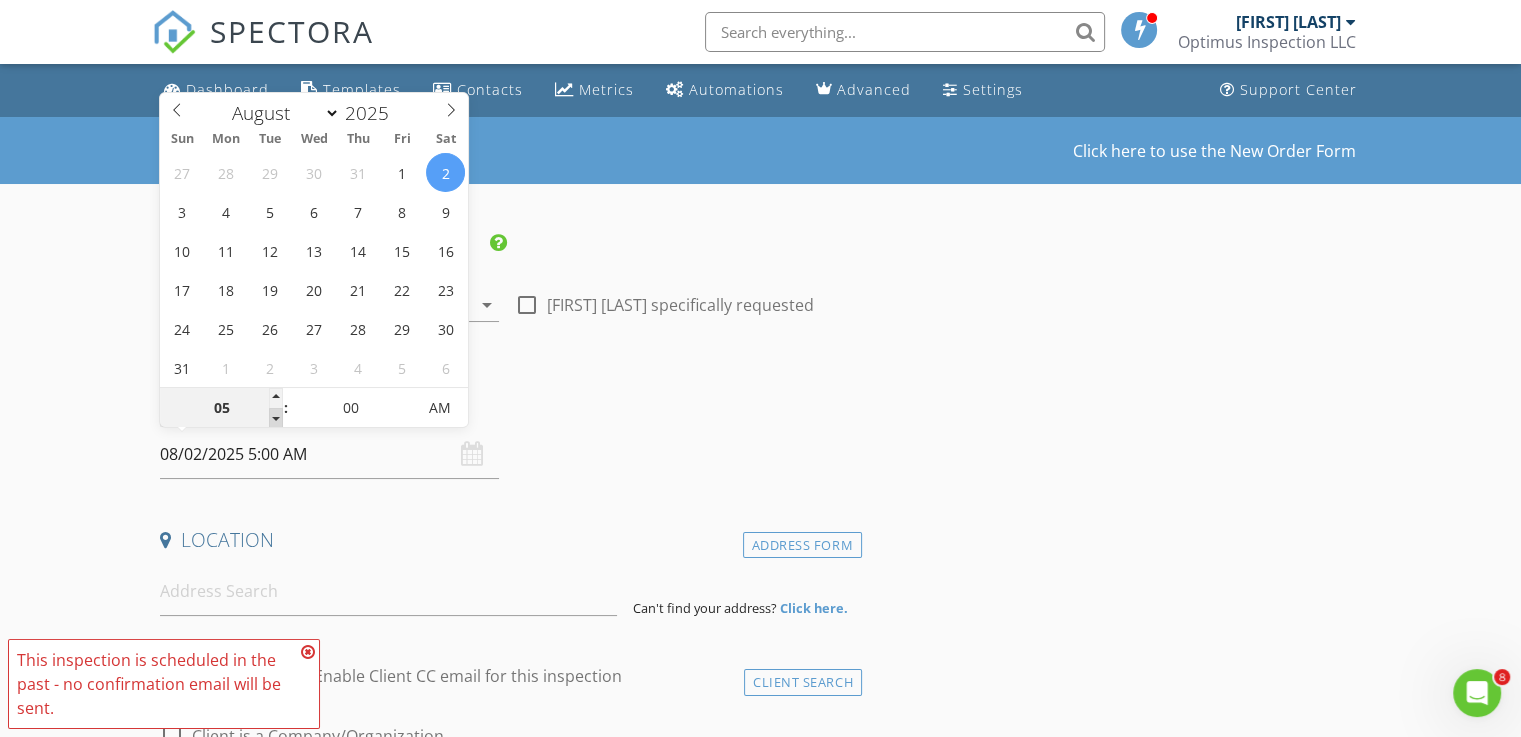 type on "04" 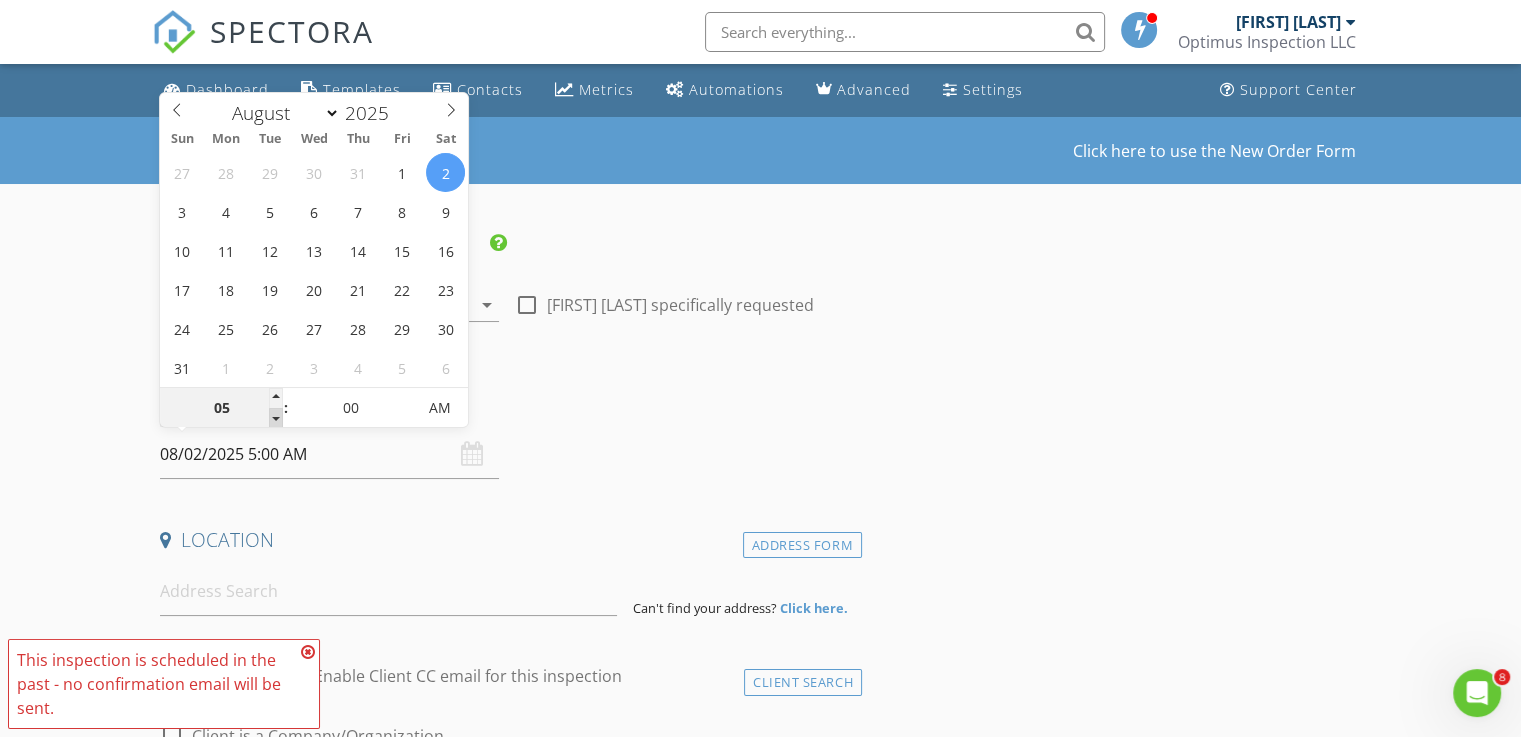 type on "08/02/2025 4:00 AM" 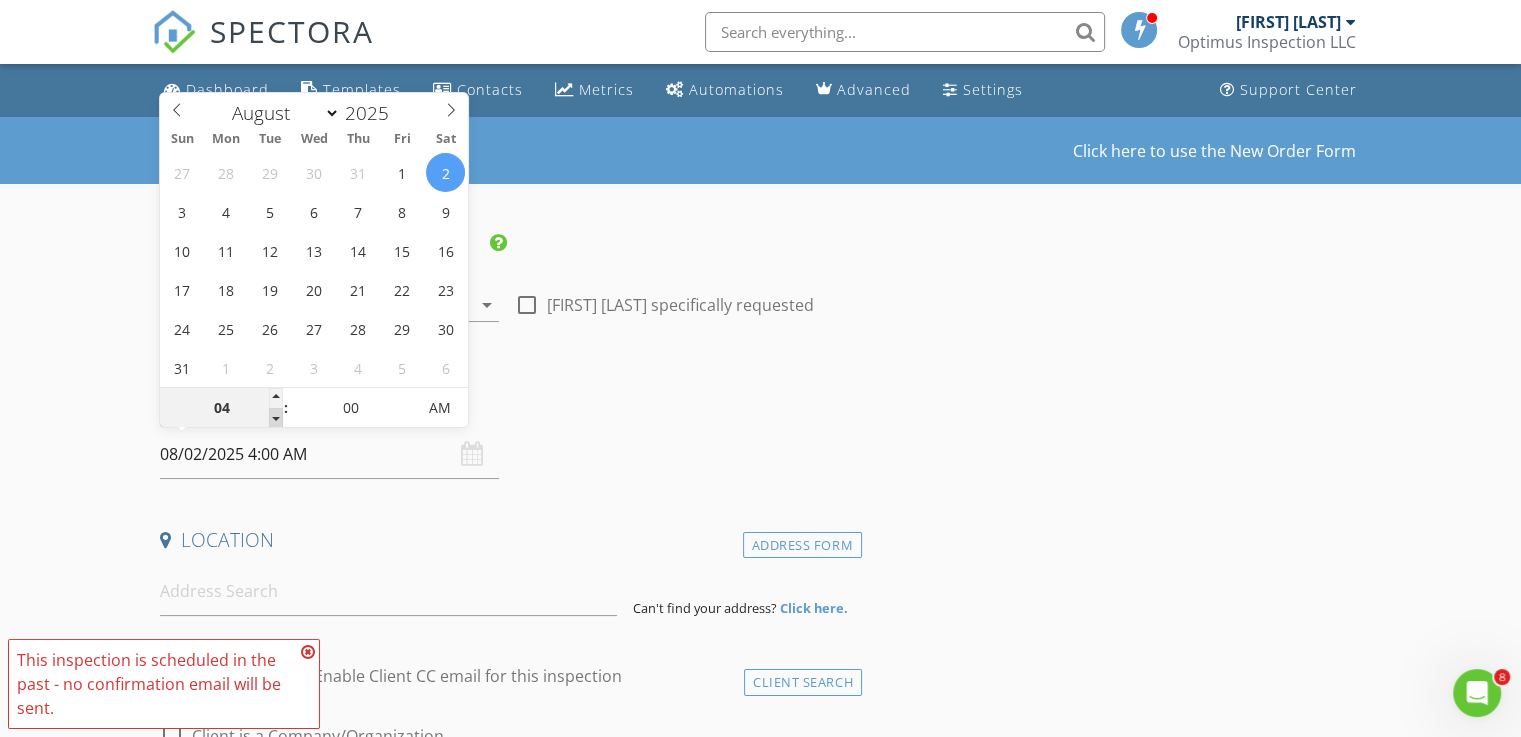 click at bounding box center (276, 418) 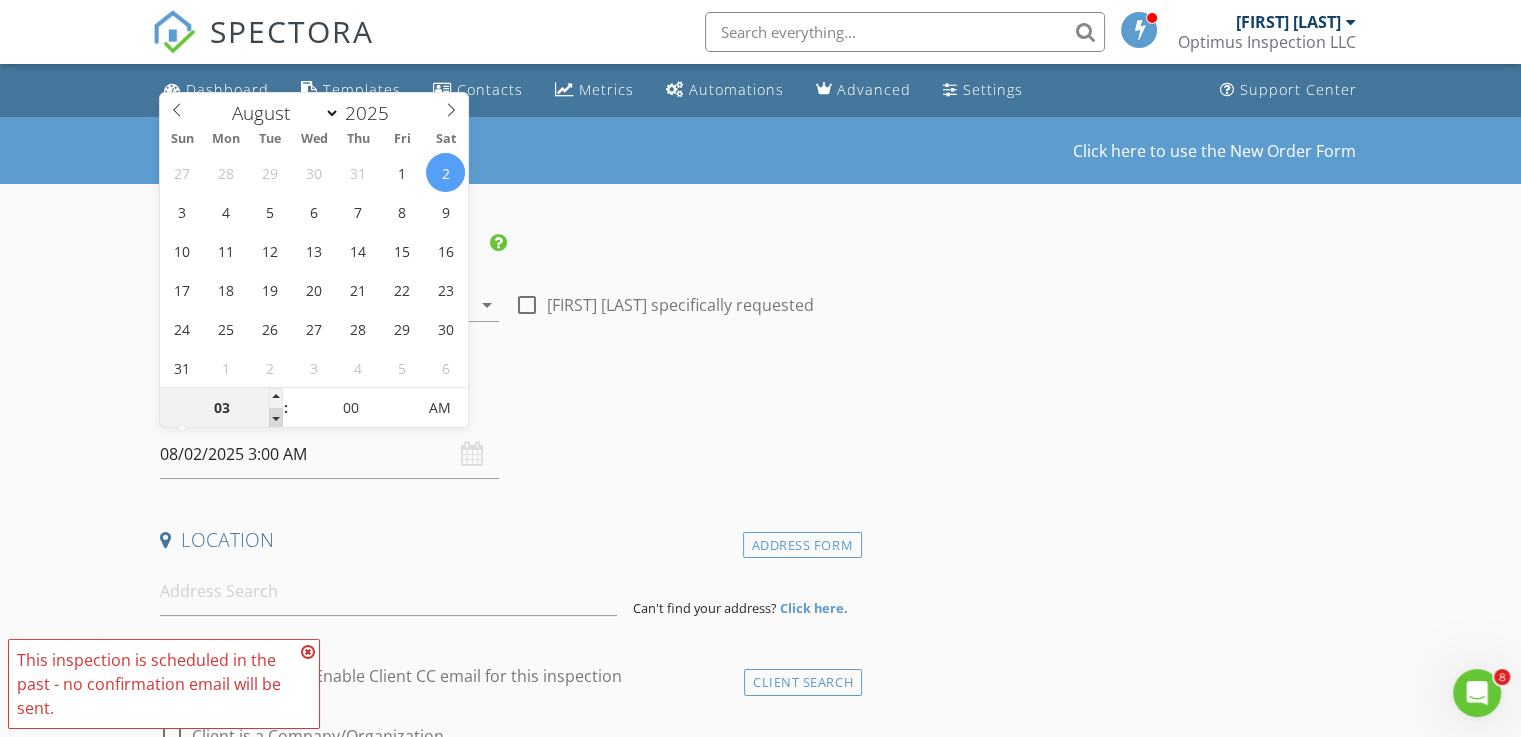 click at bounding box center [276, 418] 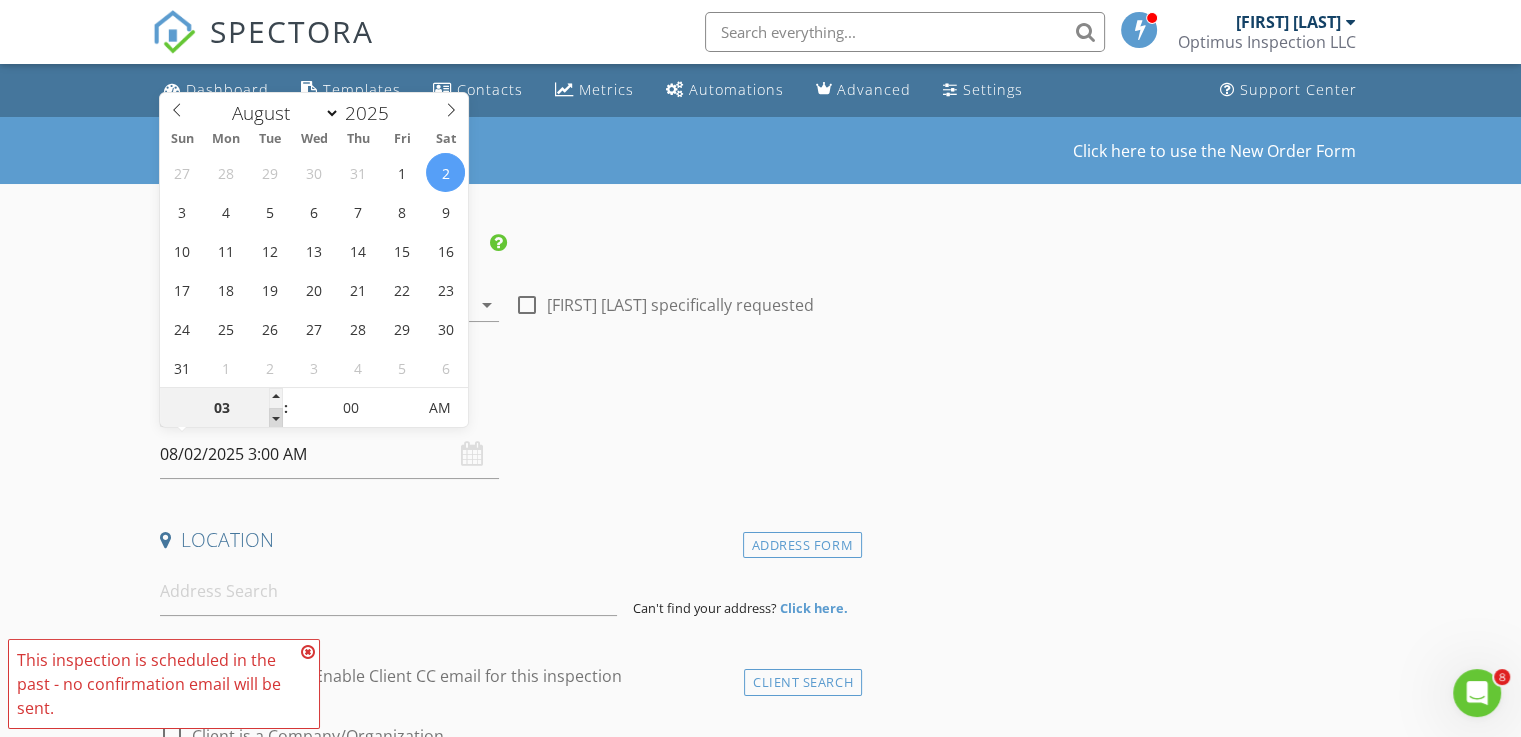 type on "02" 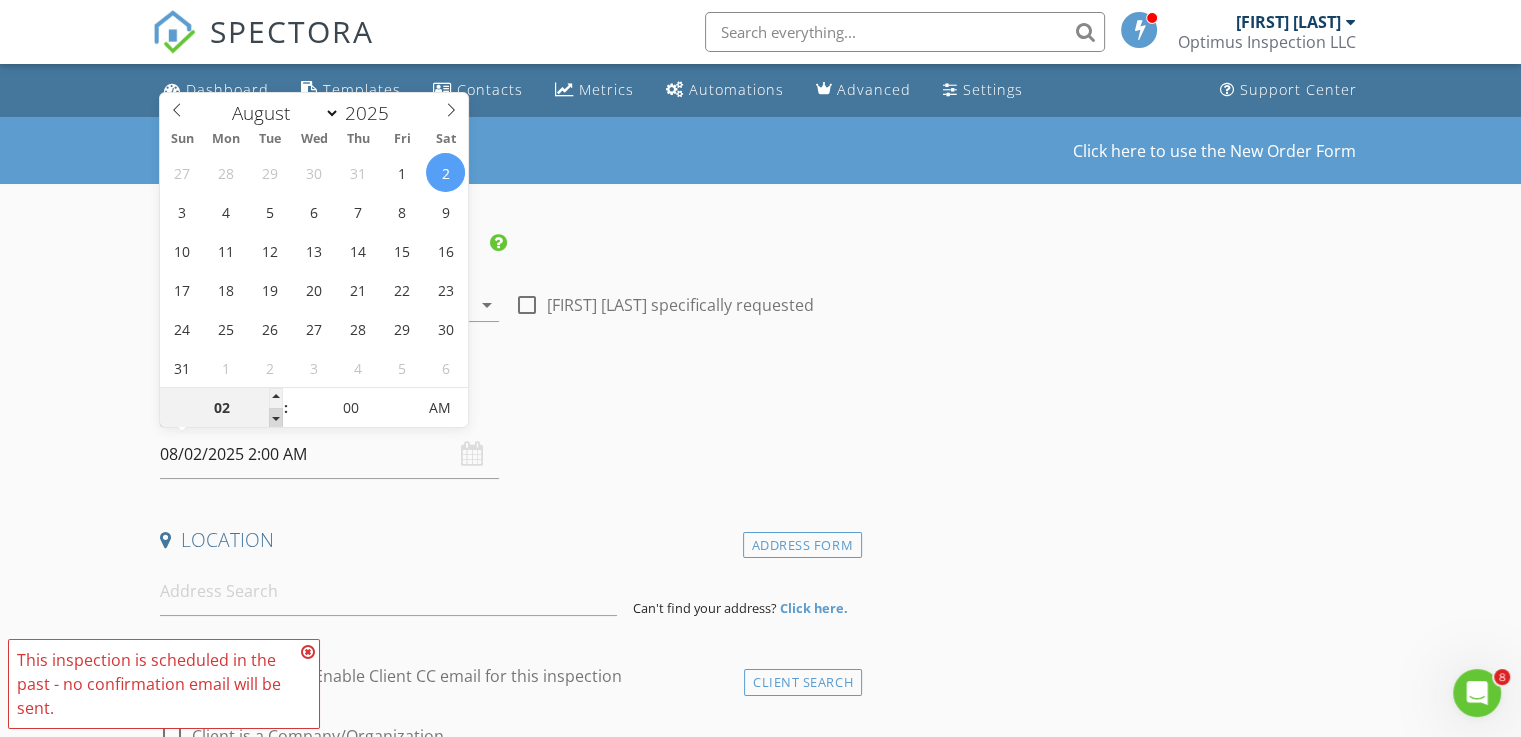 click at bounding box center [276, 418] 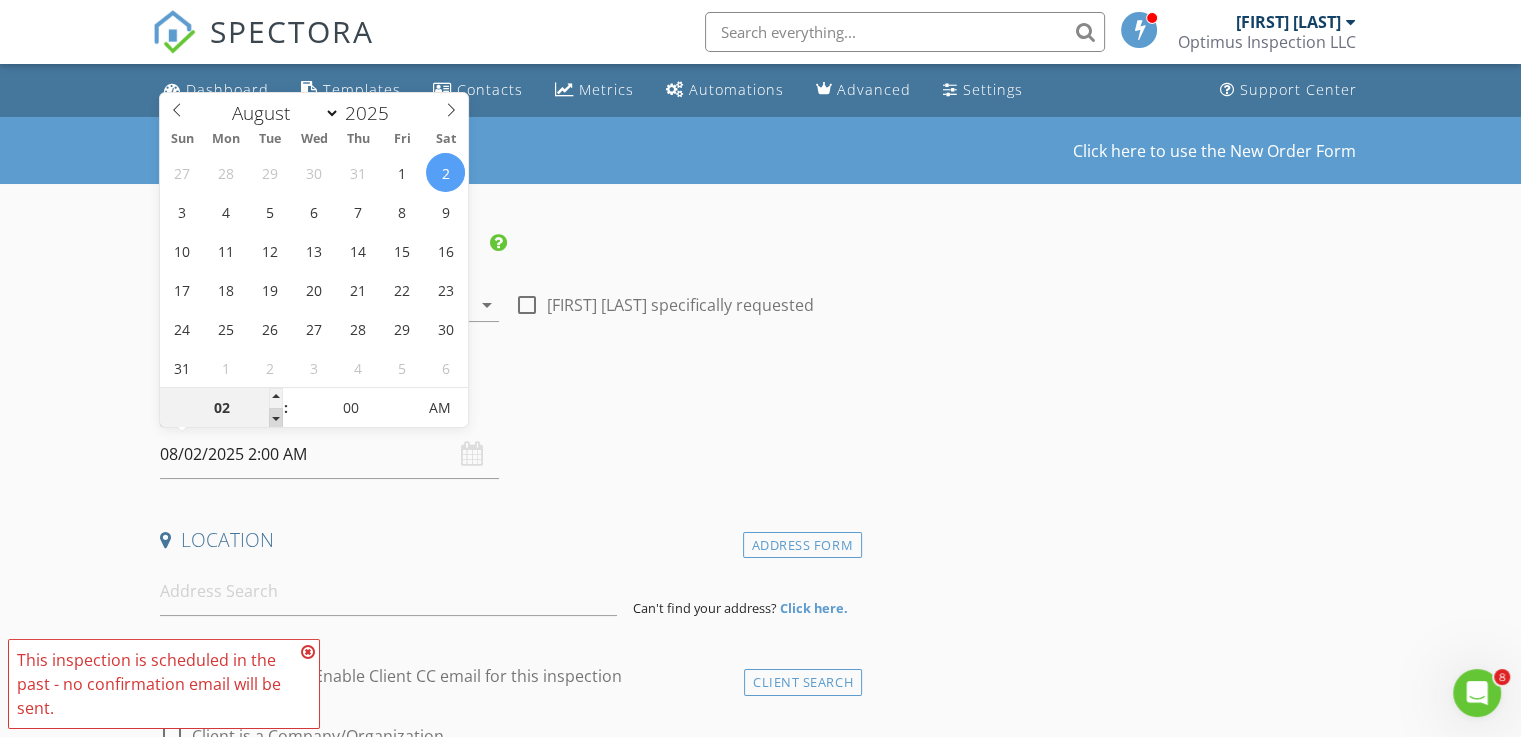 type on "01" 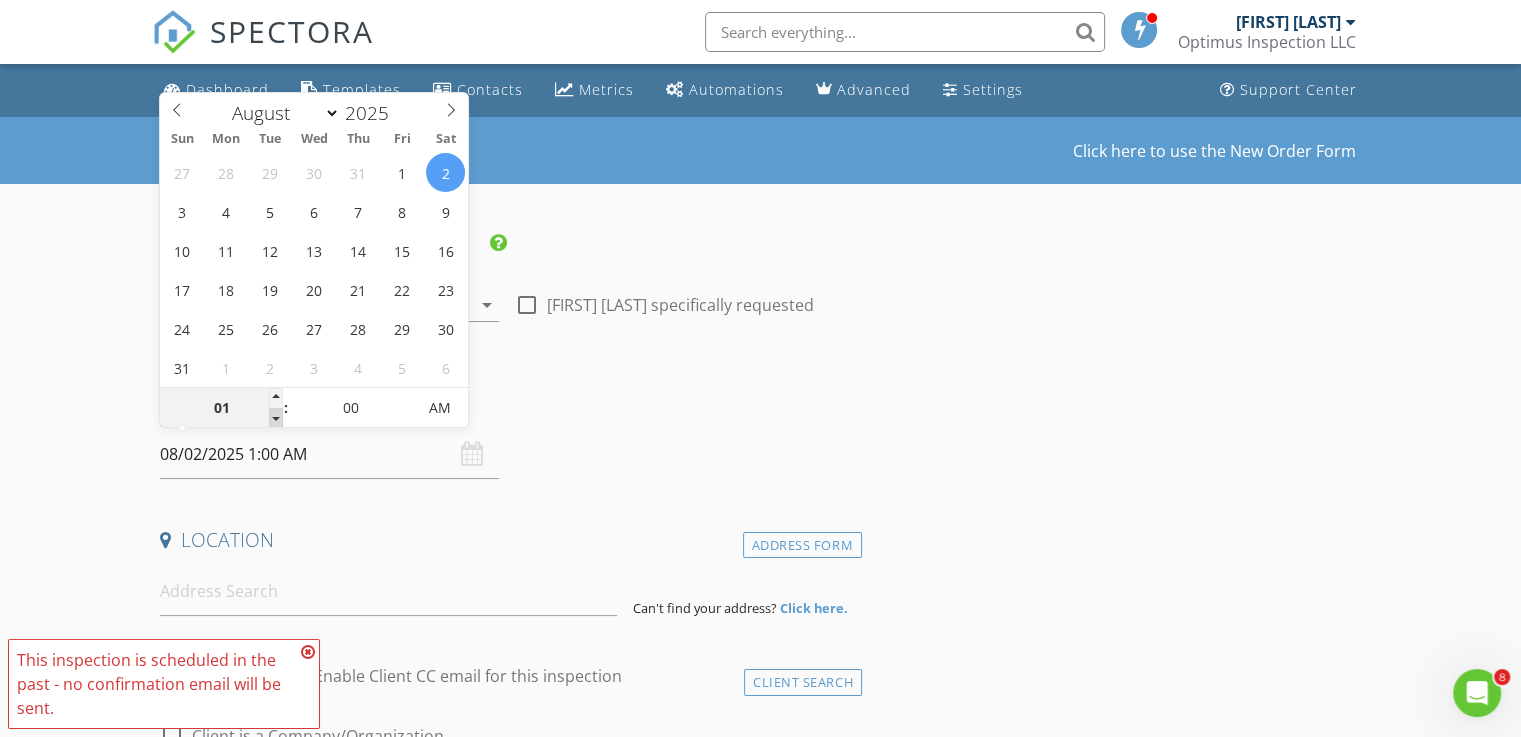 click at bounding box center [276, 418] 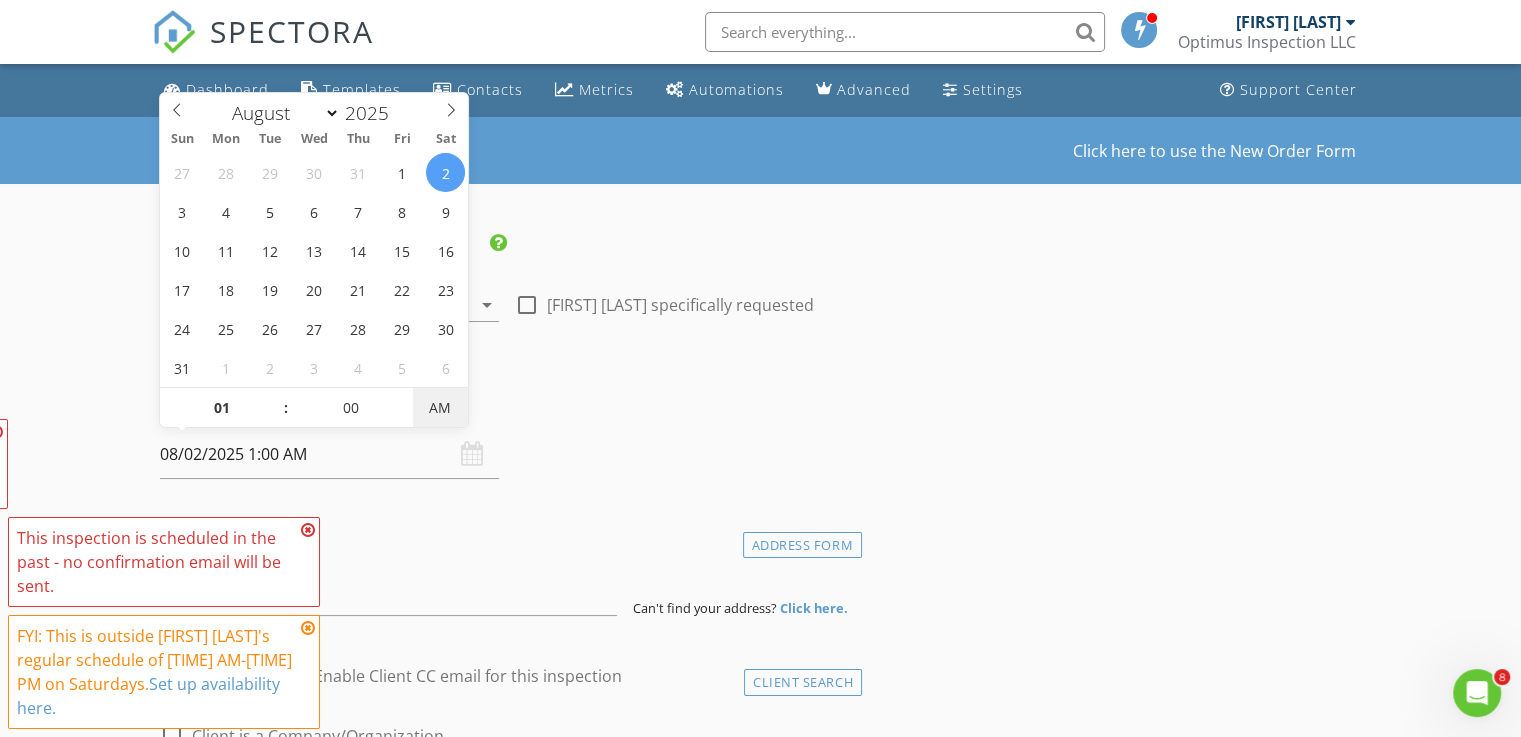 type on "08/02/2025 1:00 PM" 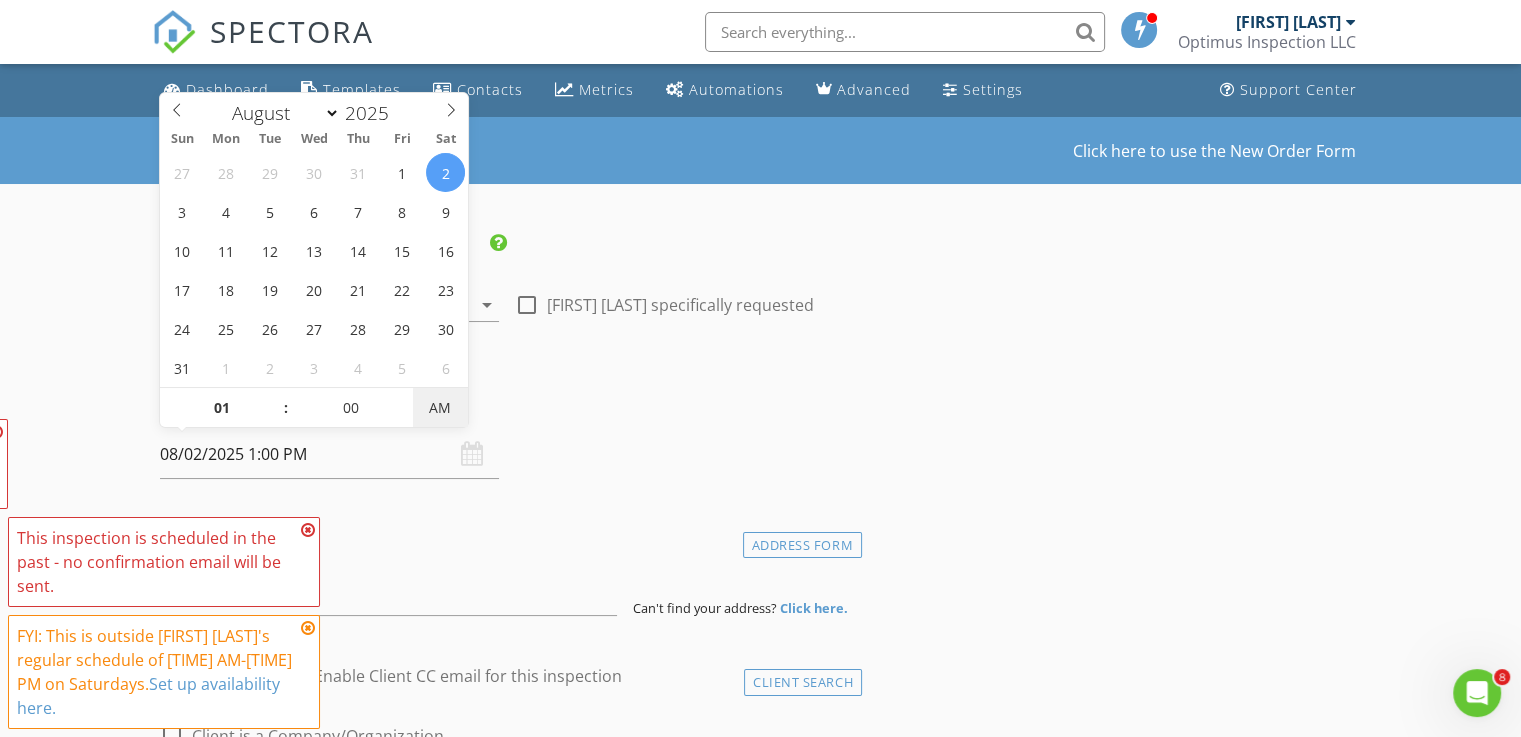click on "AM" at bounding box center (440, 408) 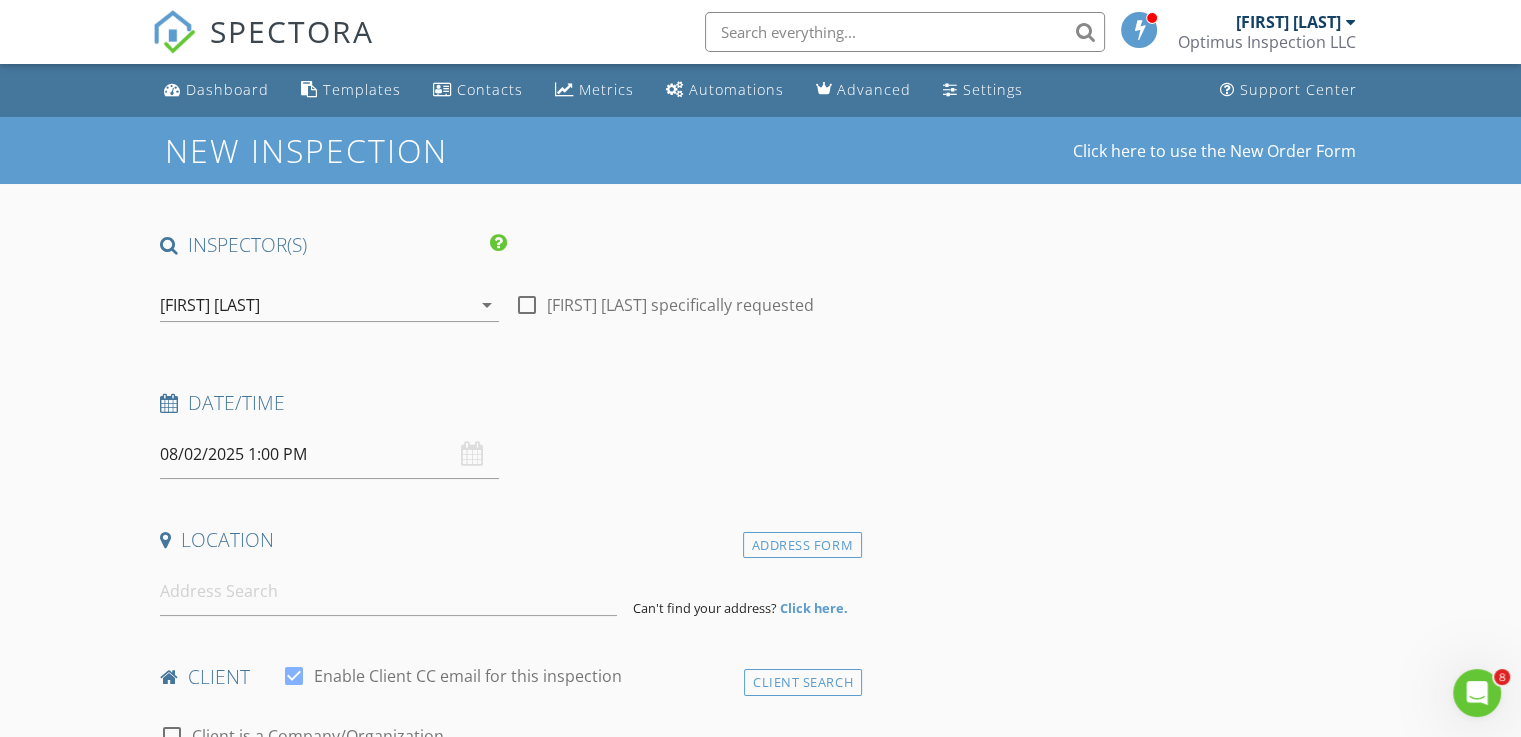 click on "New Inspection
Click here to use the New Order Form
INSPECTOR(S)
check_box   John Pham   PRIMARY   John Pham arrow_drop_down   check_box_outline_blank John Pham specifically requested
Date/Time
08/02/2025 1:00 PM
Location
Address Form       Can't find your address?   Click here.
client
check_box Enable Client CC email for this inspection   Client Search     check_box_outline_blank Client is a Company/Organization     First Name   Last Name   Email   CC Email   Phone           Notes   Private Notes
ADD ADDITIONAL client
SERVICES
check_box_outline_blank   Residential Inspection   check_box_outline_blank   WDI (Termite)   check_box_outline_blank   Sprinkler System   check_box_outline_blank   Sewer Scan   check_box_outline_blank   Pool Inspection     New Service" at bounding box center (760, 1633) 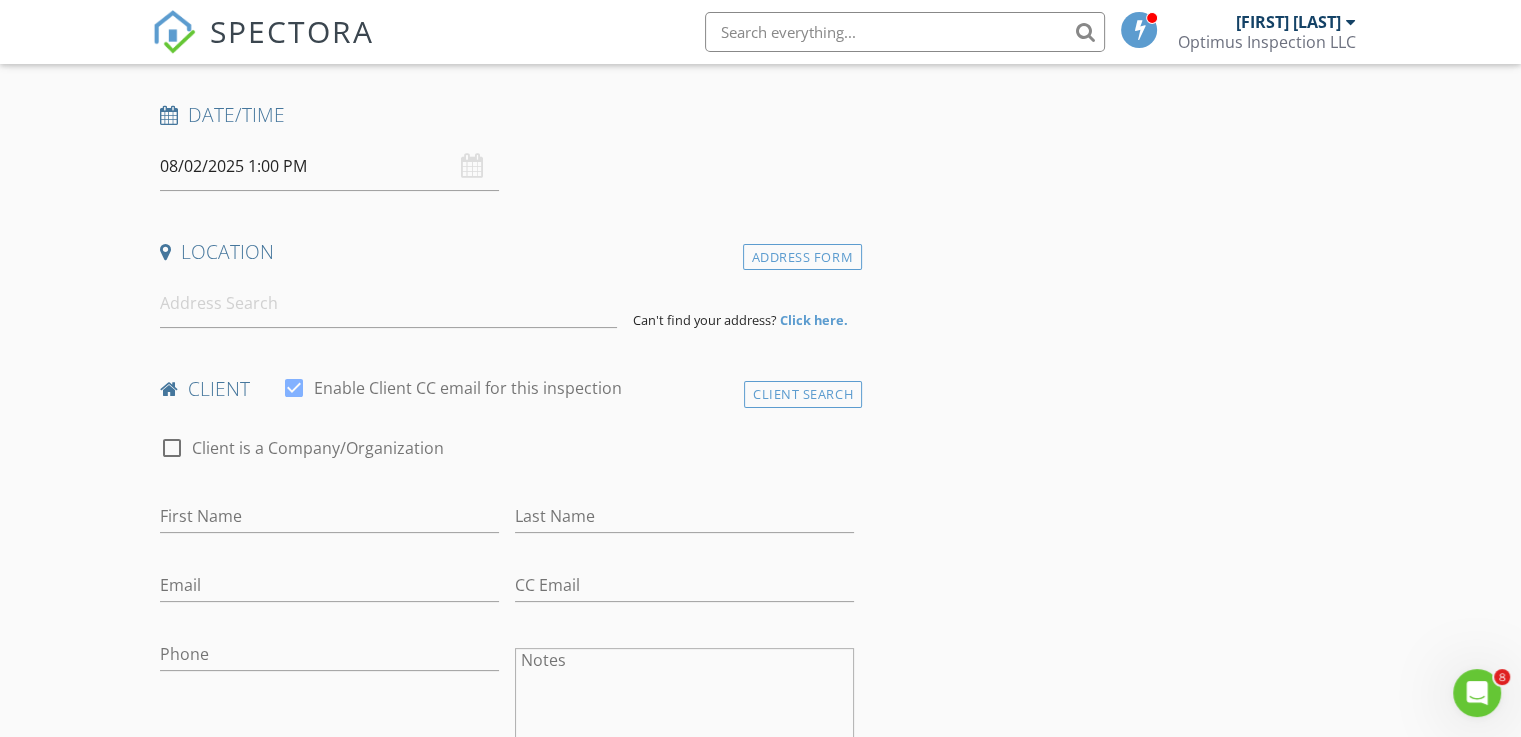 scroll, scrollTop: 300, scrollLeft: 0, axis: vertical 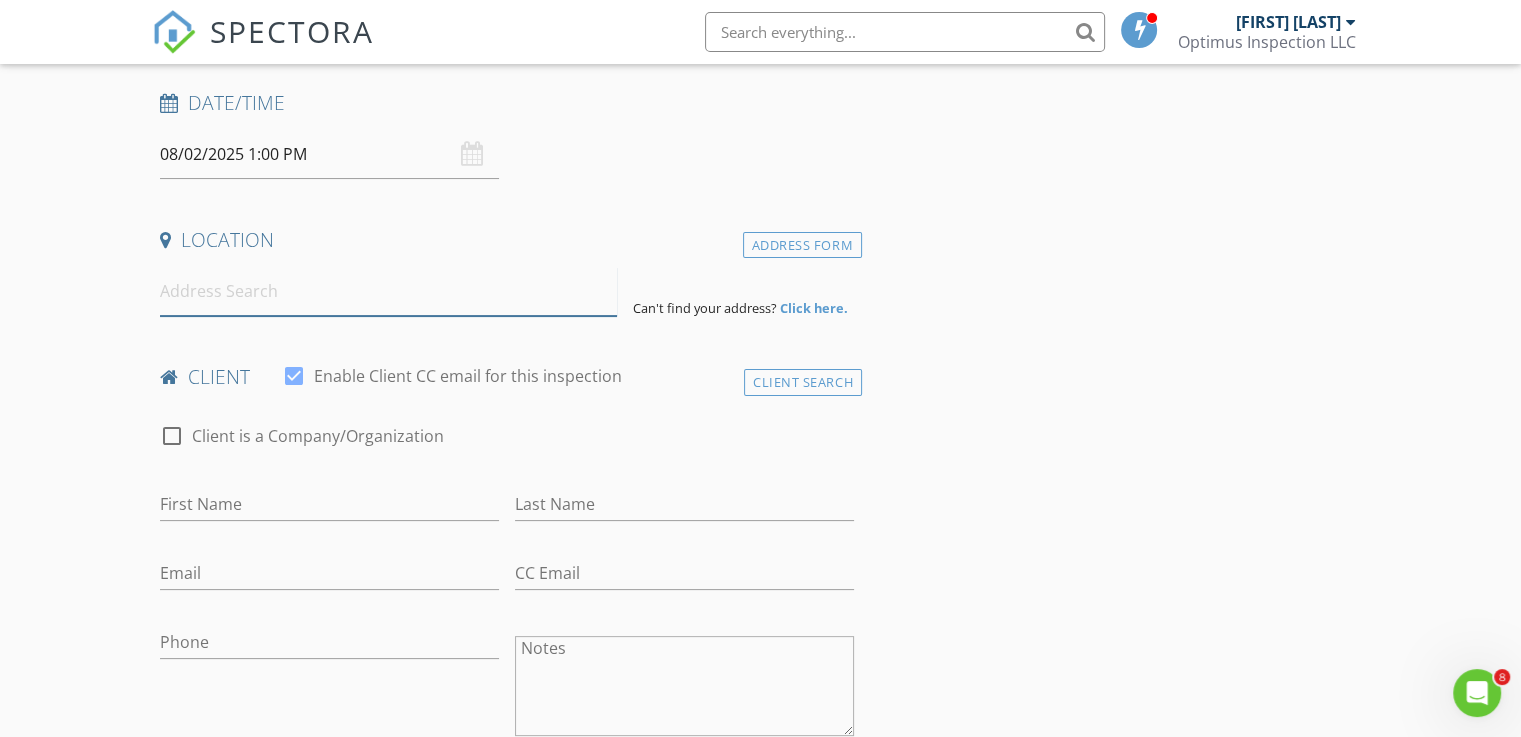 click at bounding box center [388, 291] 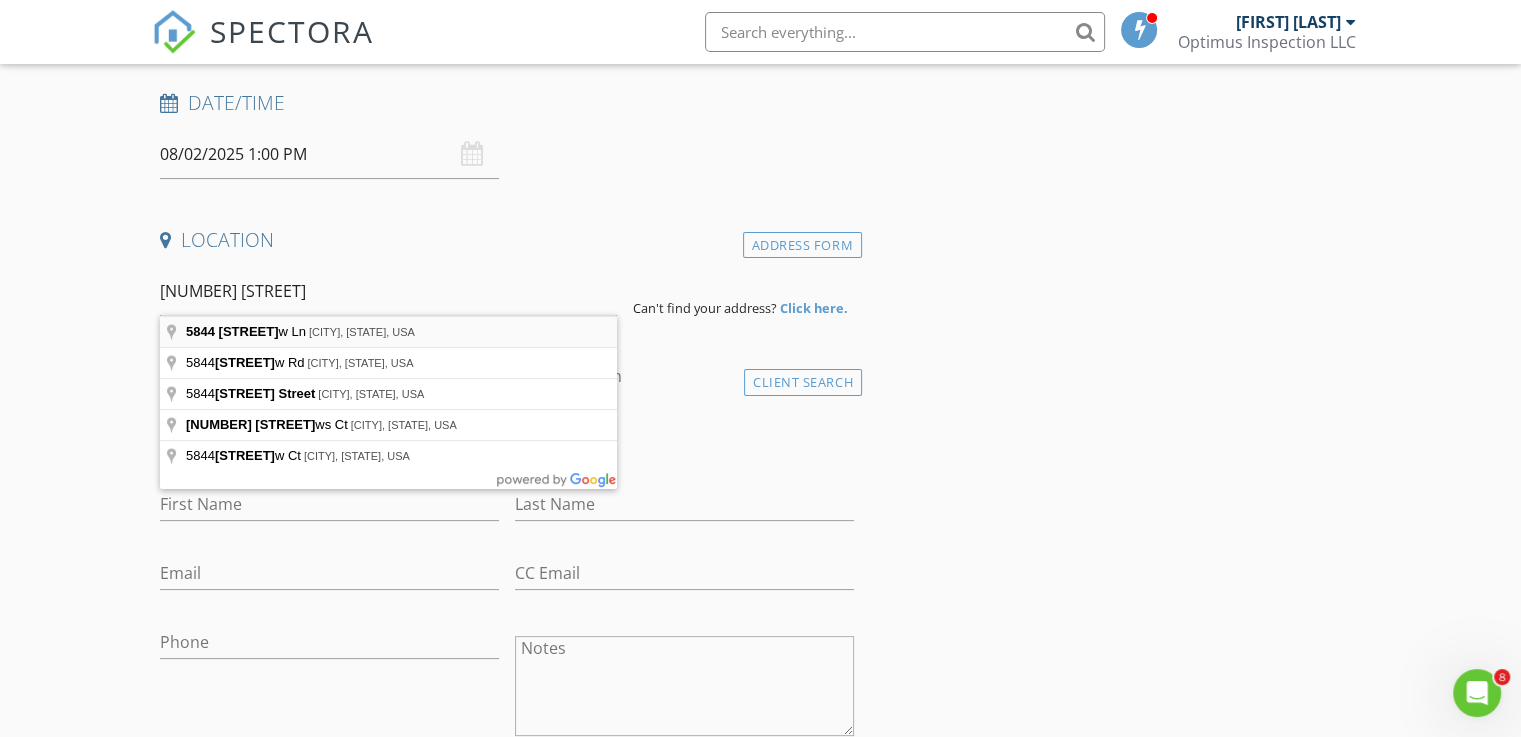 type on "5844 Sunny Meadow Ln, Grand Prairie, TX, USA" 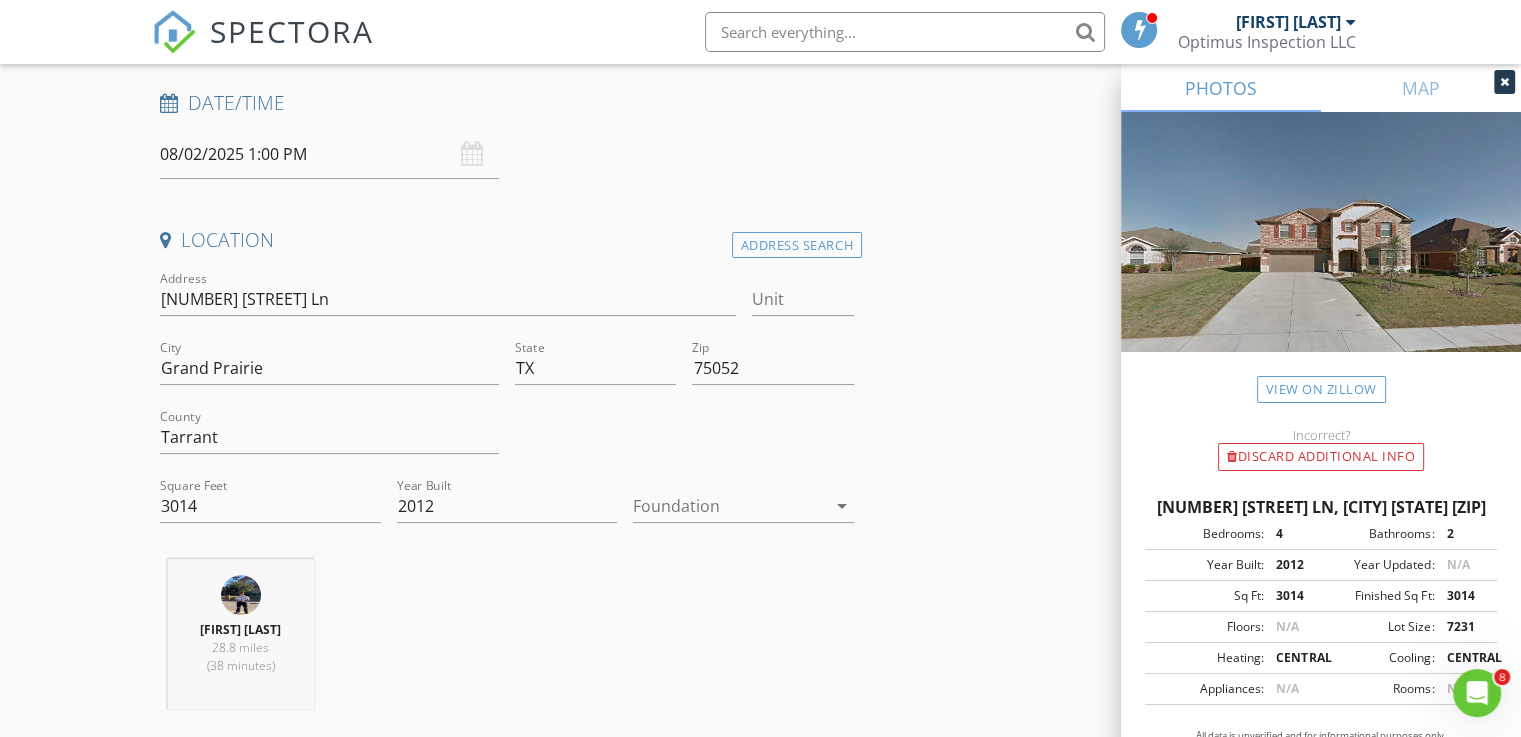 click at bounding box center (729, 506) 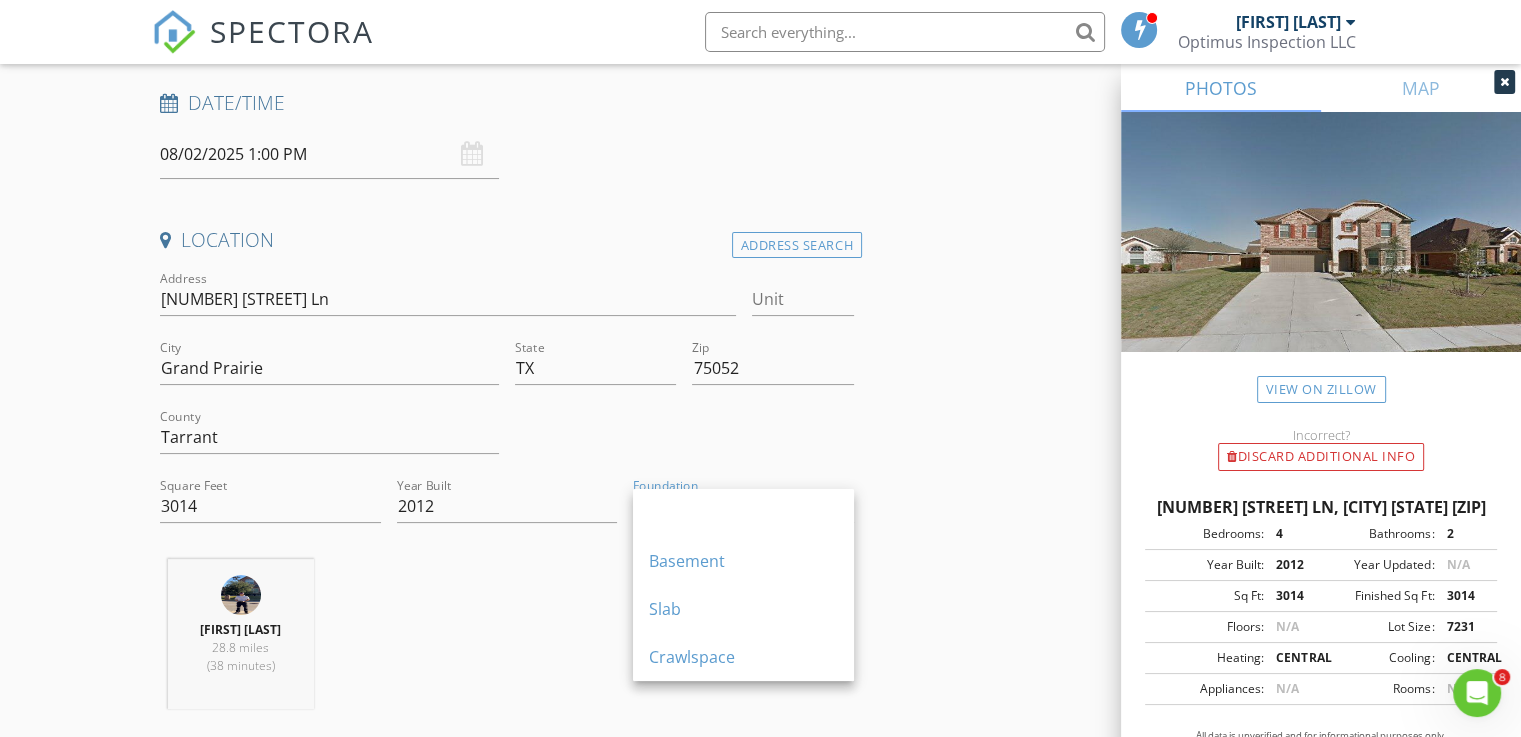 click on "Slab" at bounding box center [743, 609] 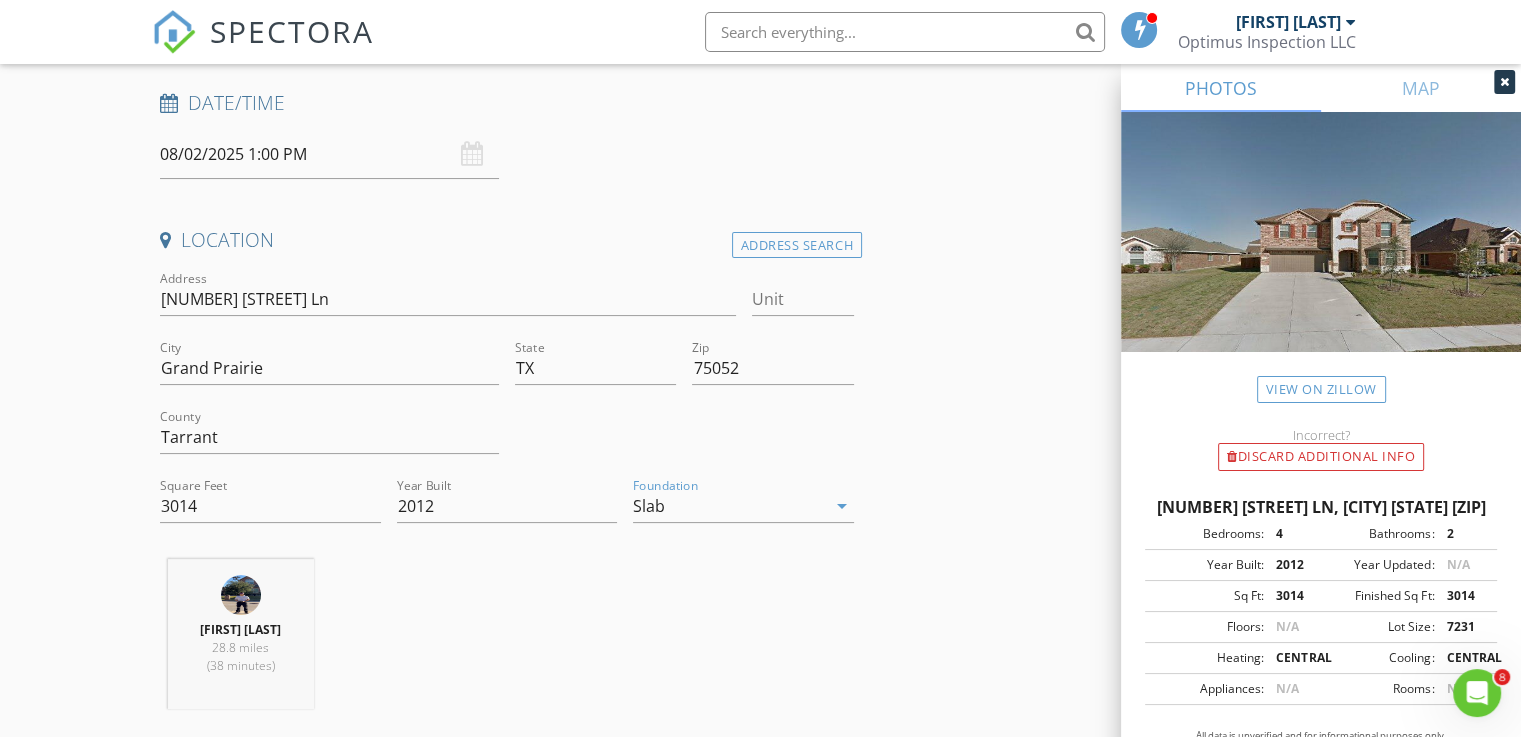click on "John Pham     28.8 miles     (38 minutes)" at bounding box center [507, 642] 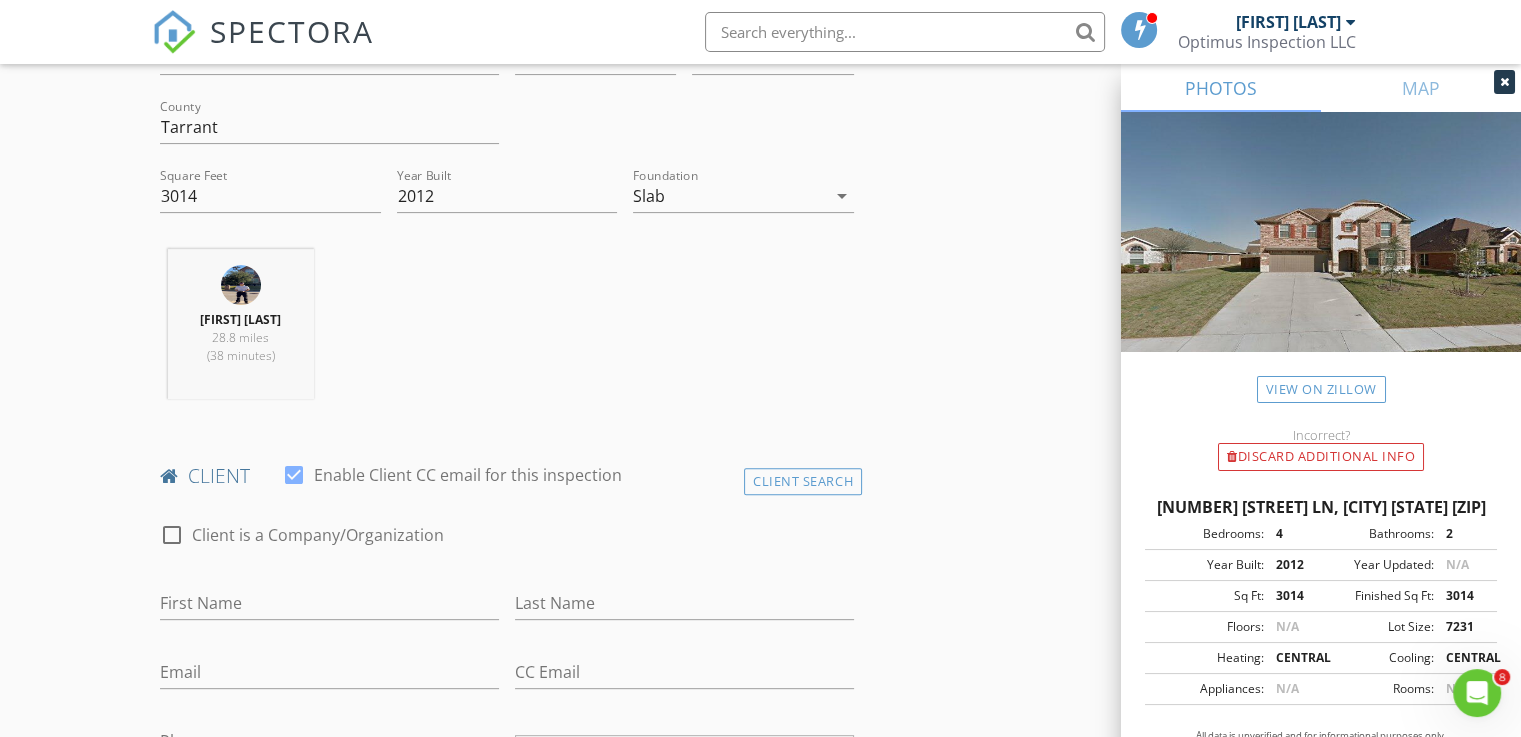 scroll, scrollTop: 700, scrollLeft: 0, axis: vertical 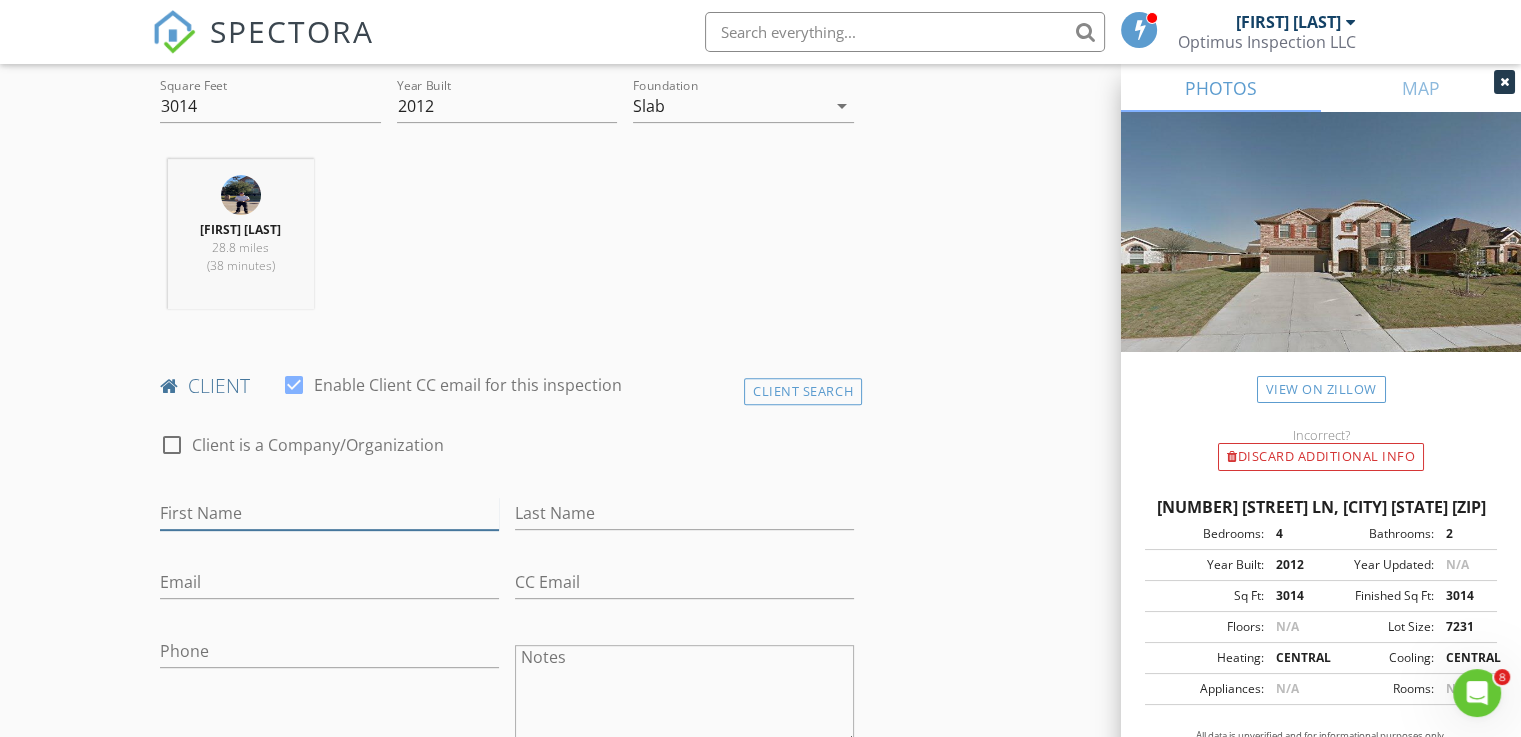 click on "First Name" at bounding box center (329, 513) 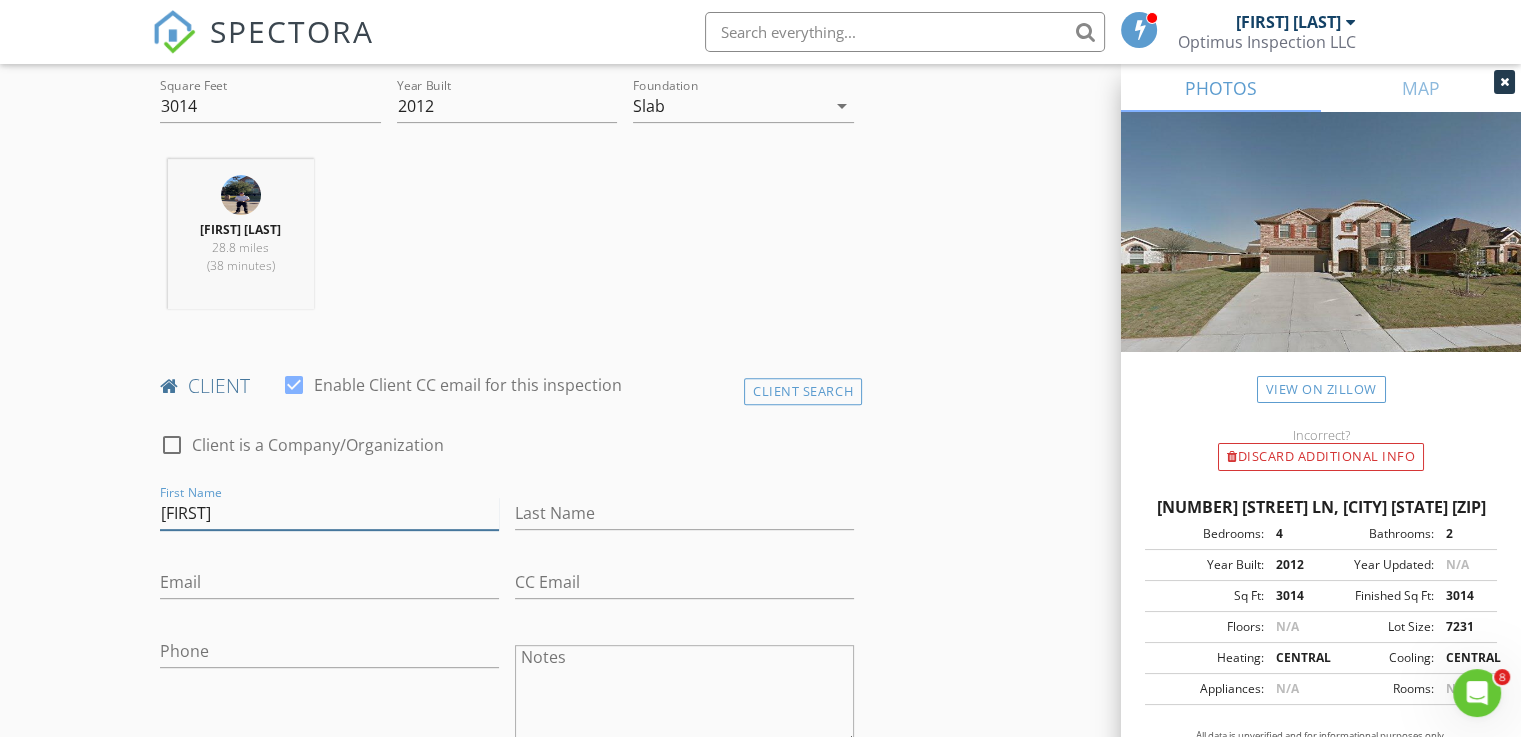 type on "Lai" 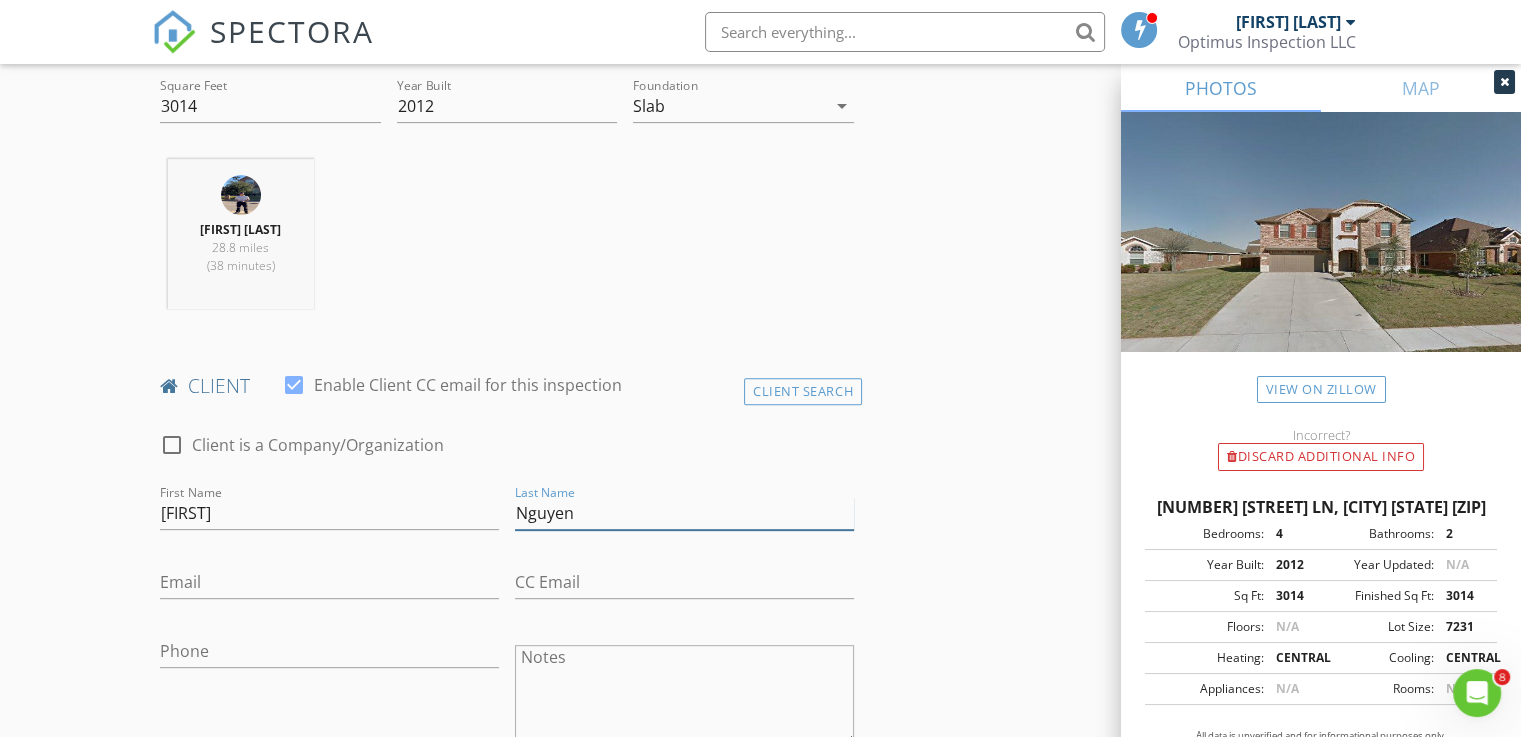 type on "Nguyen" 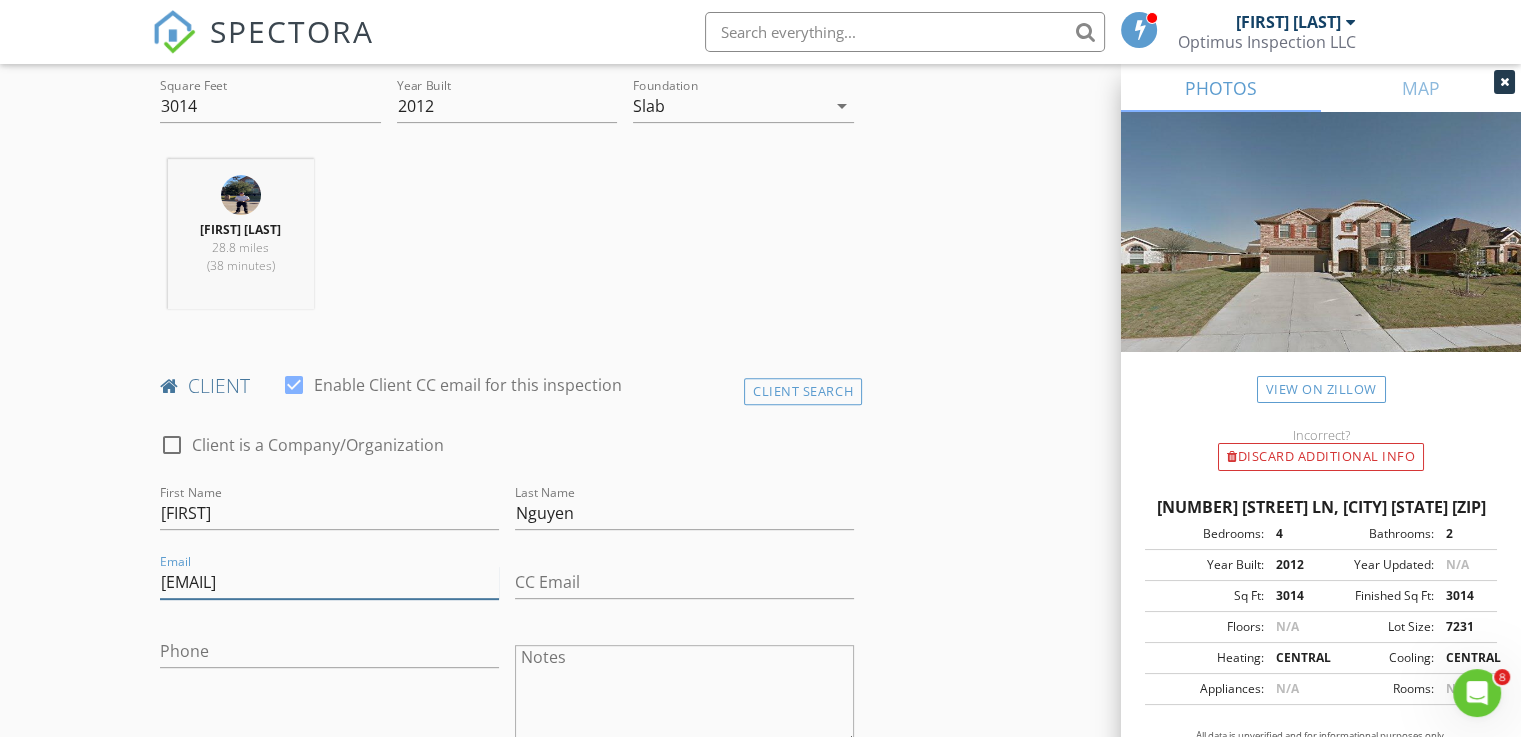 type on "lainguyen1226@gmail.com" 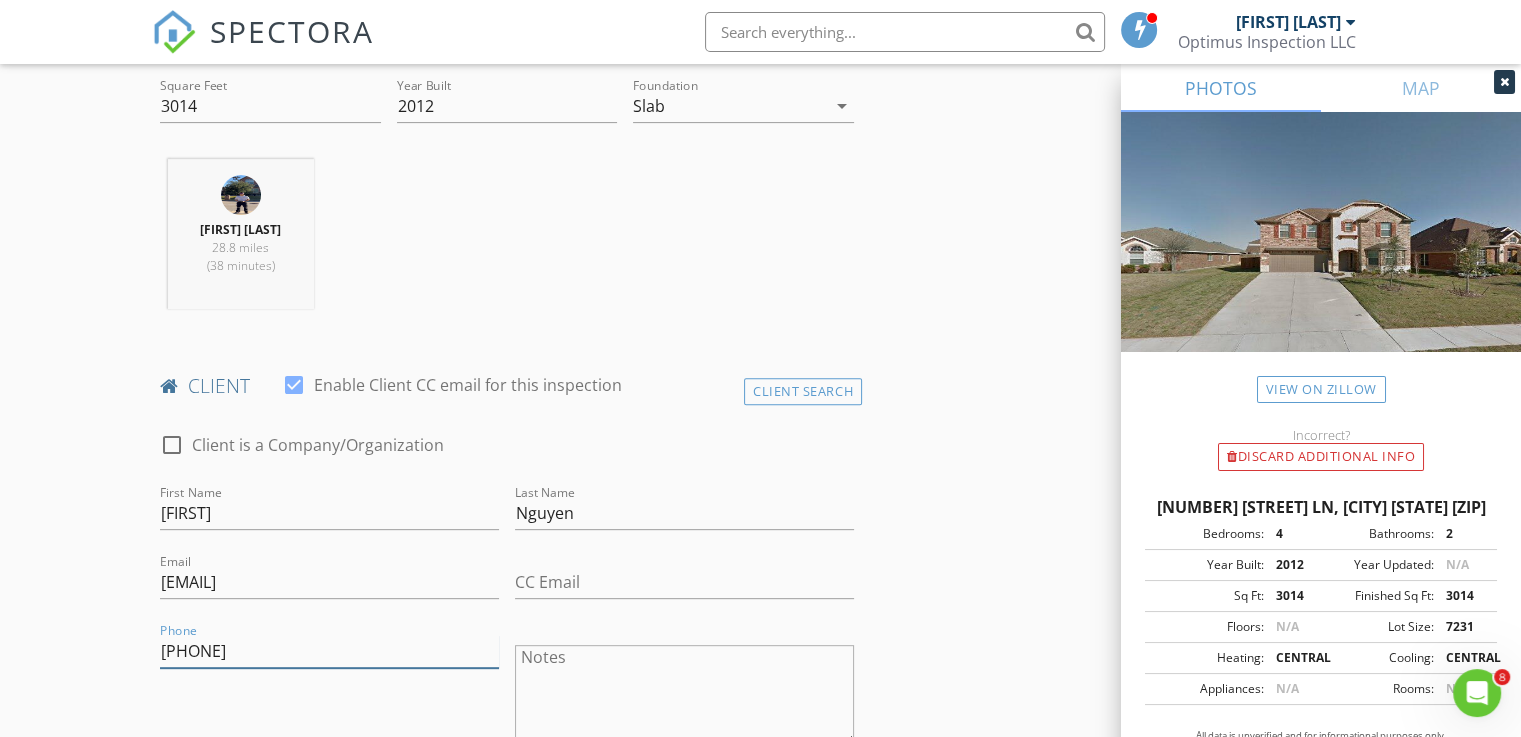 type on "585-880-0155" 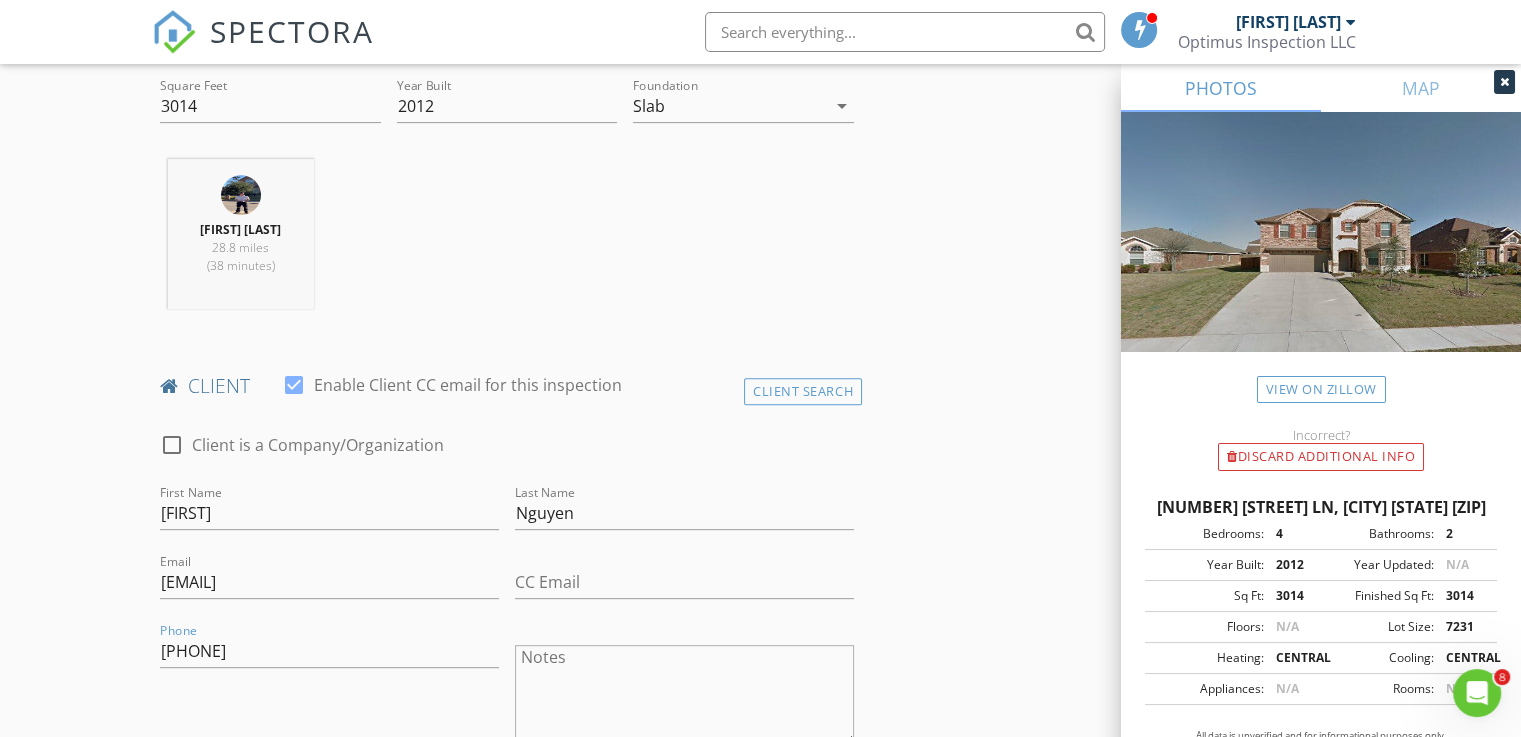 click on "INSPECTOR(S)
check_box   John Pham   PRIMARY   John Pham arrow_drop_down   check_box_outline_blank John Pham specifically requested
Date/Time
08/02/2025 1:00 PM
Location
Address Search       Address 5844 Sunny Meadow Ln   Unit   City Grand Prairie   State TX   Zip 75052   County Tarrant     Square Feet 3014   Year Built 2012   Foundation Slab arrow_drop_down     John Pham     28.8 miles     (38 minutes)
client
check_box Enable Client CC email for this inspection   Client Search     check_box_outline_blank Client is a Company/Organization     First Name Lai   Last Name Nguyen   Email lainguyen1226@gmail.com   CC Email   Phone 585-880-0155           Notes   Private Notes
ADD ADDITIONAL client
SERVICES
check_box_outline_blank   Residential Inspection   check_box_outline_blank" at bounding box center [760, 1171] 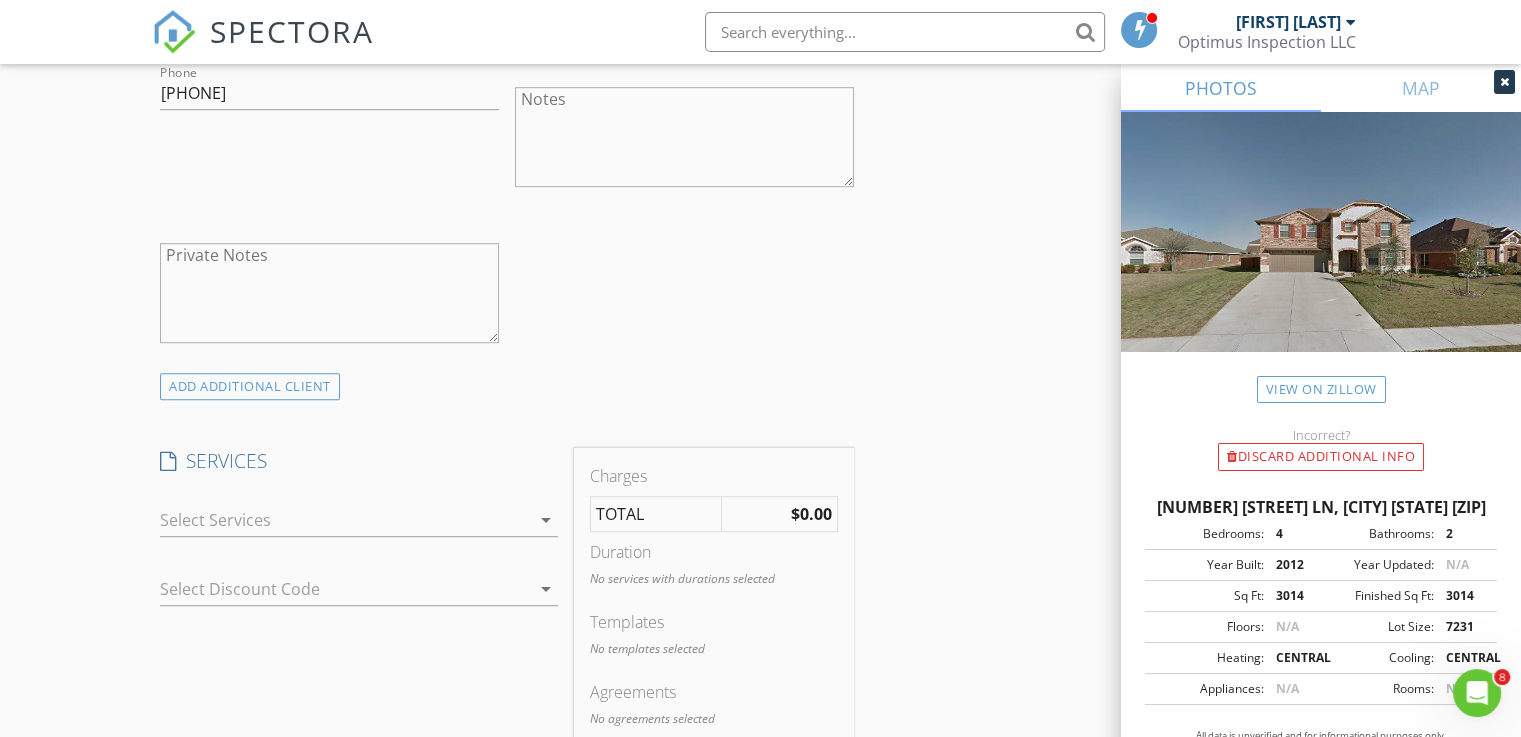 scroll, scrollTop: 1300, scrollLeft: 0, axis: vertical 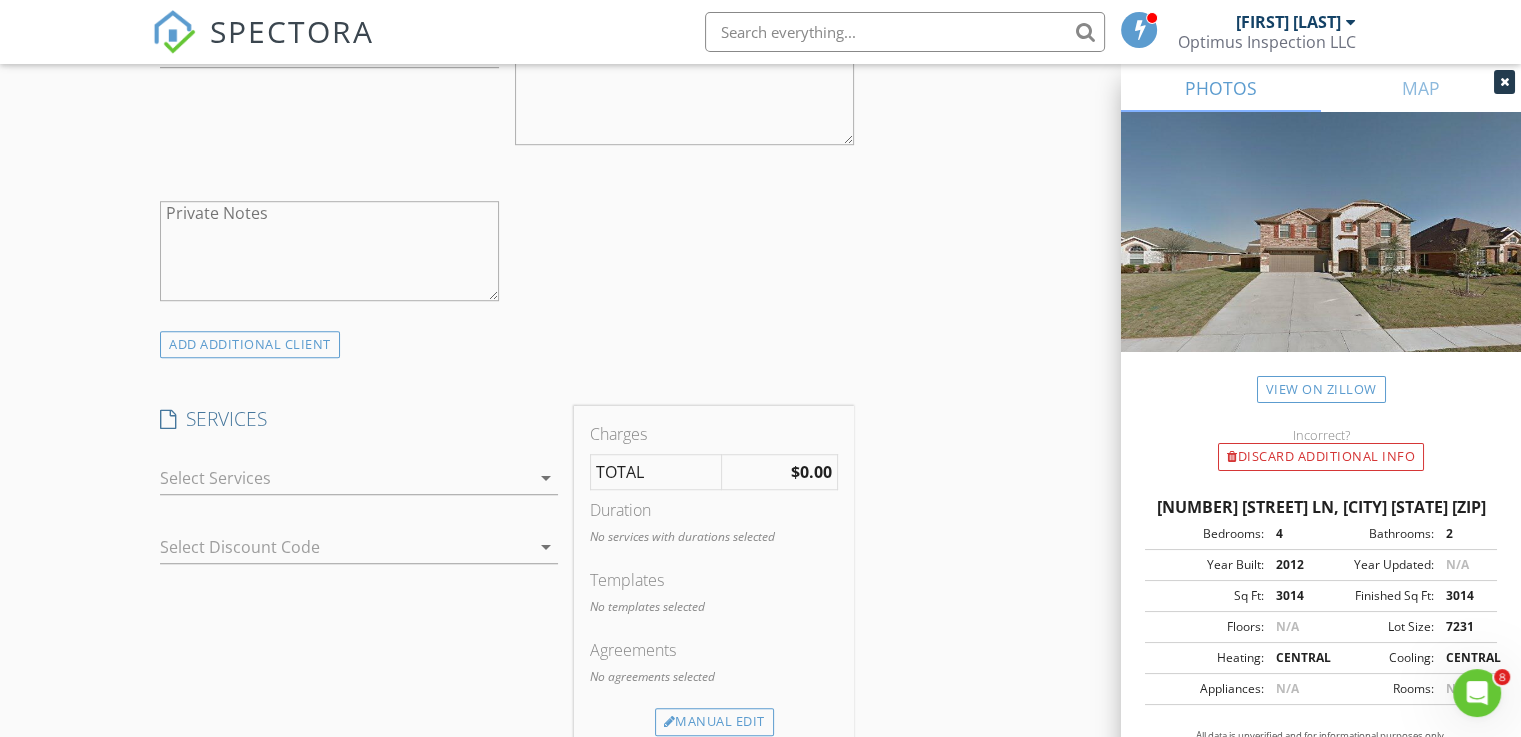 drag, startPoint x: 312, startPoint y: 507, endPoint x: 324, endPoint y: 489, distance: 21.633308 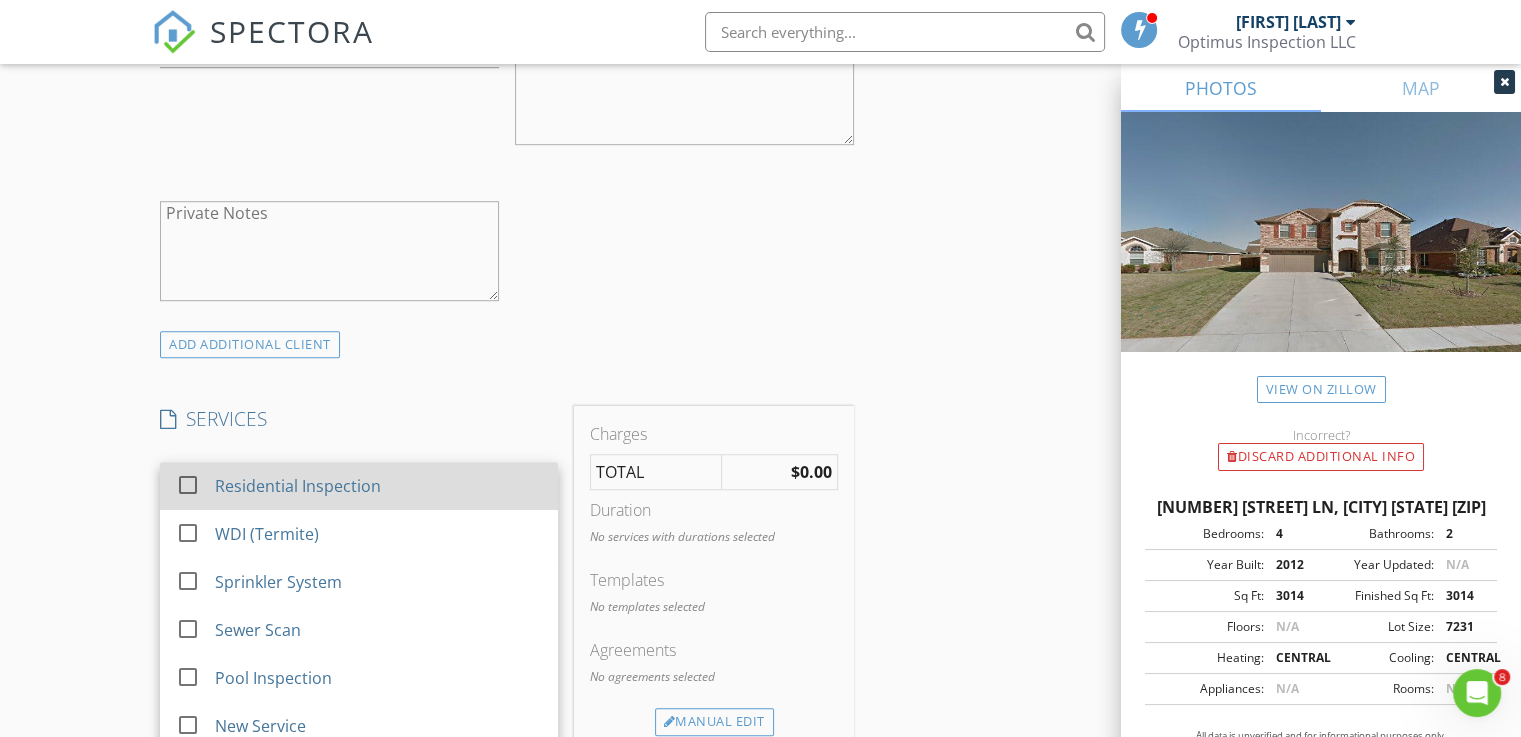 click on "Residential Inspection" at bounding box center (298, 486) 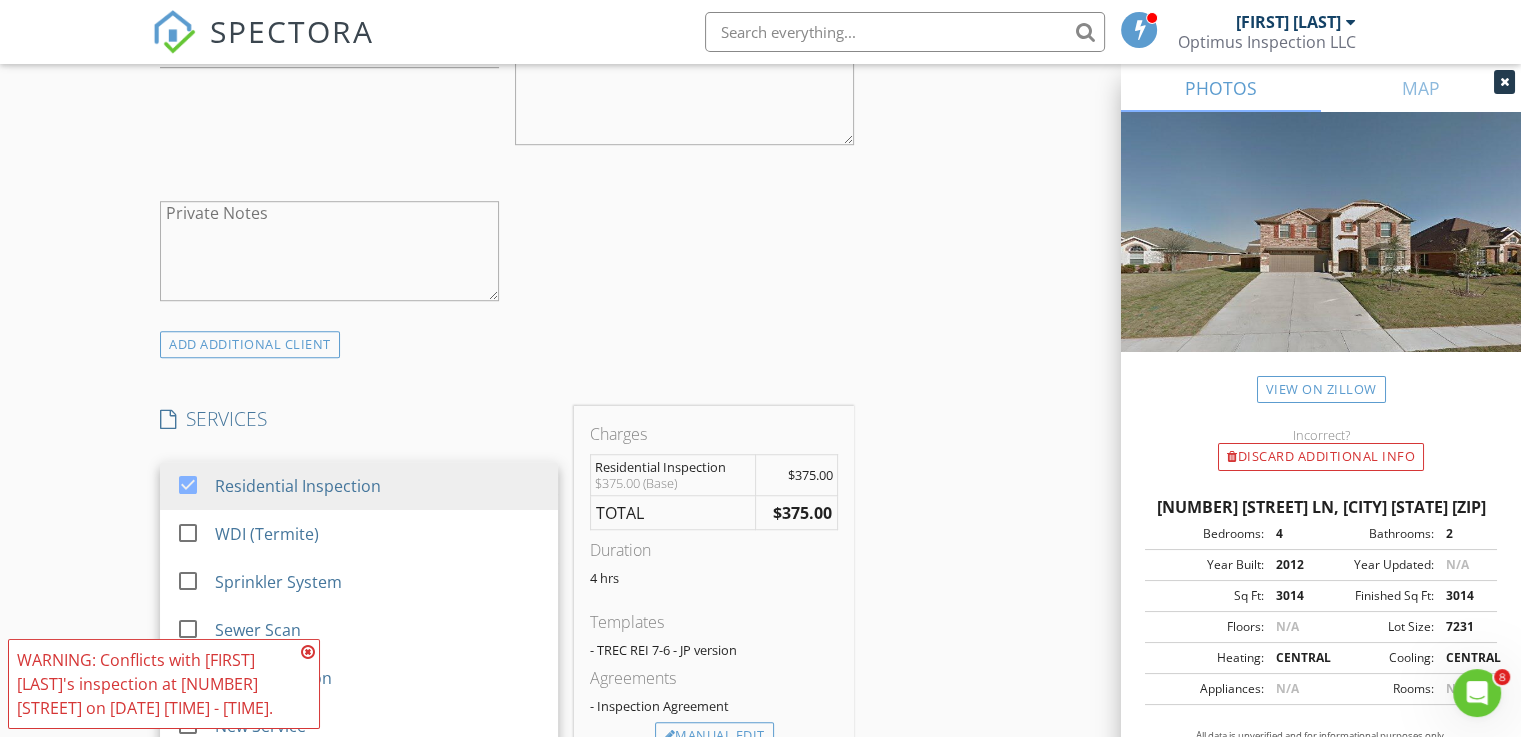 click on "INSPECTOR(S)
check_box   John Pham   PRIMARY   John Pham arrow_drop_down   check_box_outline_blank John Pham specifically requested
Date/Time
08/02/2025 1:00 PM
Location
Address Search       Address 5844 Sunny Meadow Ln   Unit   City Grand Prairie   State TX   Zip 75052   County Tarrant     Square Feet 3014   Year Built 2012   Foundation Slab arrow_drop_down     John Pham     28.8 miles     (38 minutes)
client
check_box Enable Client CC email for this inspection   Client Search     check_box_outline_blank Client is a Company/Organization     First Name Lai   Last Name Nguyen   Email lainguyen1226@gmail.com   CC Email   Phone 585-880-0155           Notes   Private Notes
ADD ADDITIONAL client
SERVICES
check_box   Residential Inspection   check_box_outline_blank" at bounding box center (760, 578) 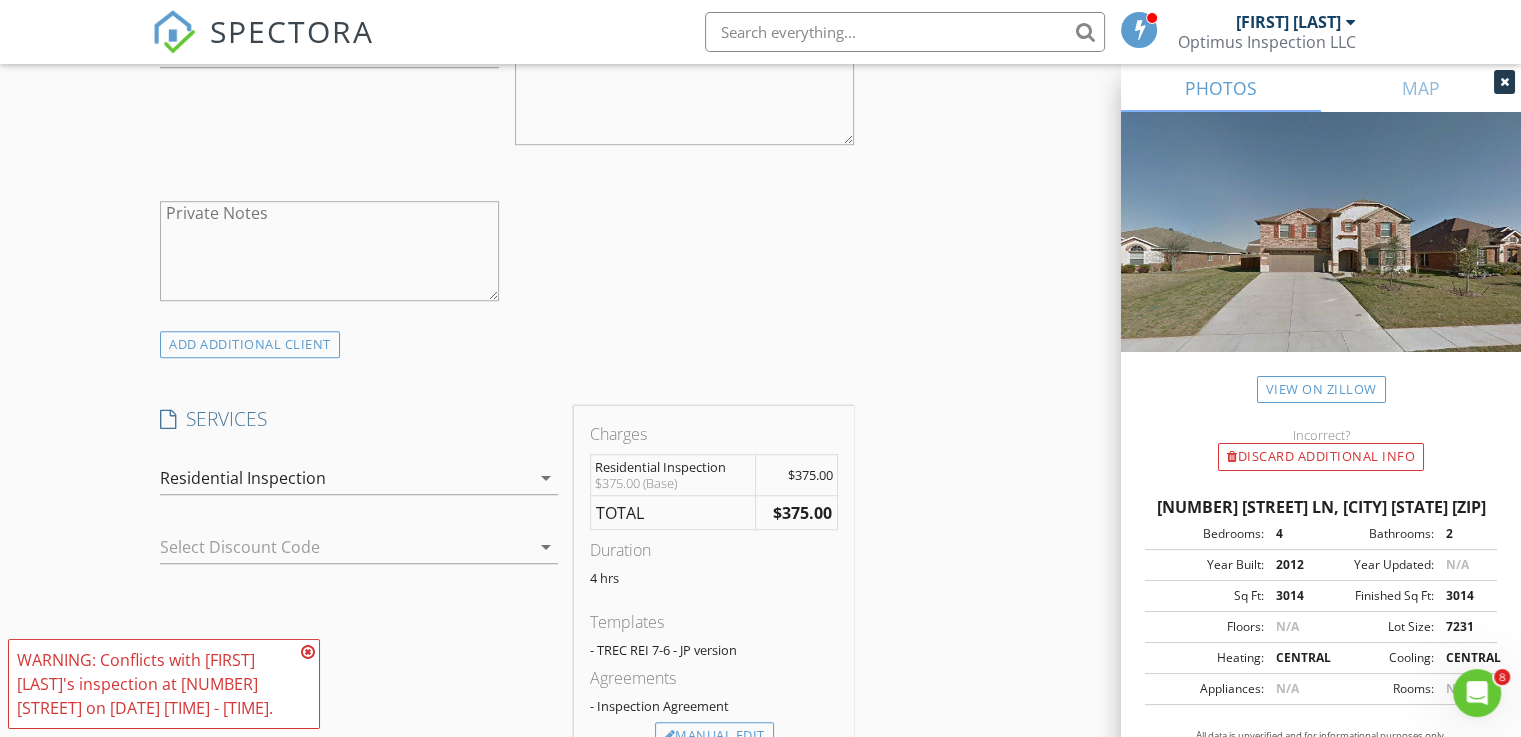 click on "Residential Inspection" at bounding box center [243, 478] 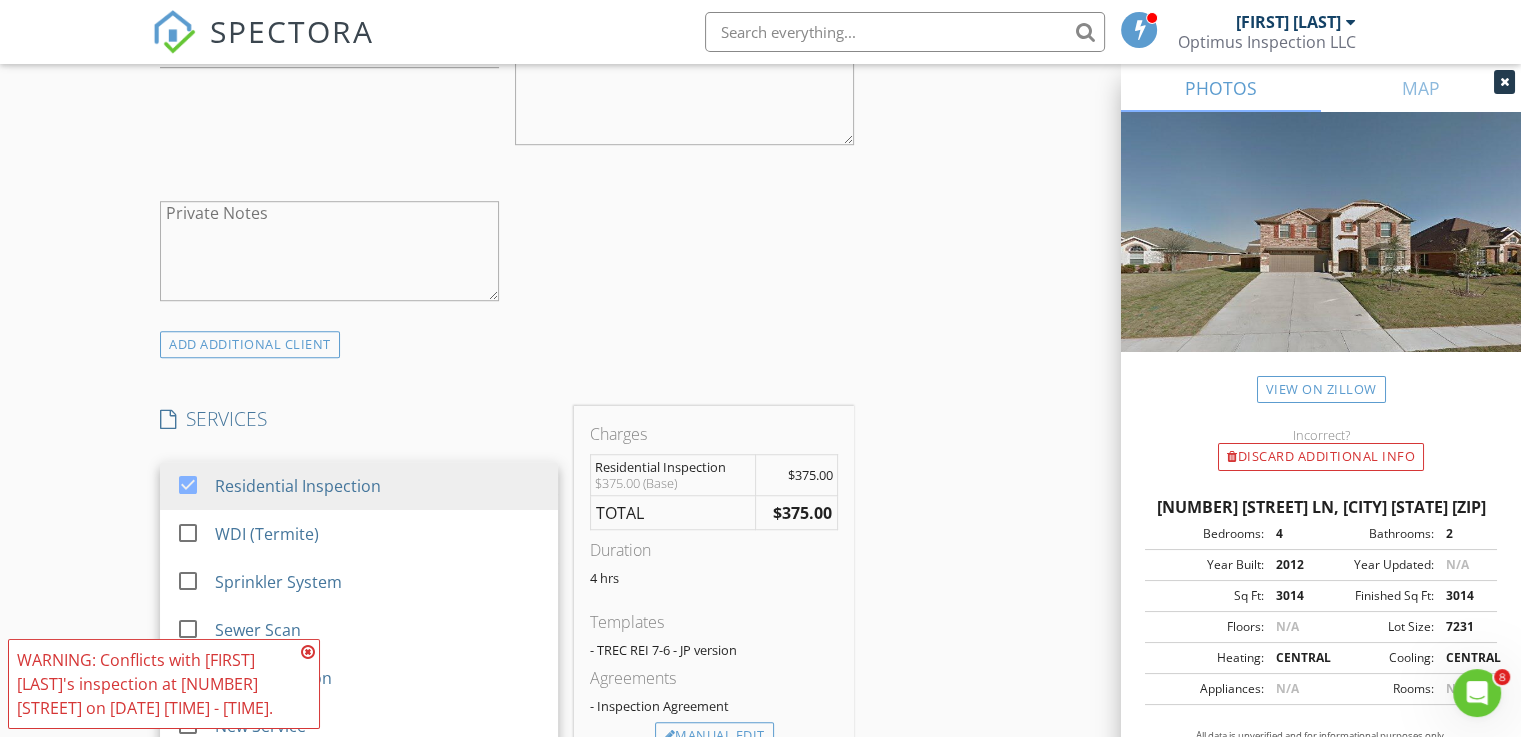 click at bounding box center [308, 652] 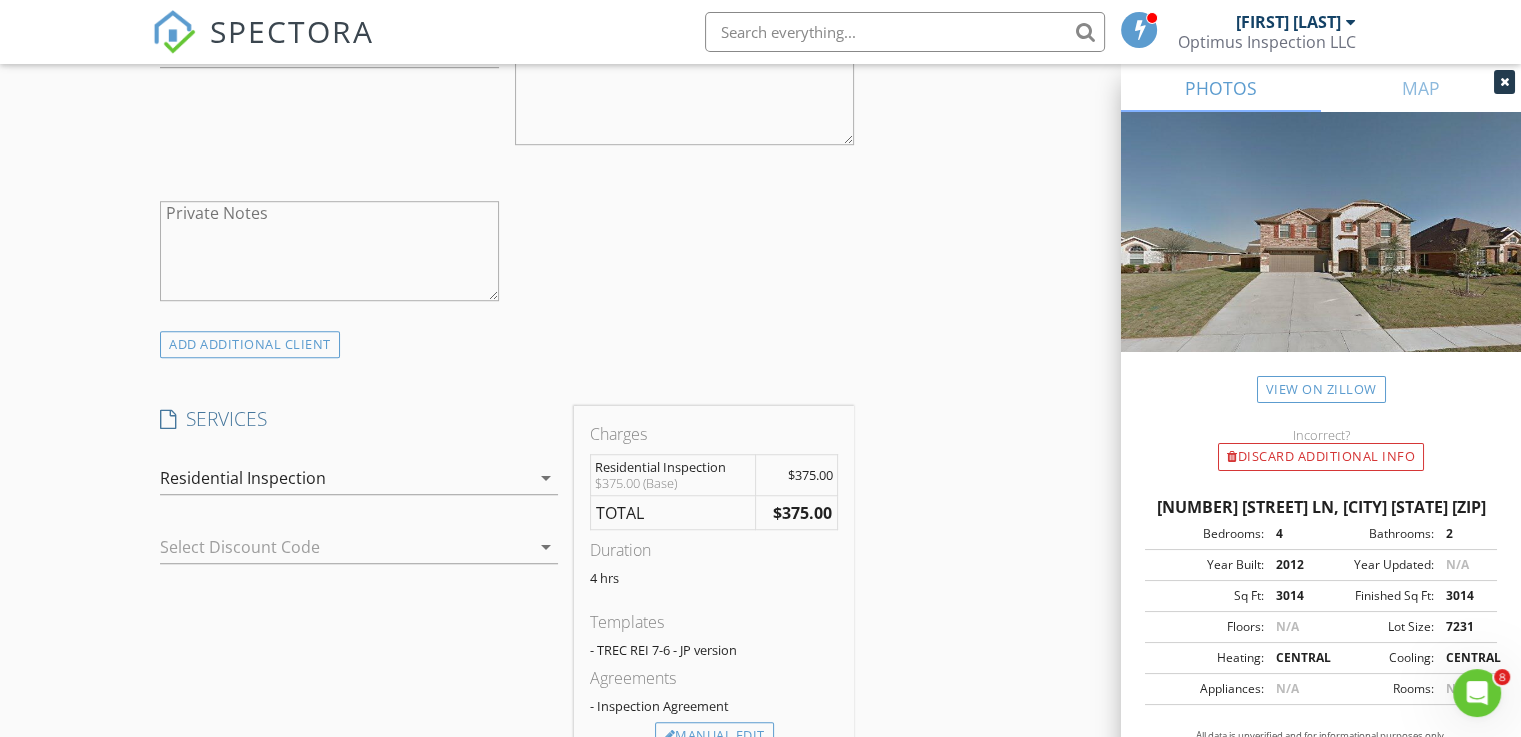 click on "Residential Inspection" at bounding box center (243, 478) 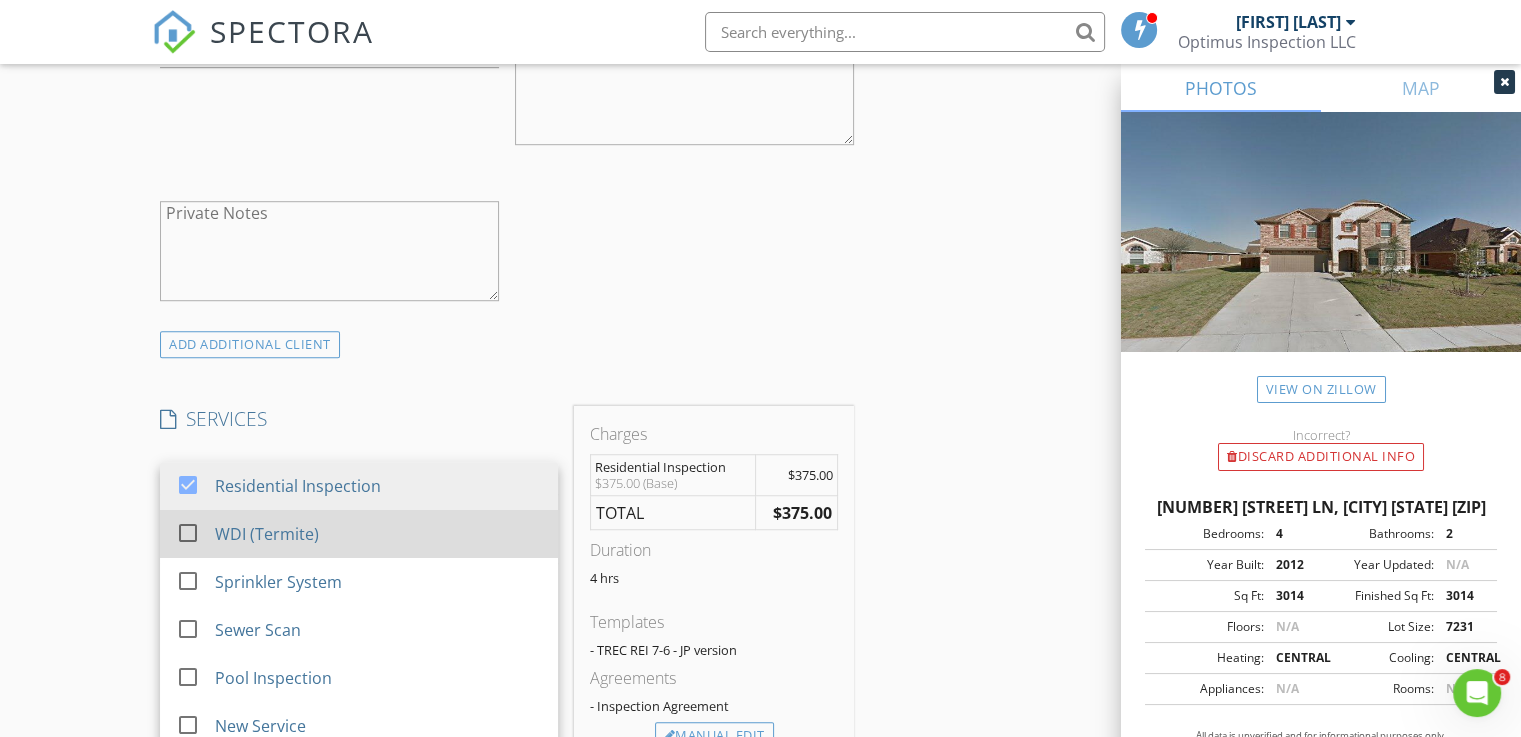 click at bounding box center [188, 533] 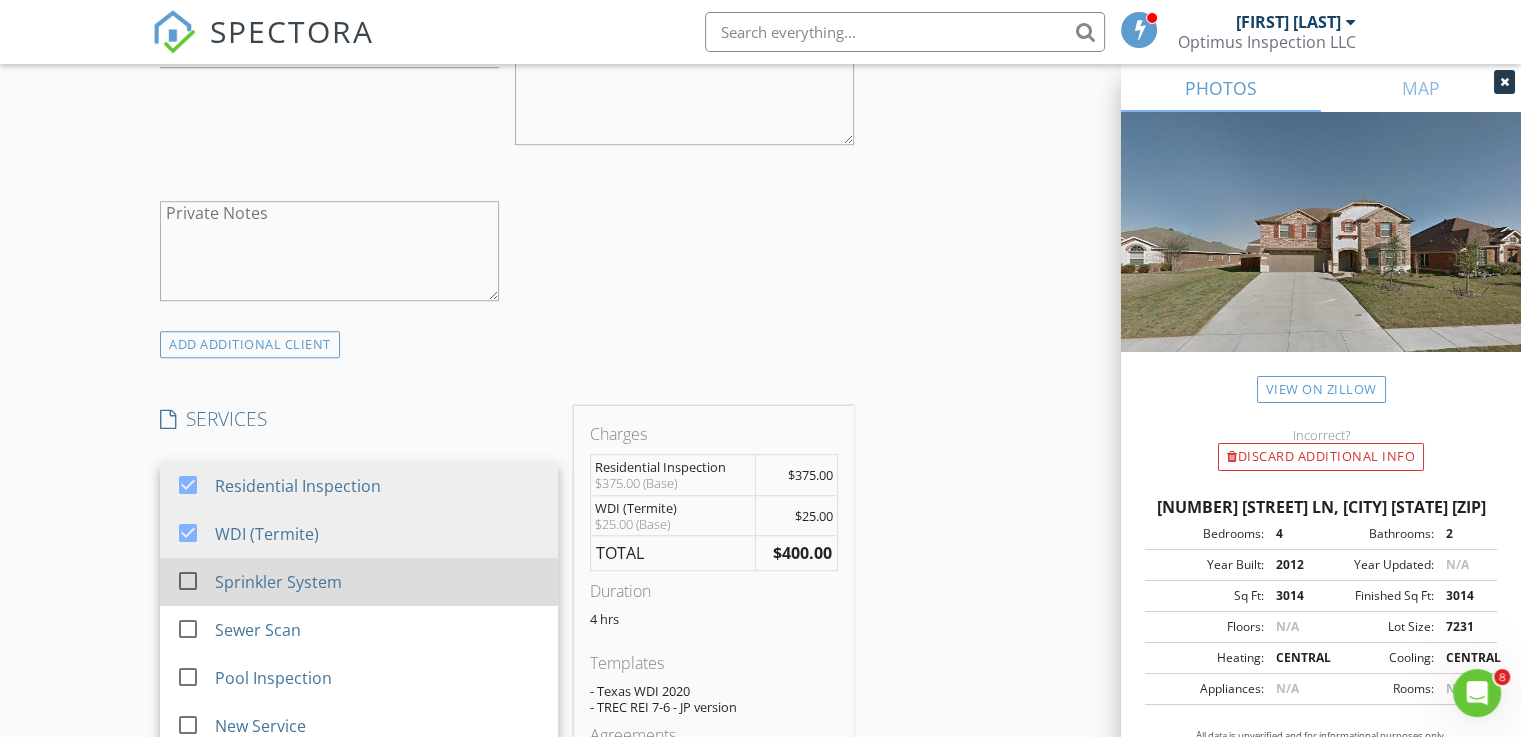 click at bounding box center (188, 581) 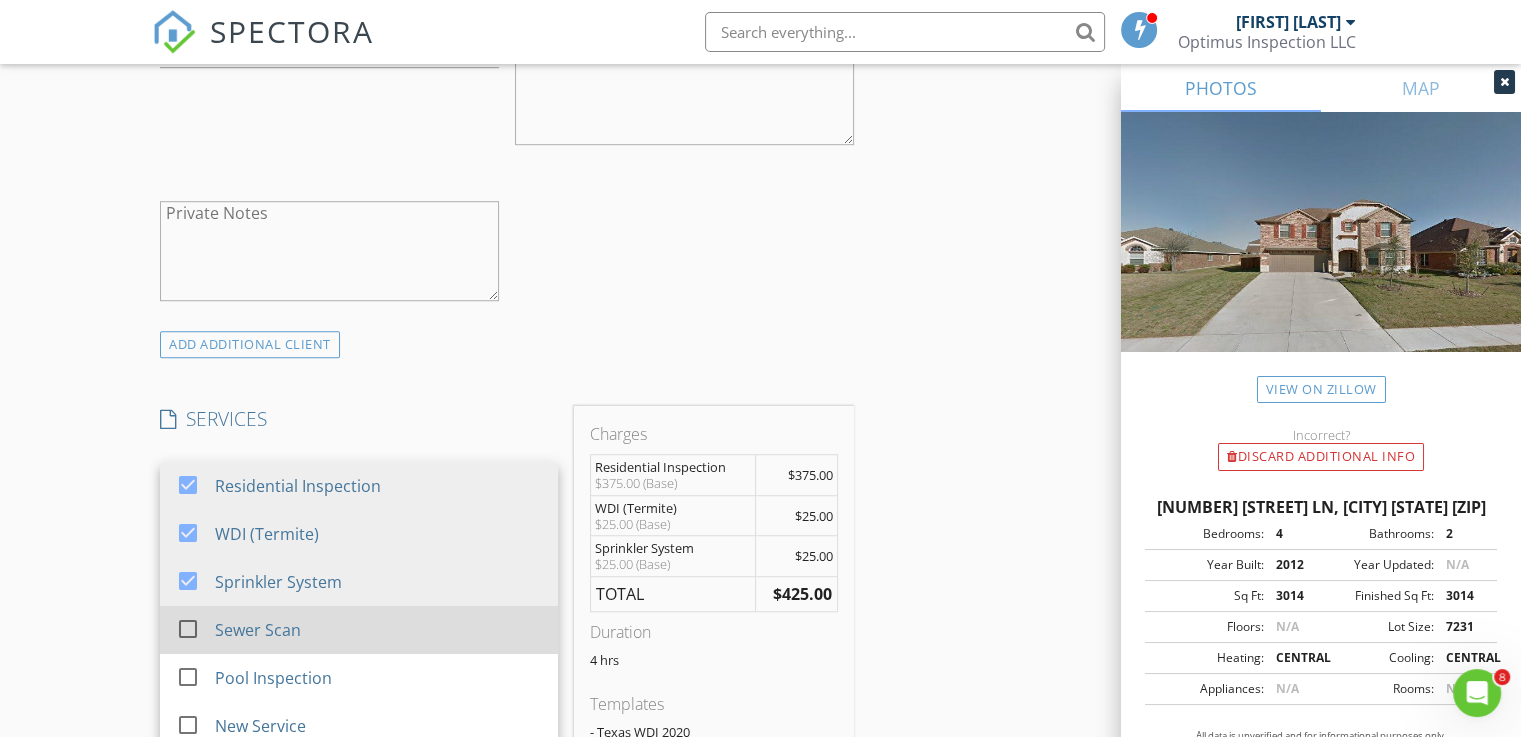 click at bounding box center (188, 629) 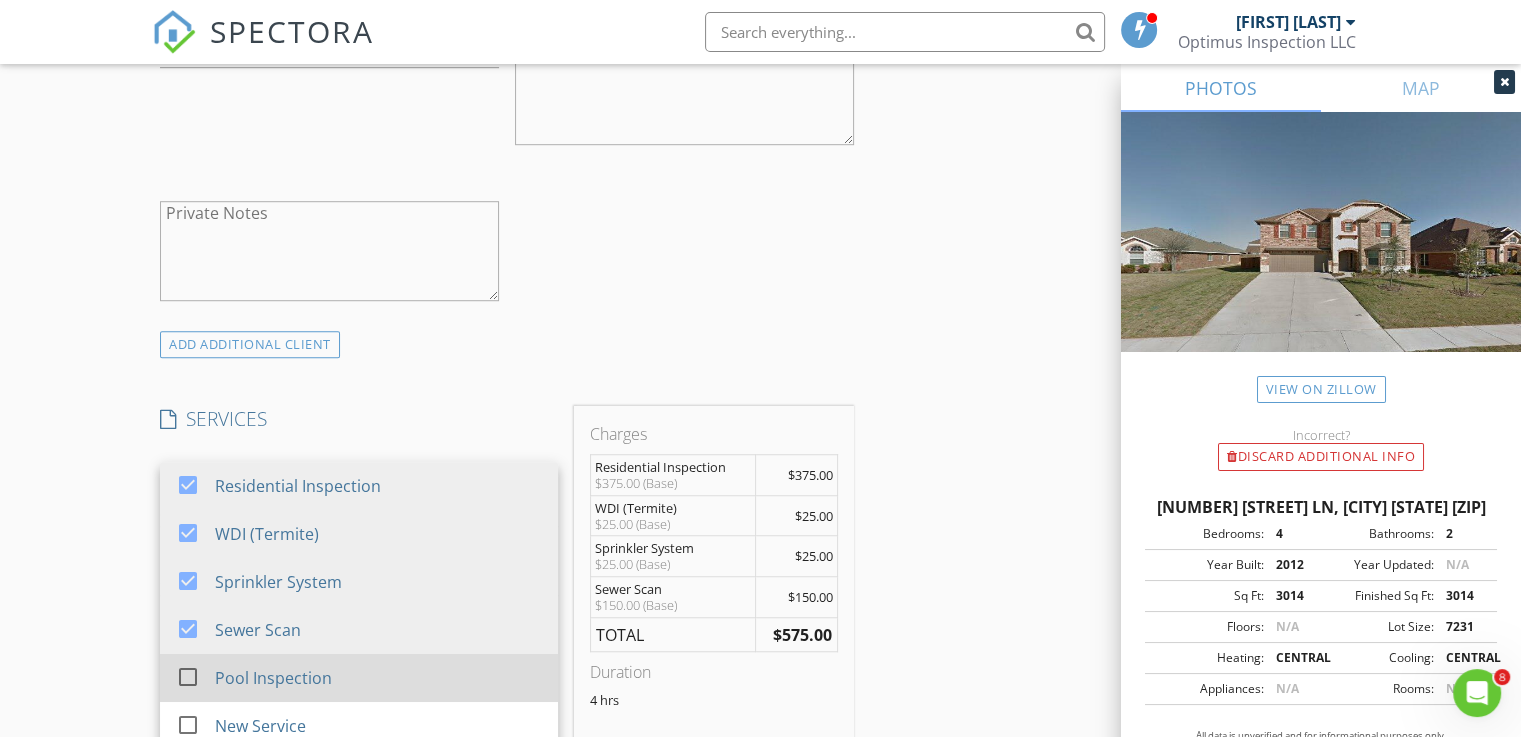 scroll, scrollTop: 84, scrollLeft: 0, axis: vertical 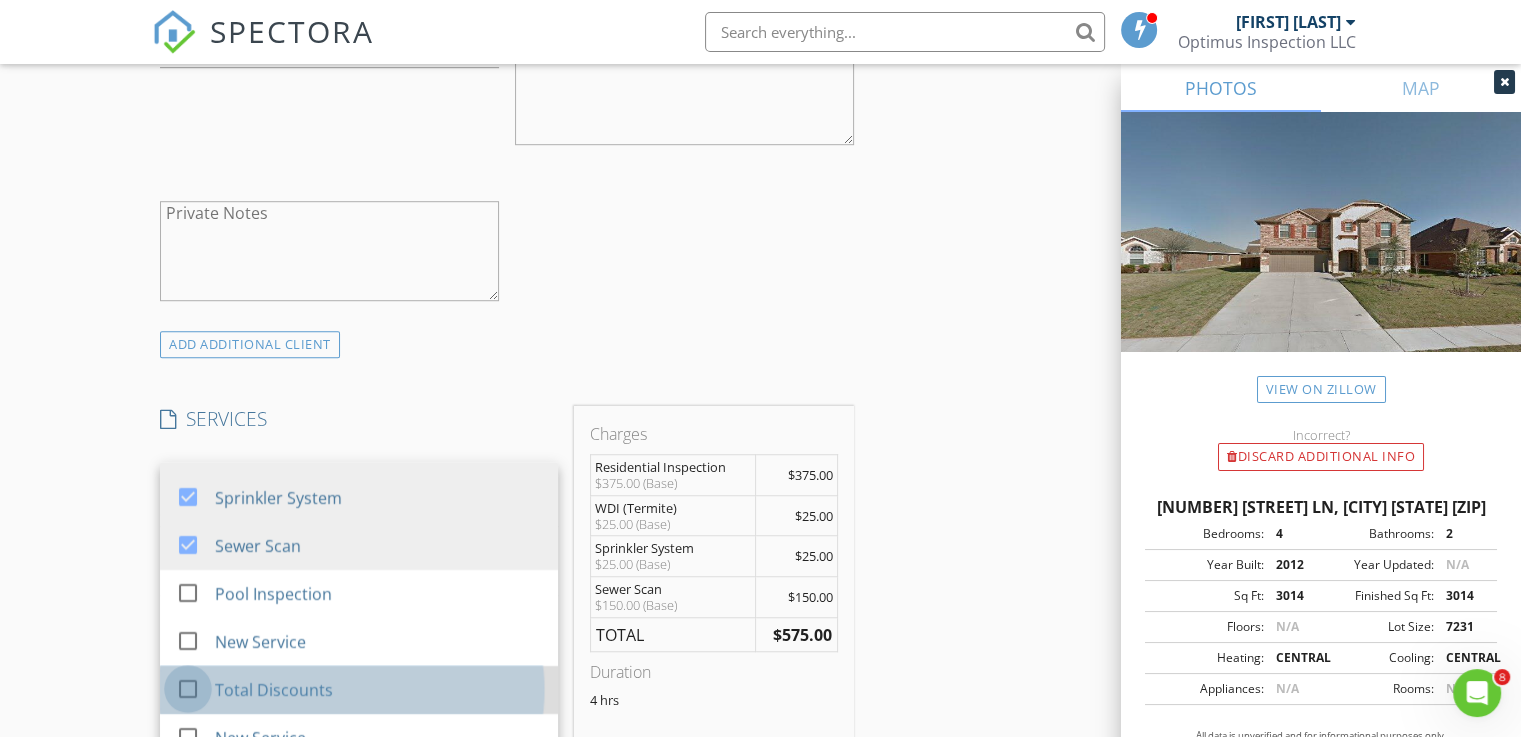 click at bounding box center [188, 689] 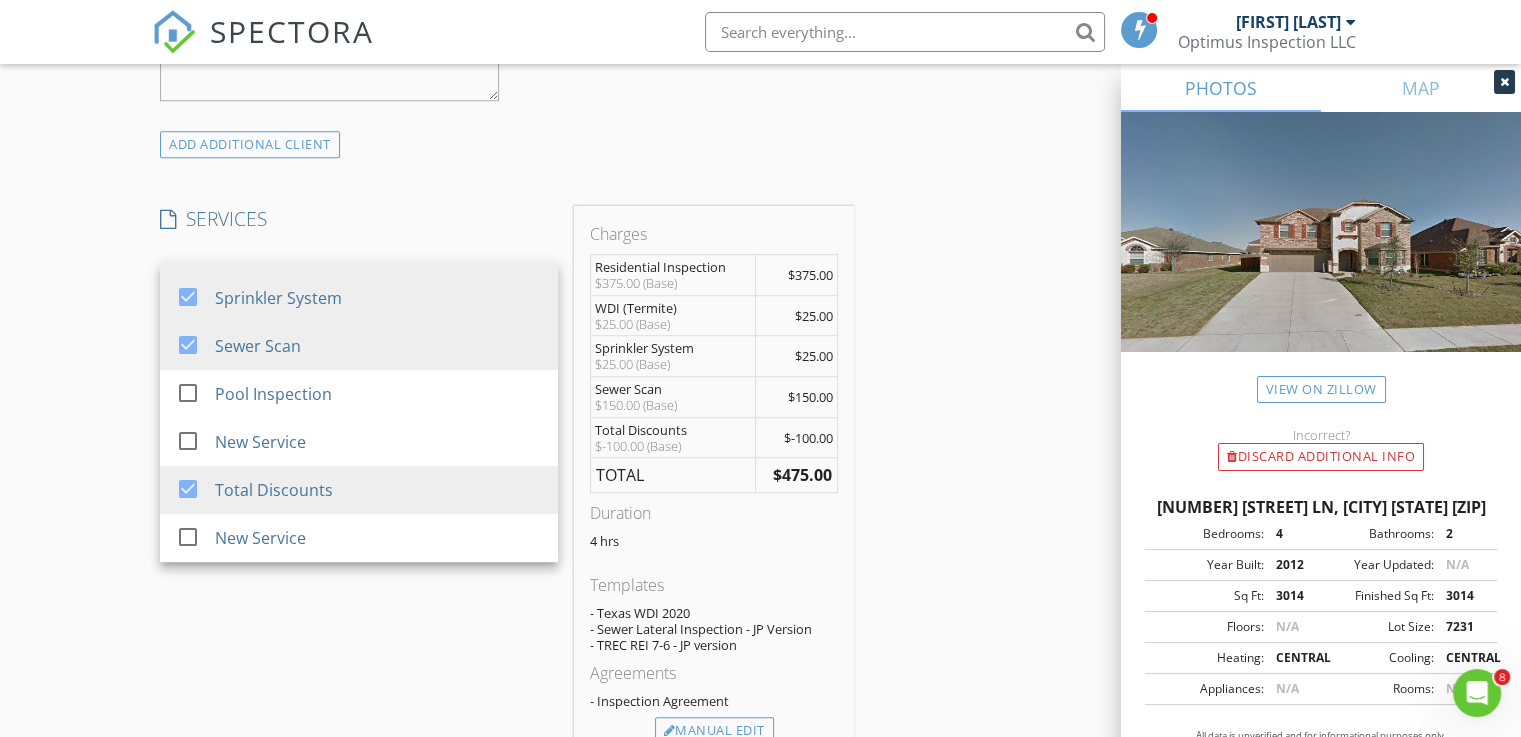 click on "INSPECTOR(S)
check_box   John Pham   PRIMARY   John Pham arrow_drop_down   check_box_outline_blank John Pham specifically requested
Date/Time
08/02/2025 1:00 PM
Location
Address Search       Address 5844 Sunny Meadow Ln   Unit   City Grand Prairie   State TX   Zip 75052   County Tarrant     Square Feet 3014   Year Built 2012   Foundation Slab arrow_drop_down     John Pham     28.8 miles     (38 minutes)
client
check_box Enable Client CC email for this inspection   Client Search     check_box_outline_blank Client is a Company/Organization     First Name Lai   Last Name Nguyen   Email lainguyen1226@gmail.com   CC Email   Phone 585-880-0155           Notes   Private Notes
ADD ADDITIONAL client
SERVICES
check_box   Residential Inspection   check_box   WDI (Termite)   check_box" at bounding box center [760, 476] 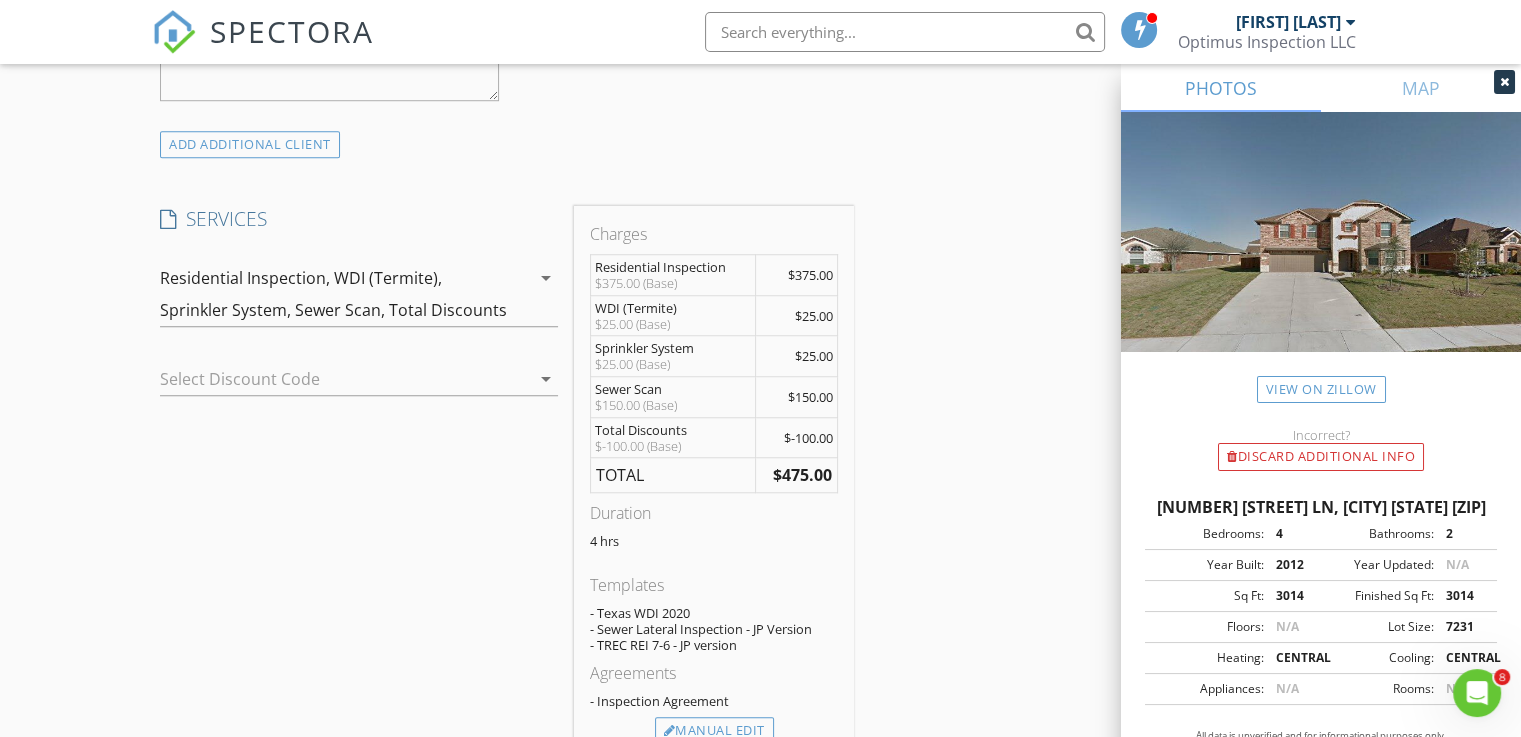 scroll, scrollTop: 1700, scrollLeft: 0, axis: vertical 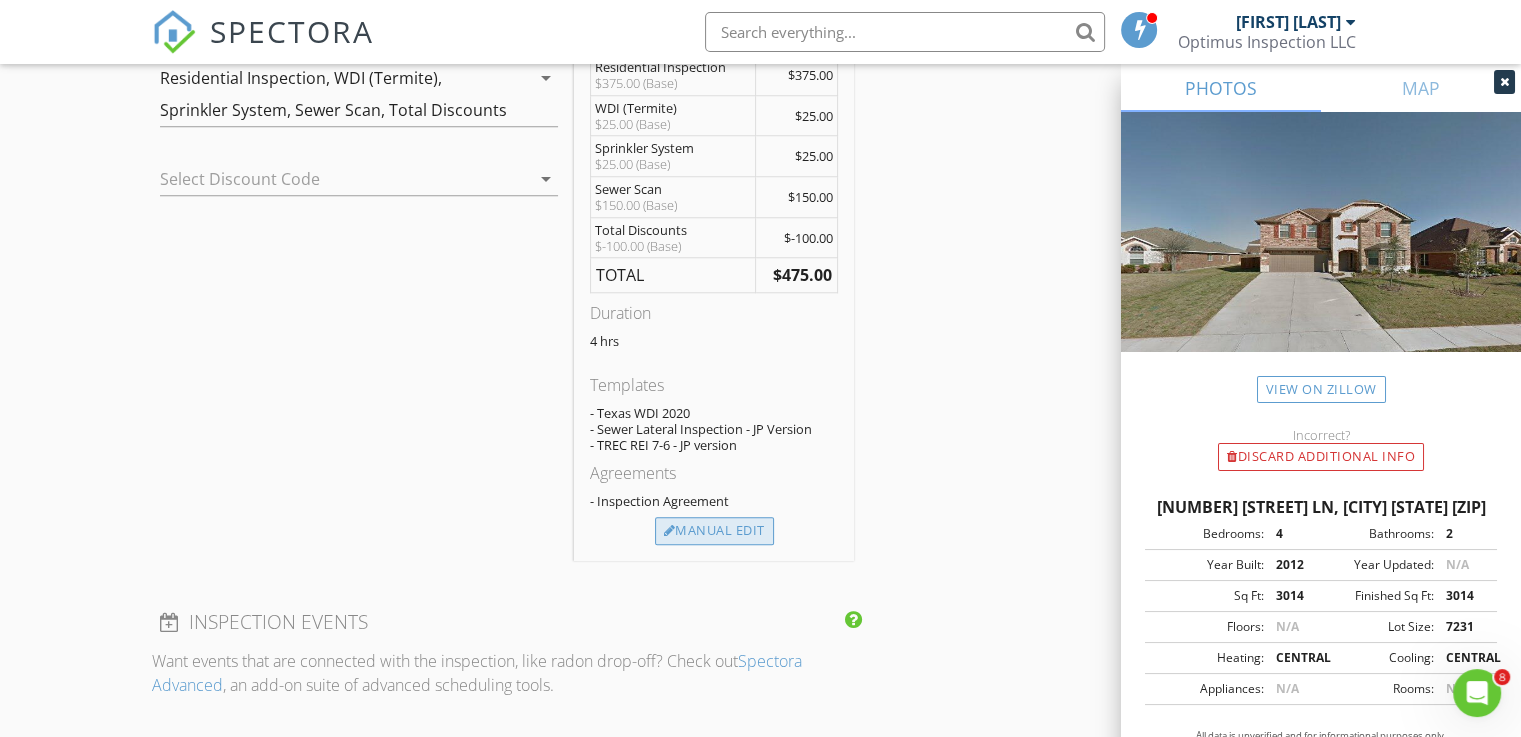 click on "Manual Edit" at bounding box center [714, 531] 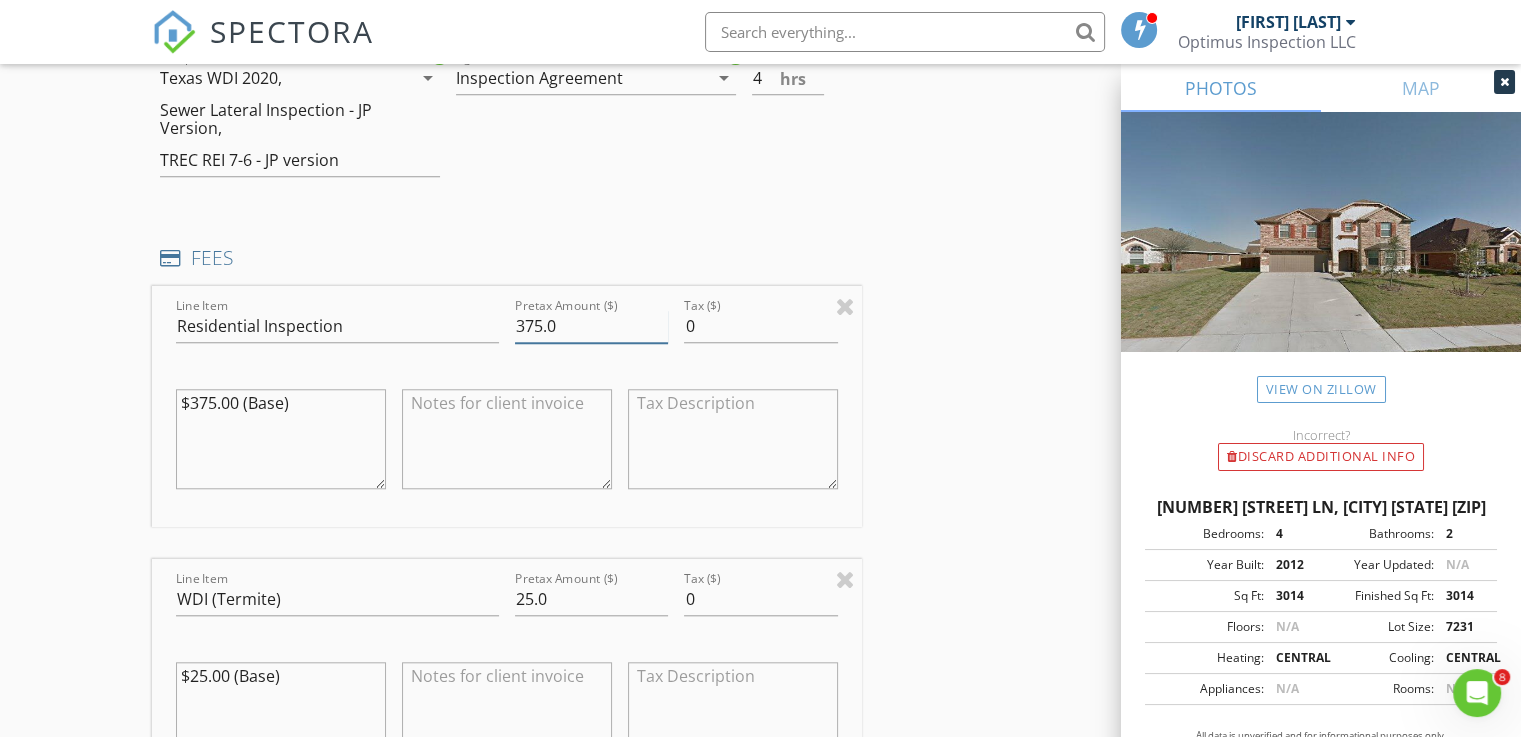 click on "375.0" at bounding box center (591, 326) 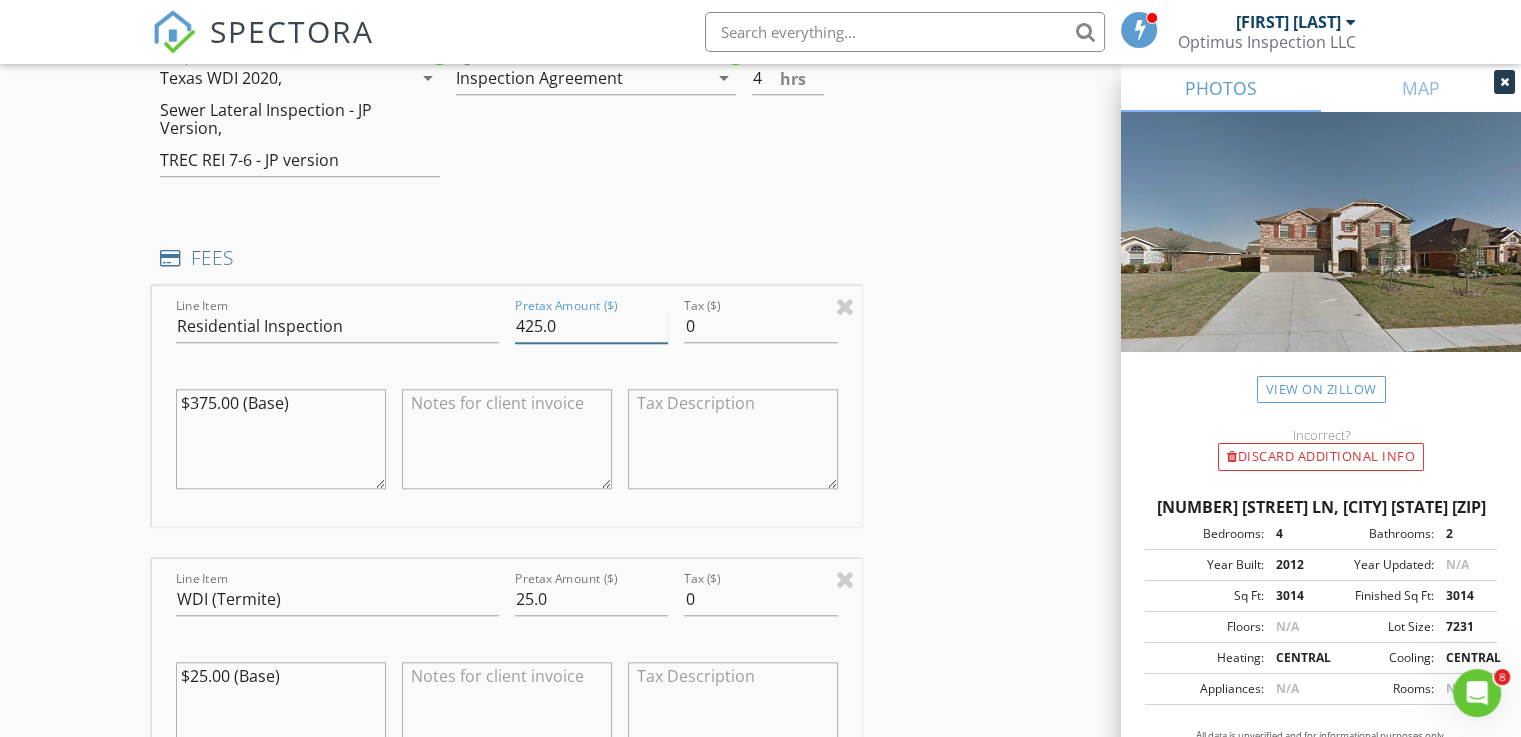 type on "425.0" 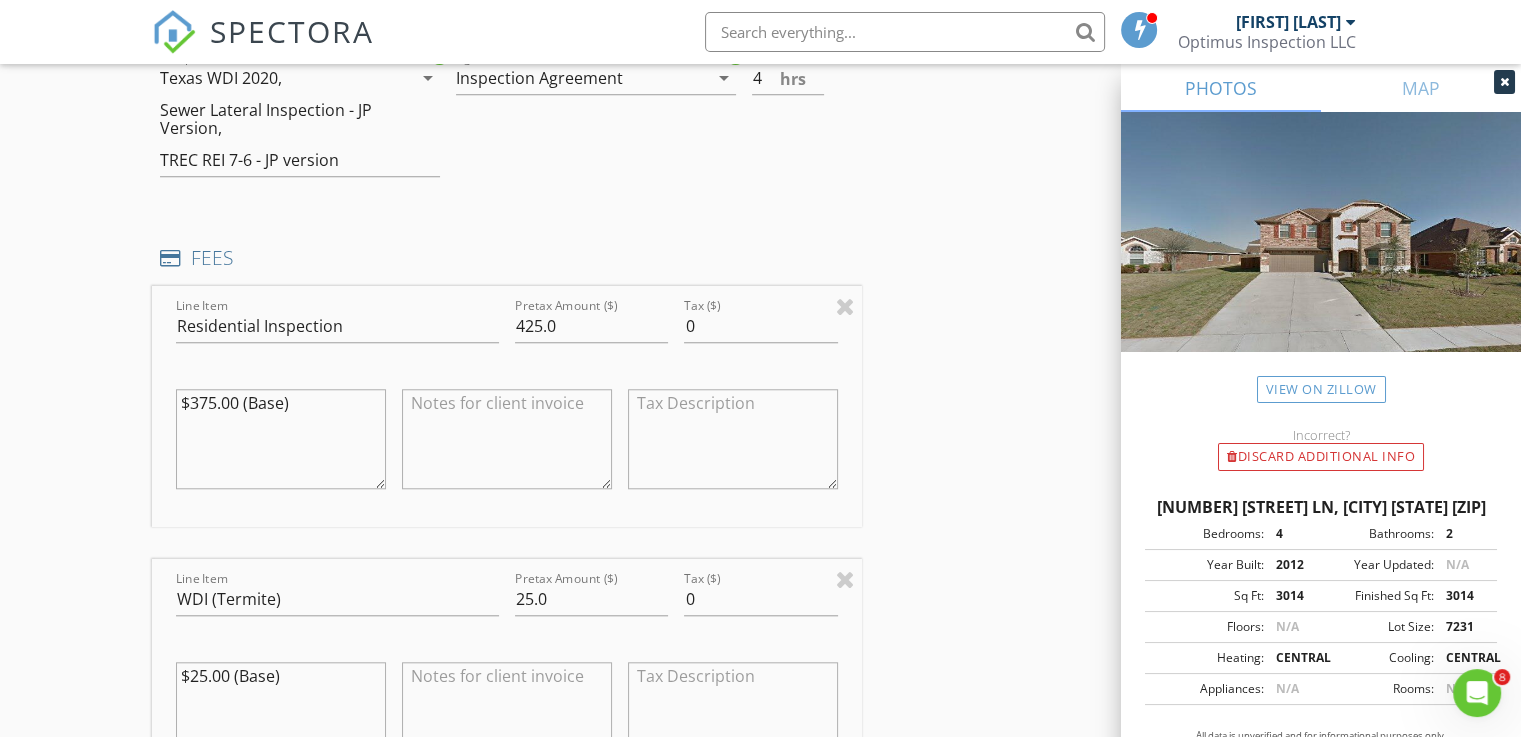 drag, startPoint x: 296, startPoint y: 406, endPoint x: 154, endPoint y: 405, distance: 142.00352 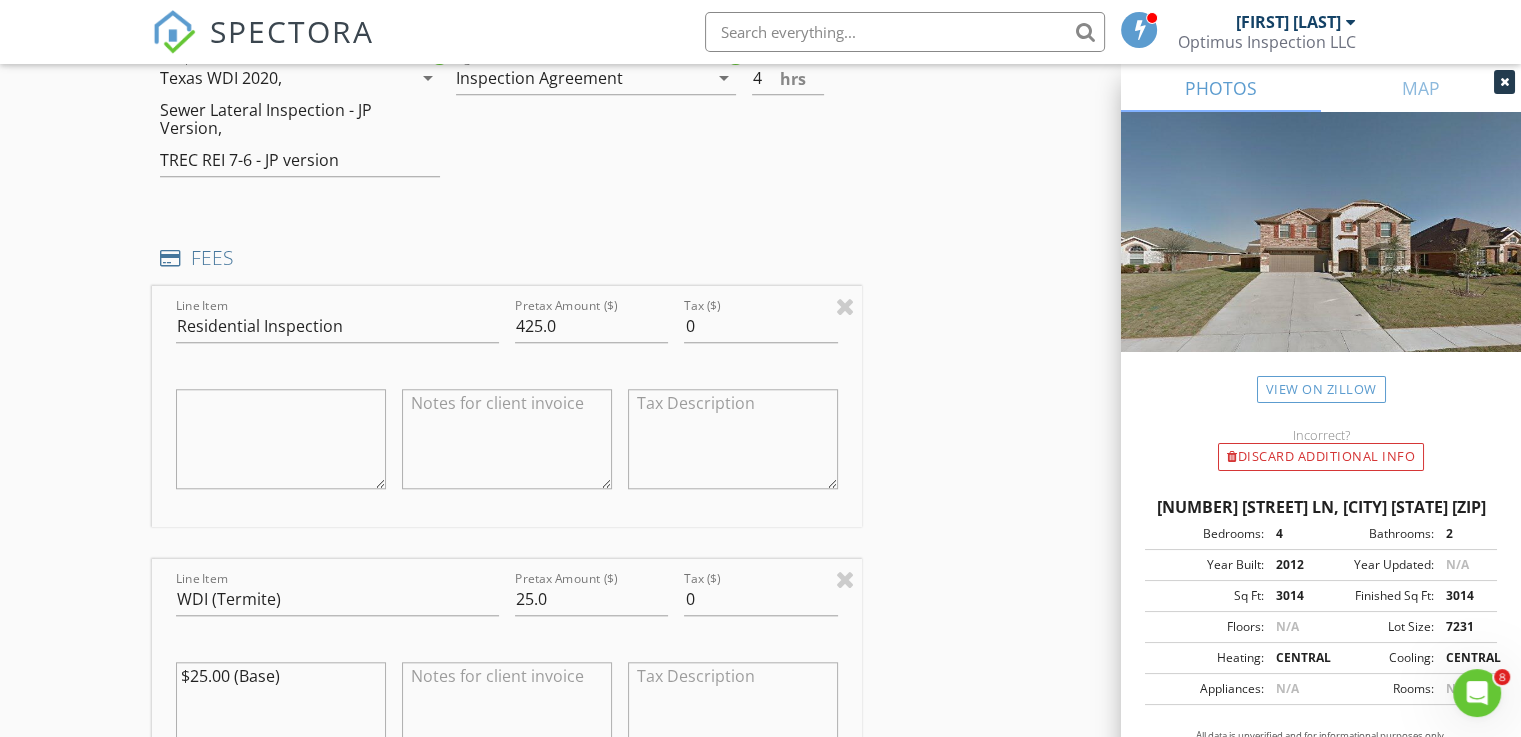 type 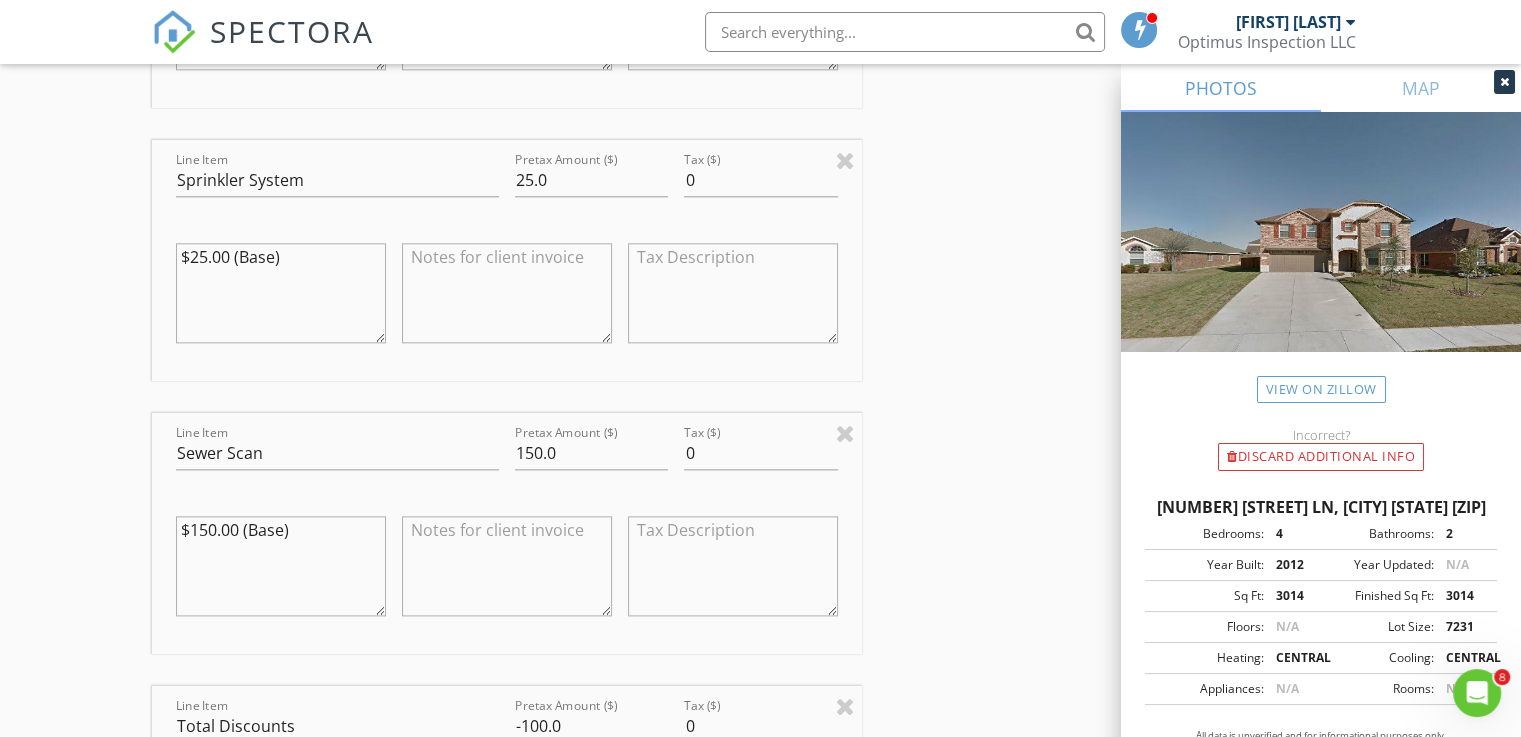 scroll, scrollTop: 2400, scrollLeft: 0, axis: vertical 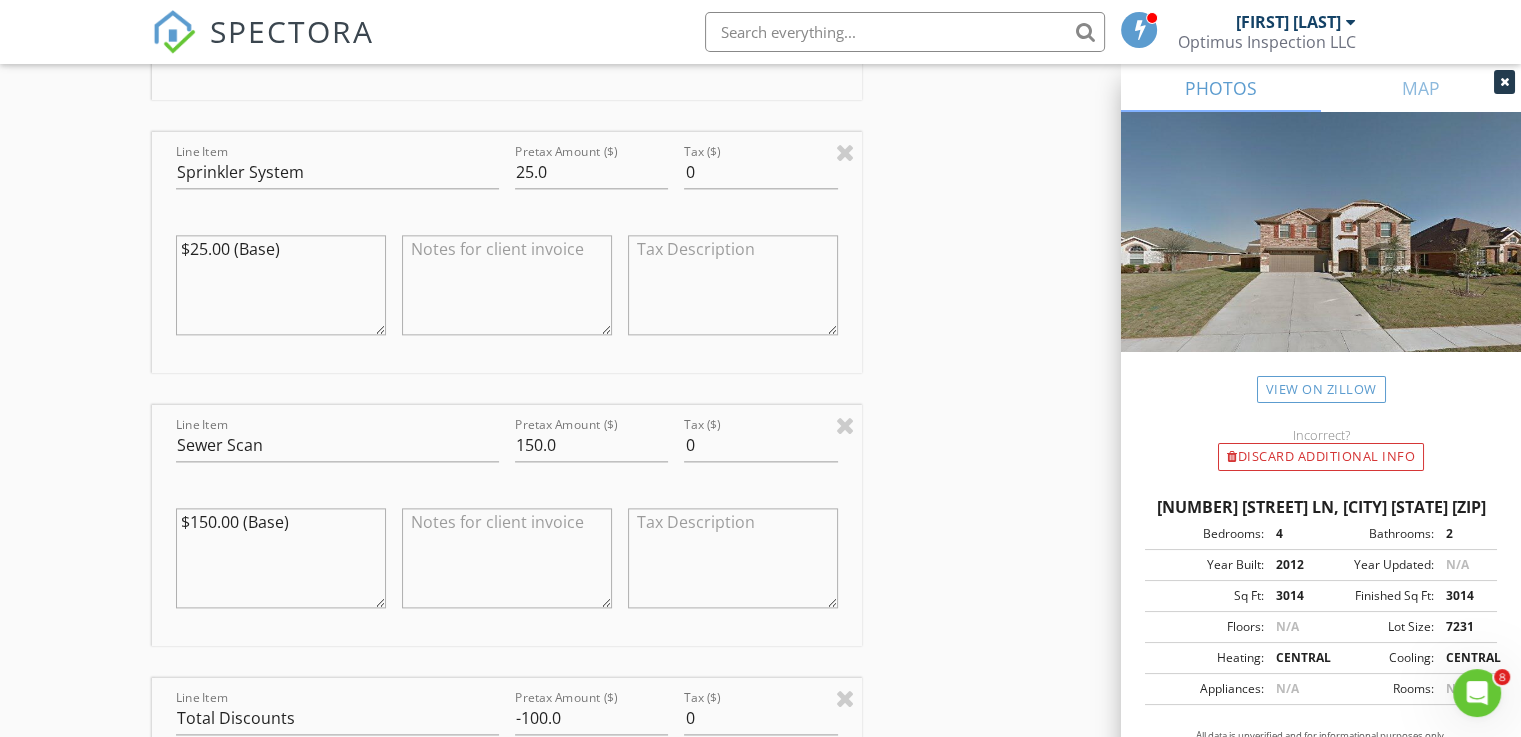 click on "$150.00 (Base)" at bounding box center (281, 558) 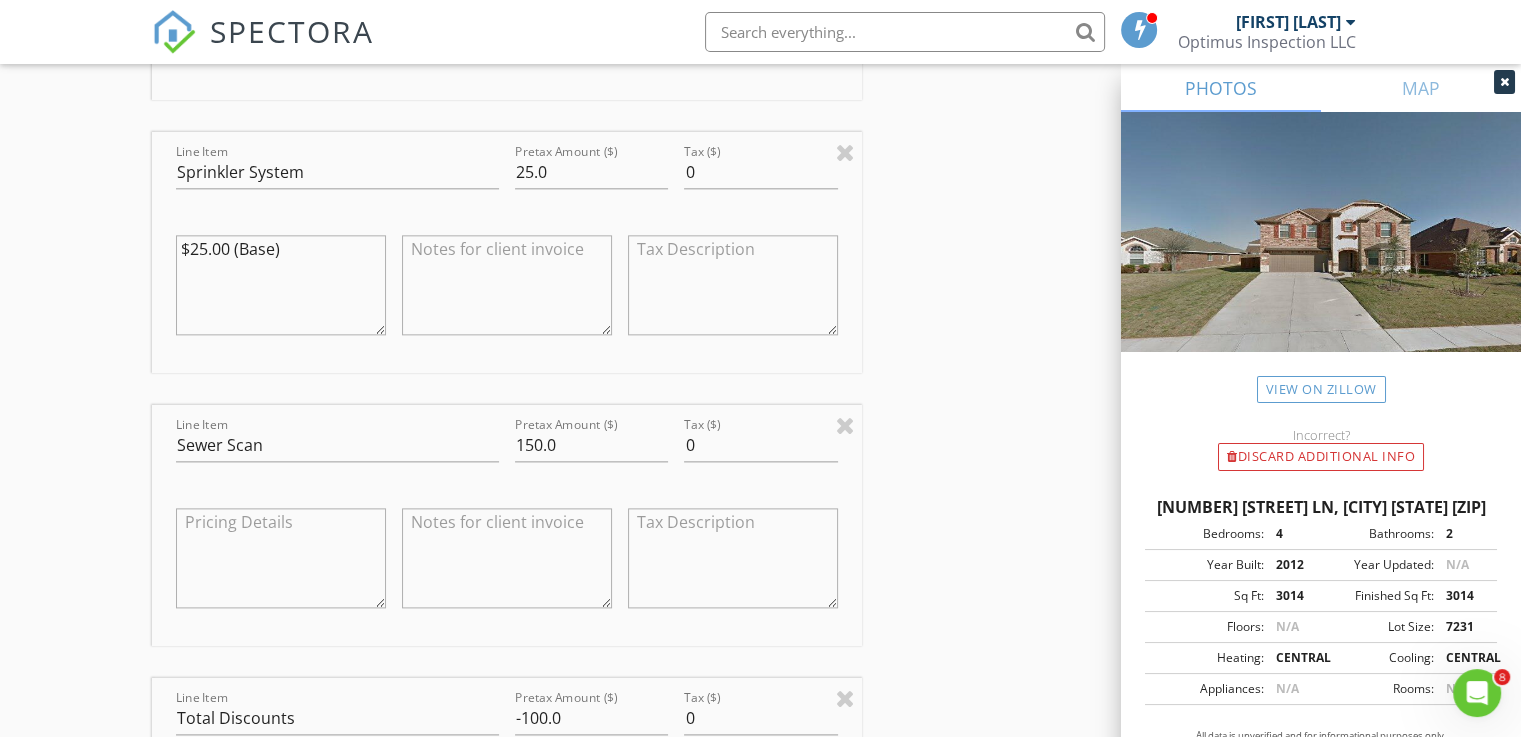 type 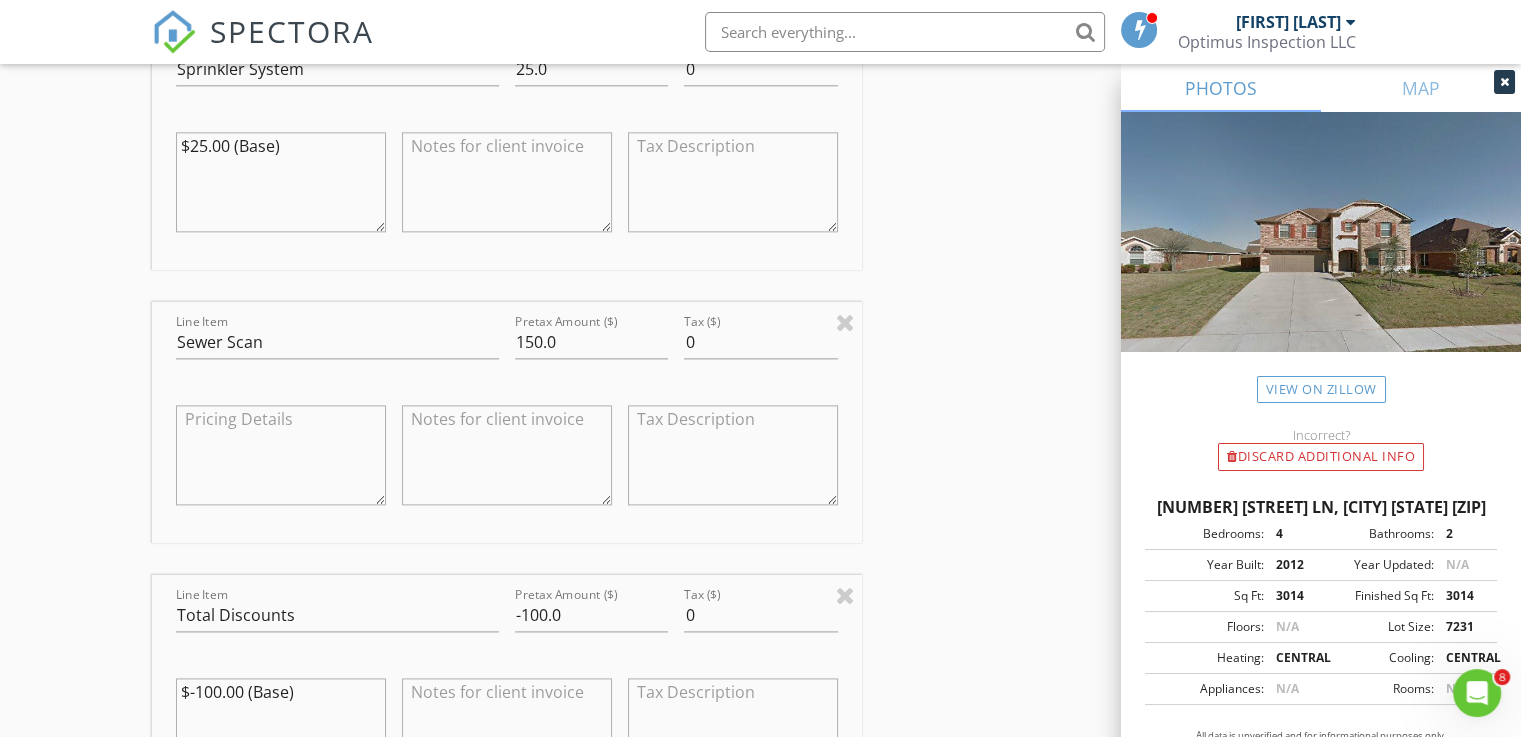 scroll, scrollTop: 2600, scrollLeft: 0, axis: vertical 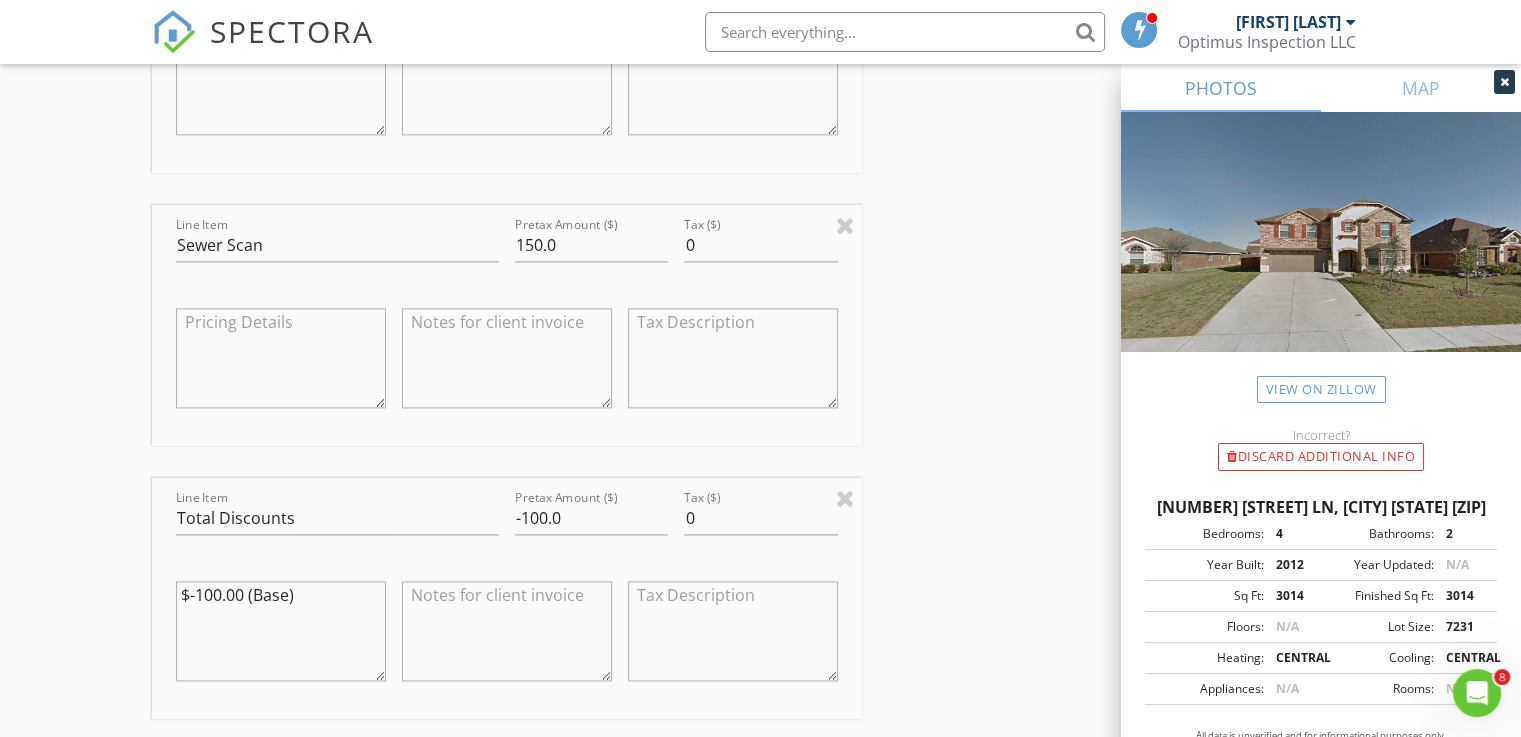drag, startPoint x: 320, startPoint y: 595, endPoint x: 111, endPoint y: 586, distance: 209.1937 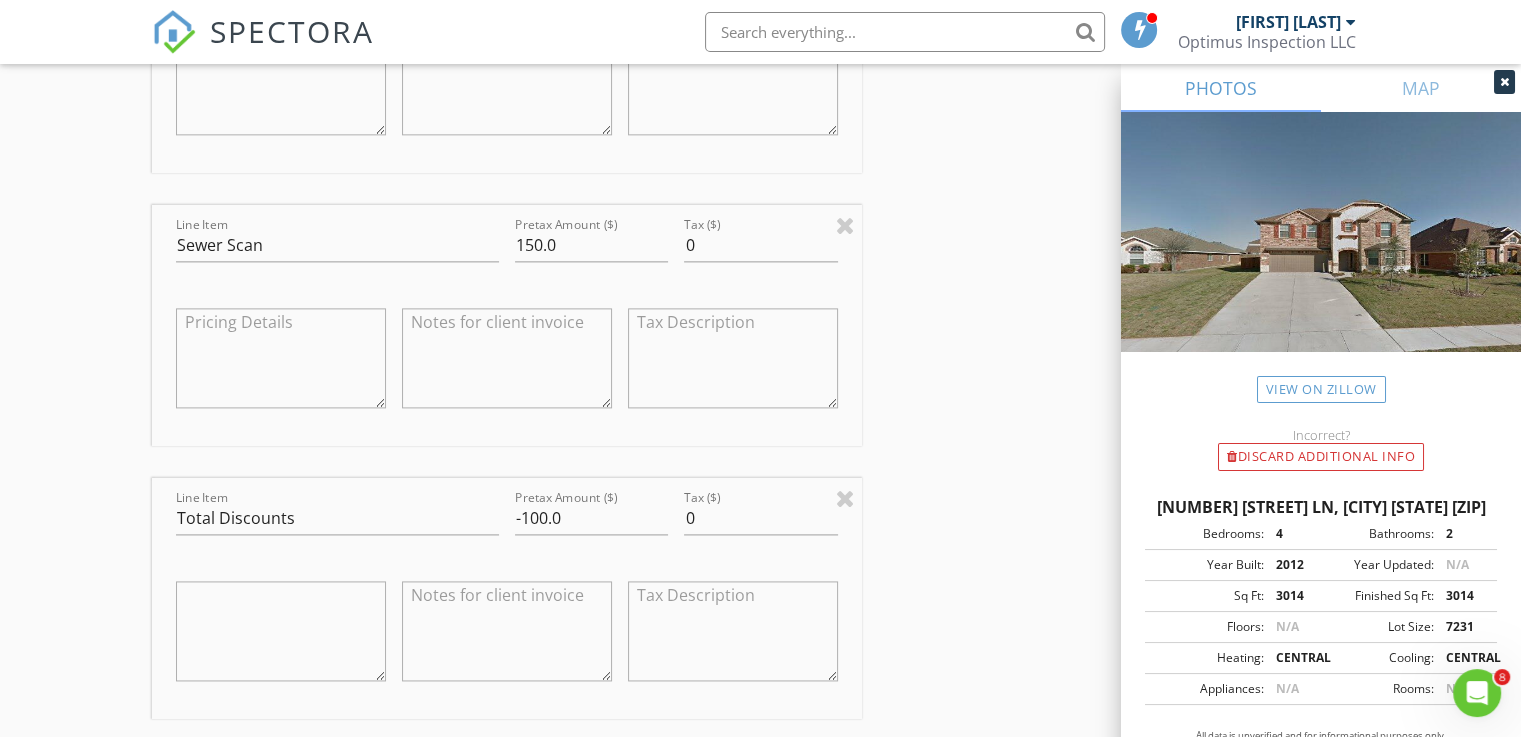 type 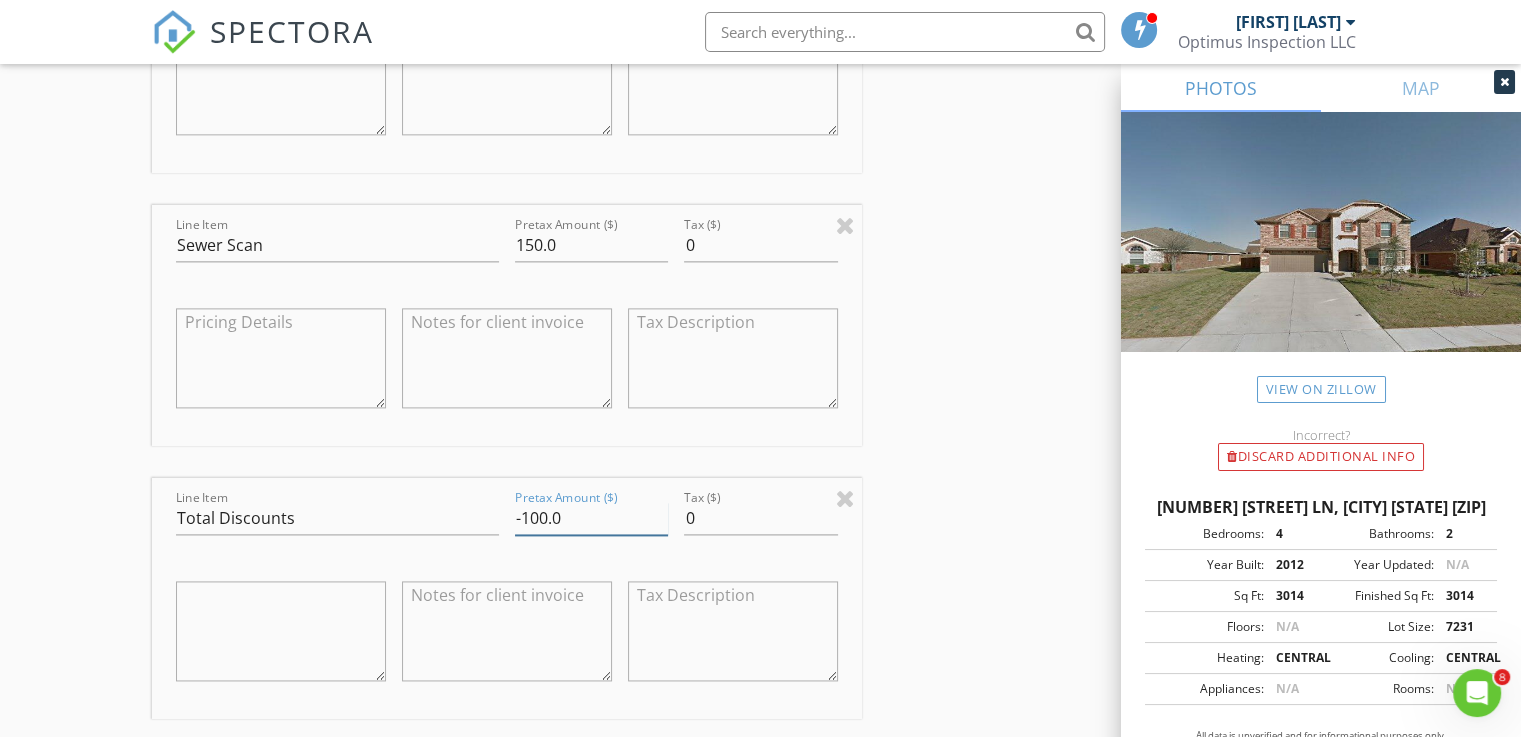 click on "-100.0" at bounding box center (591, 518) 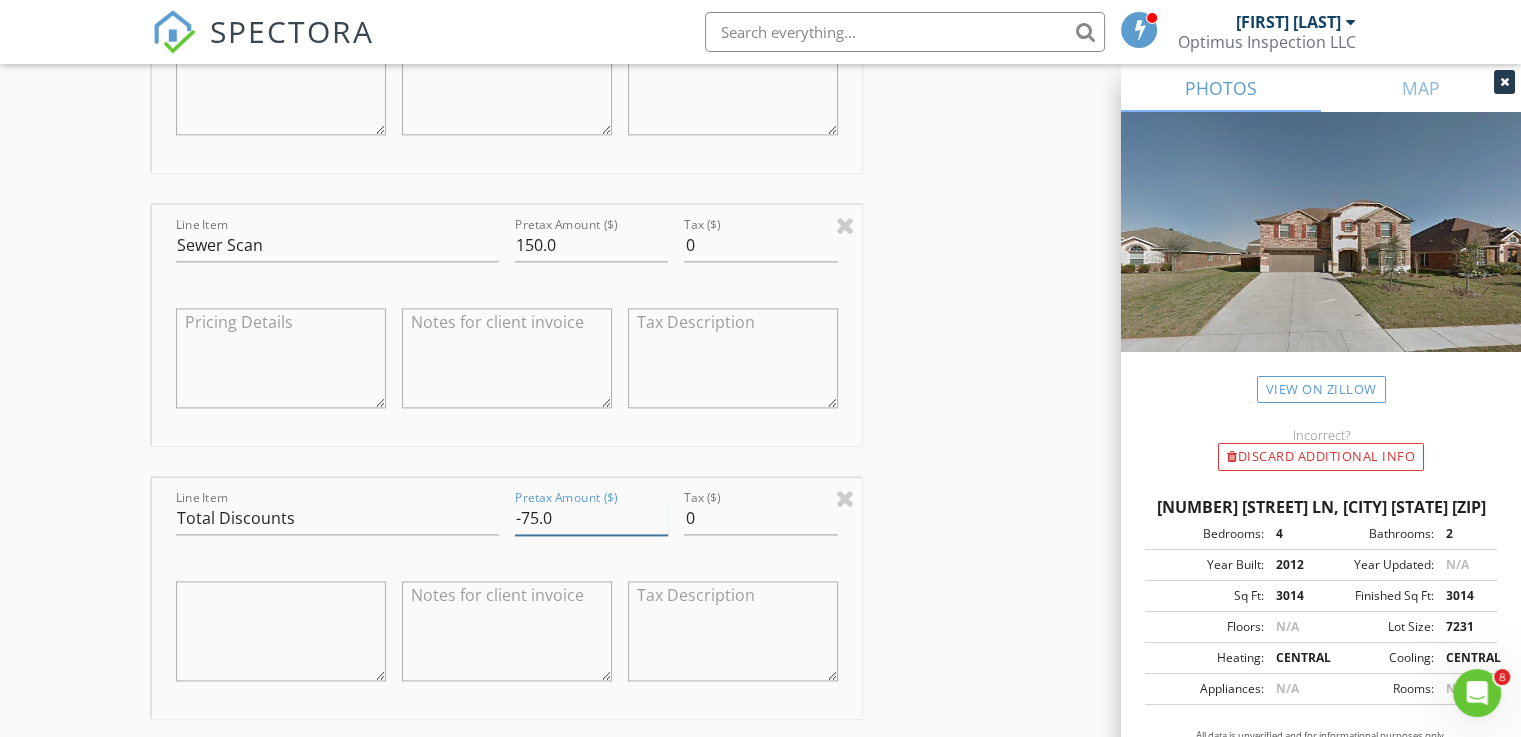 type on "-75.0" 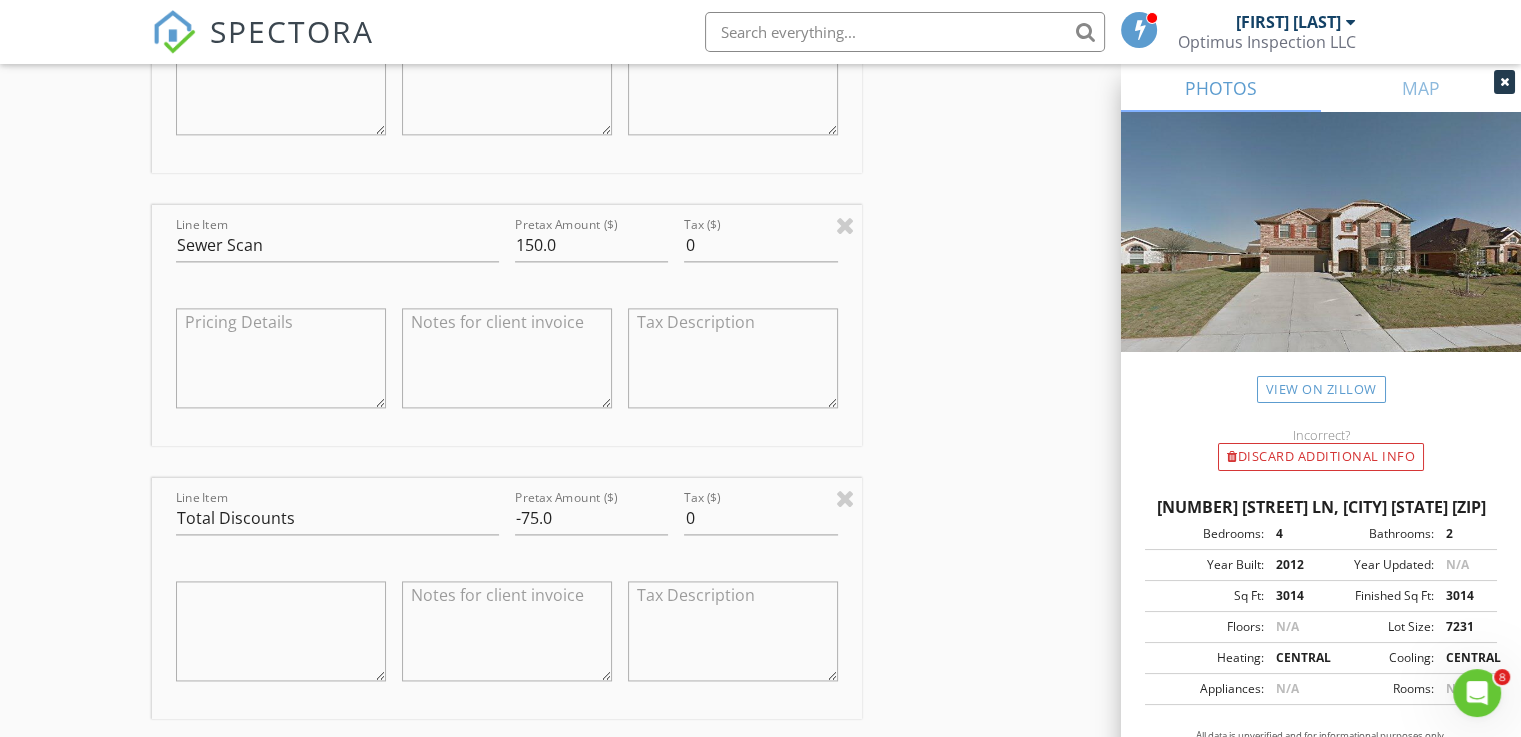 click on "INSPECTOR(S)
check_box   John Pham   PRIMARY   John Pham arrow_drop_down   check_box_outline_blank John Pham specifically requested
Date/Time
08/02/2025 1:00 PM
Location
Address Search       Address 5844 Sunny Meadow Ln   Unit   City Grand Prairie   State TX   Zip 75052   County Tarrant     Square Feet 3014   Year Built 2012   Foundation Slab arrow_drop_down     John Pham     28.8 miles     (38 minutes)
client
check_box Enable Client CC email for this inspection   Client Search     check_box_outline_blank Client is a Company/Organization     First Name Lai   Last Name Nguyen   Email lainguyen1226@gmail.com   CC Email   Phone 585-880-0155           Notes   Private Notes
ADD ADDITIONAL client
SERVICES
check_box   Residential Inspection   check_box   WDI (Termite)   check_box" at bounding box center [760, -33] 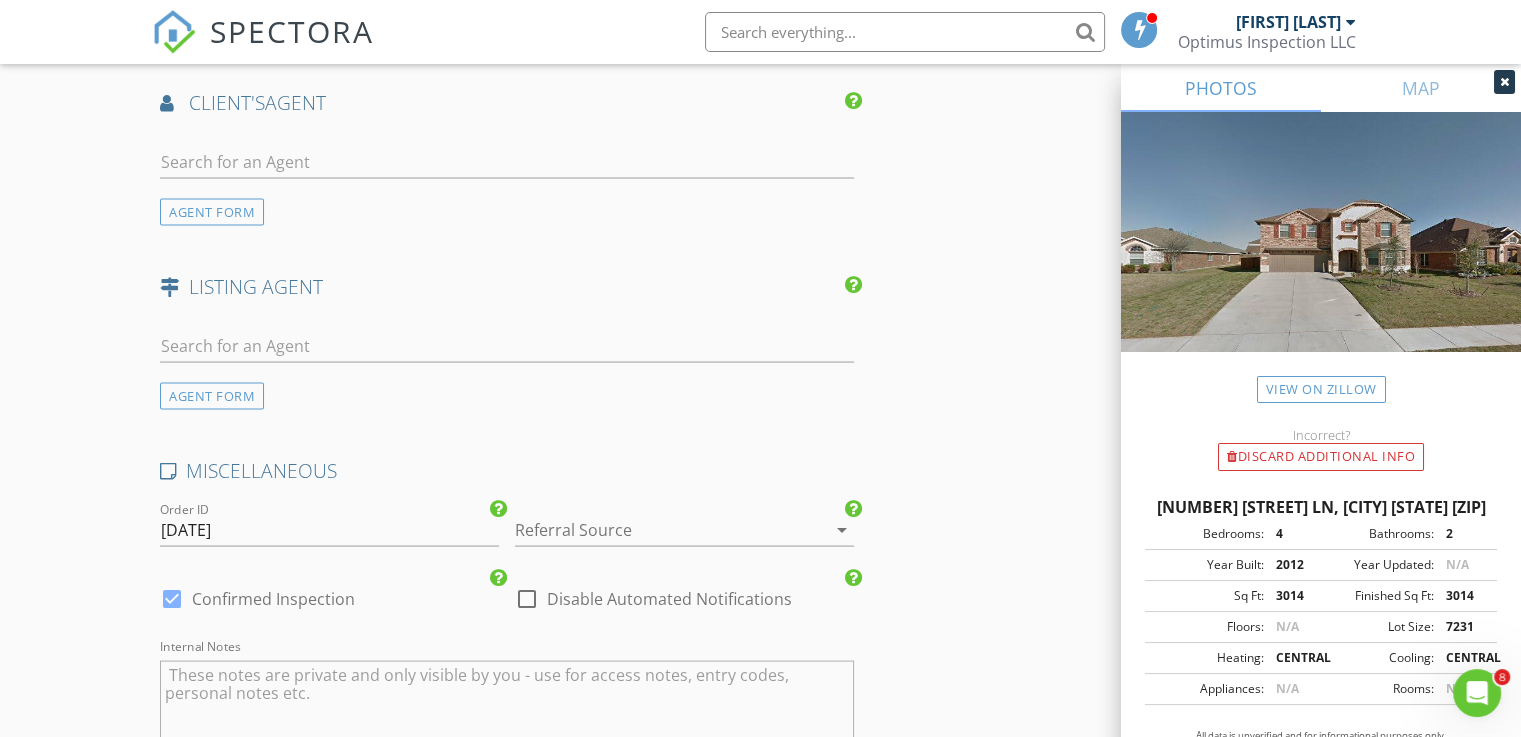 scroll, scrollTop: 3900, scrollLeft: 0, axis: vertical 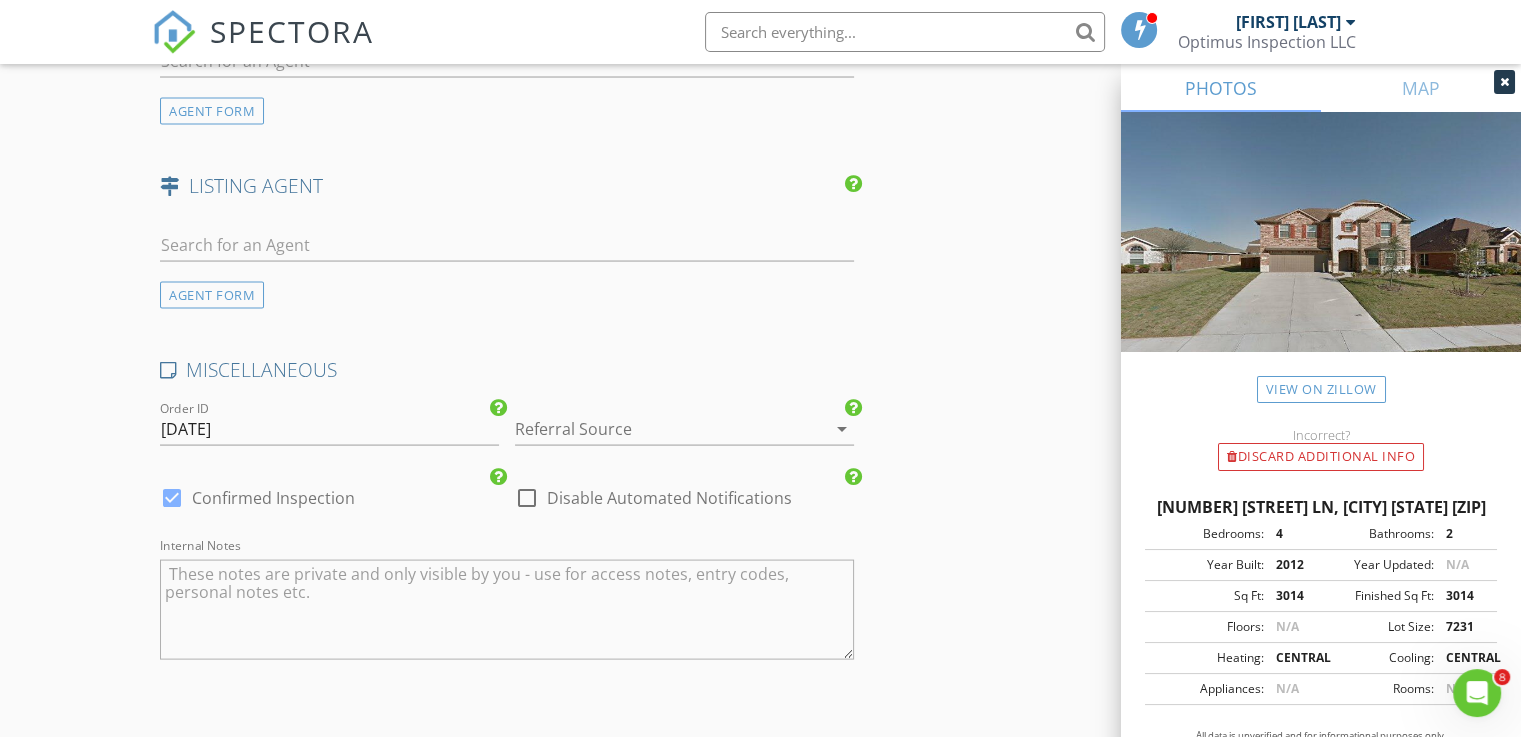 click at bounding box center (656, 429) 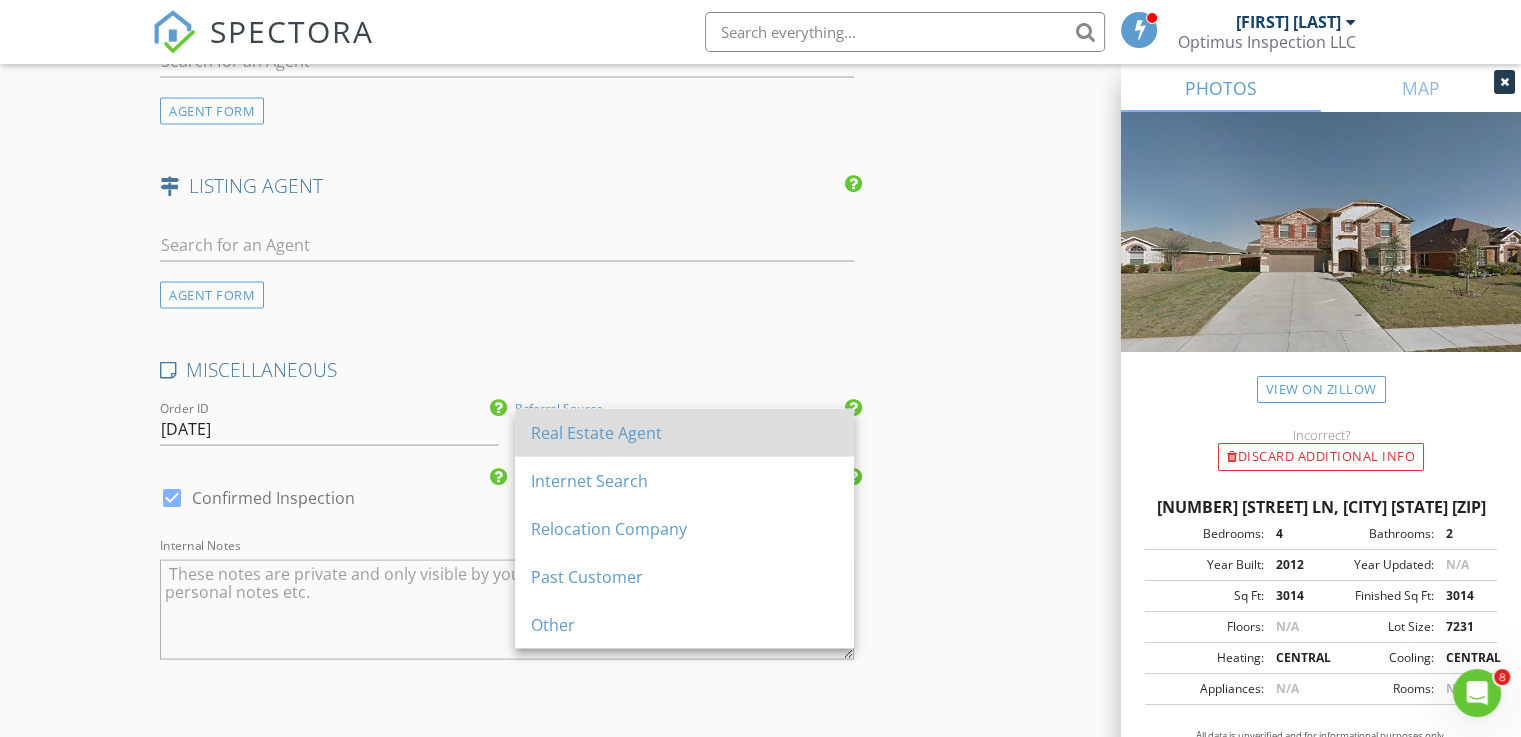 click on "Real Estate Agent" at bounding box center [684, 433] 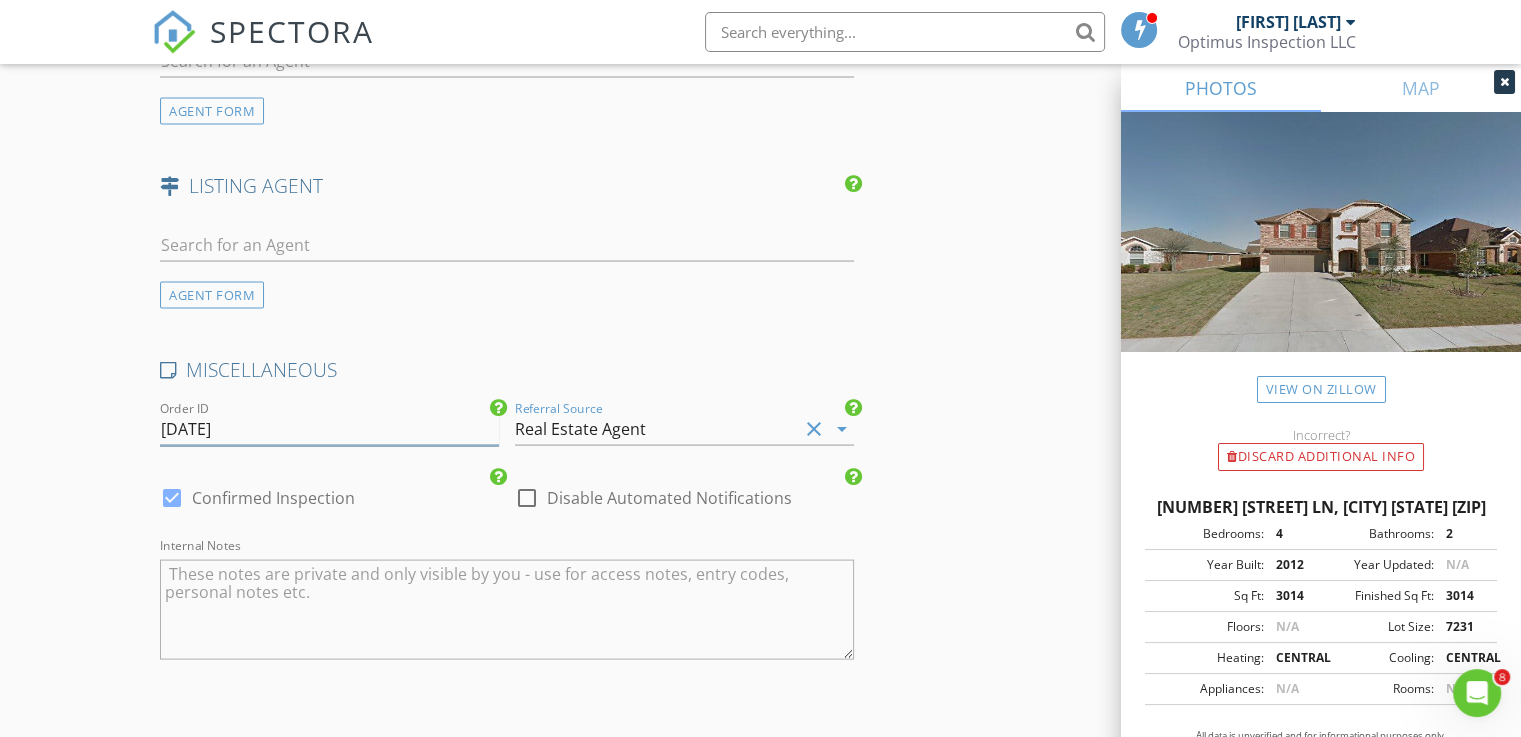 click on "20250803" at bounding box center [329, 429] 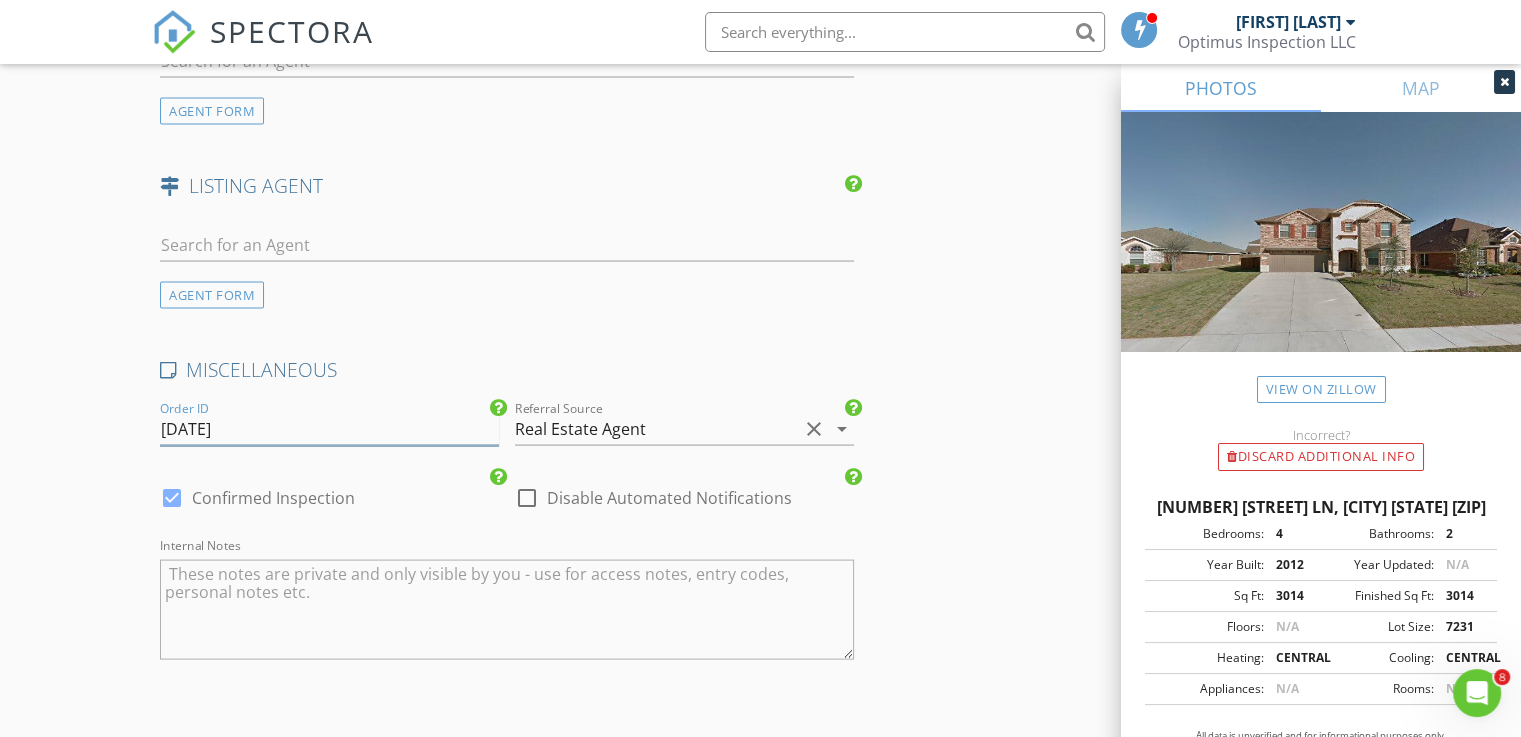 type on "20250802B" 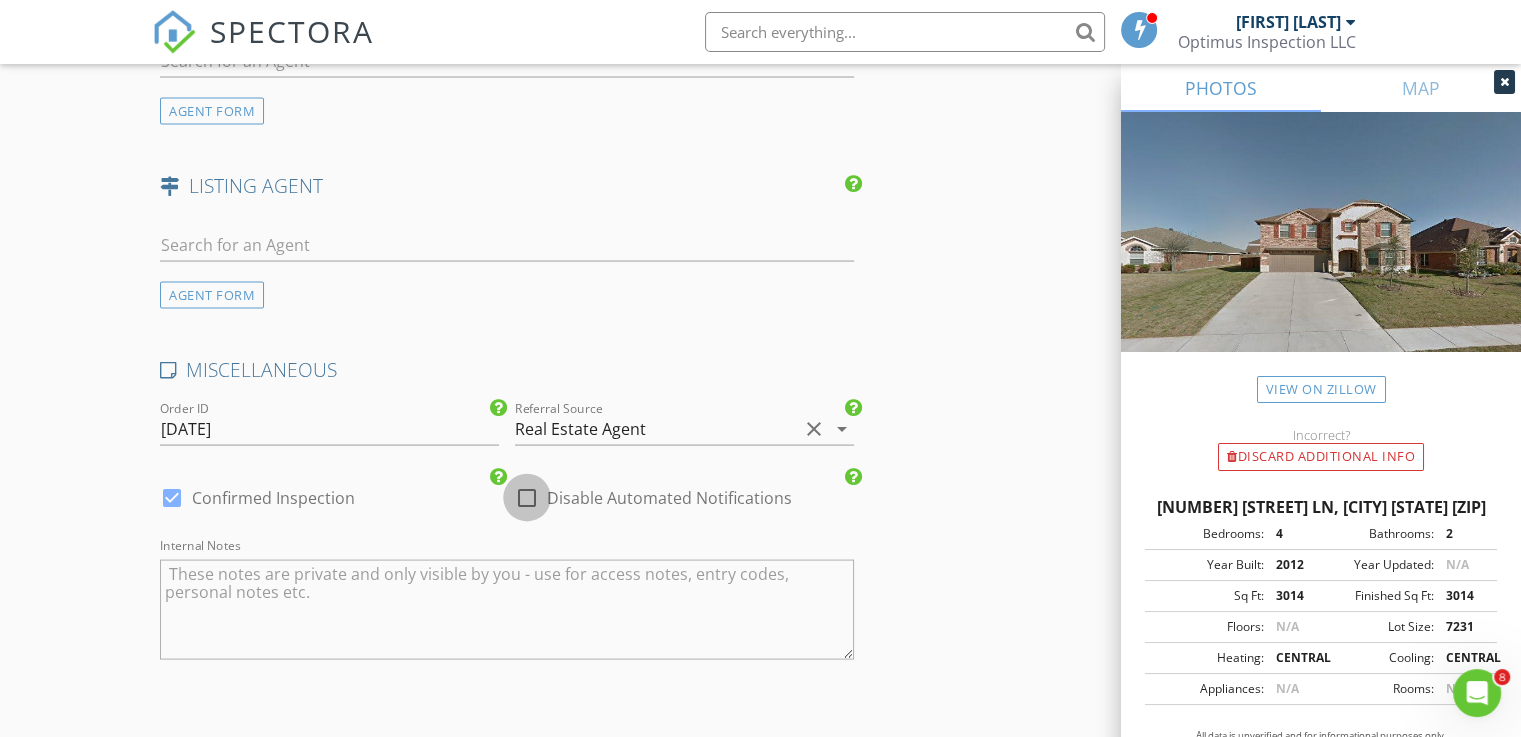click at bounding box center (527, 498) 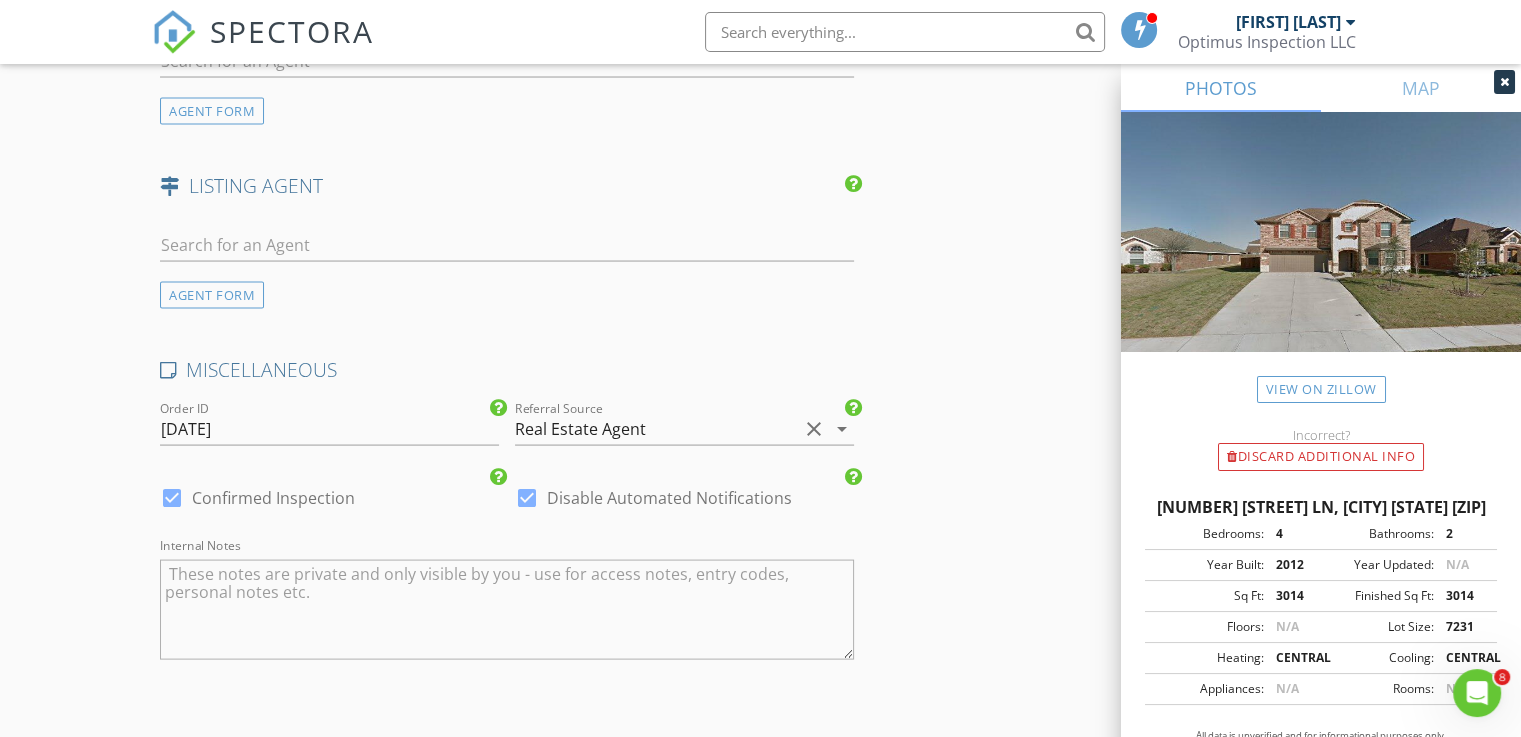 click on "INSPECTOR(S)
check_box   John Pham   PRIMARY   John Pham arrow_drop_down   check_box_outline_blank John Pham specifically requested
Date/Time
08/02/2025 1:00 PM
Location
Address Search       Address 5844 Sunny Meadow Ln   Unit   City Grand Prairie   State TX   Zip 75052   County Tarrant     Square Feet 3014   Year Built 2012   Foundation Slab arrow_drop_down     John Pham     28.8 miles     (38 minutes)
client
check_box Enable Client CC email for this inspection   Client Search     check_box_outline_blank Client is a Company/Organization     First Name Lai   Last Name Nguyen   Email lainguyen1226@gmail.com   CC Email   Phone 585-880-0155           Notes   Private Notes
ADD ADDITIONAL client
SERVICES
check_box   Residential Inspection   check_box   WDI (Termite)   check_box" at bounding box center [760, -1333] 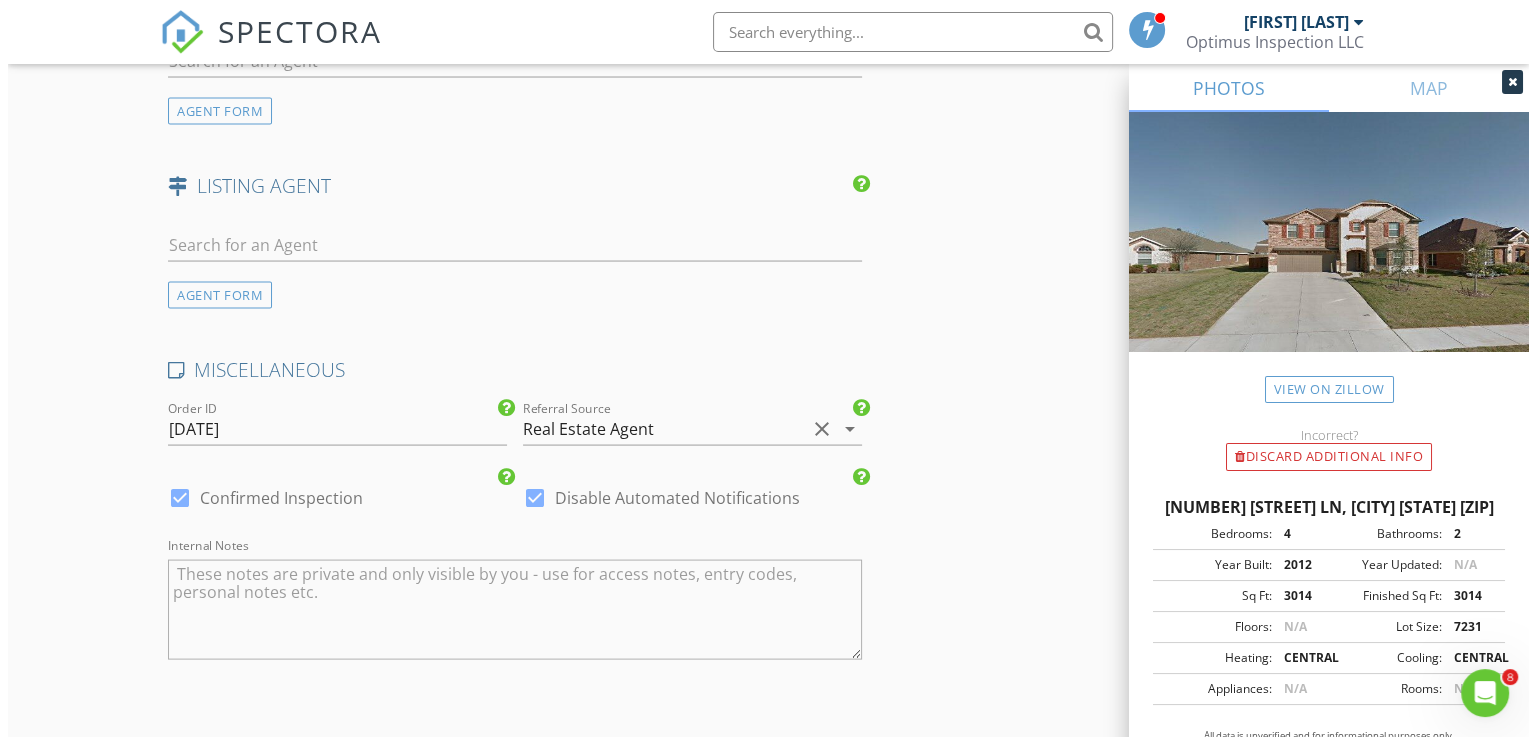 scroll, scrollTop: 4209, scrollLeft: 0, axis: vertical 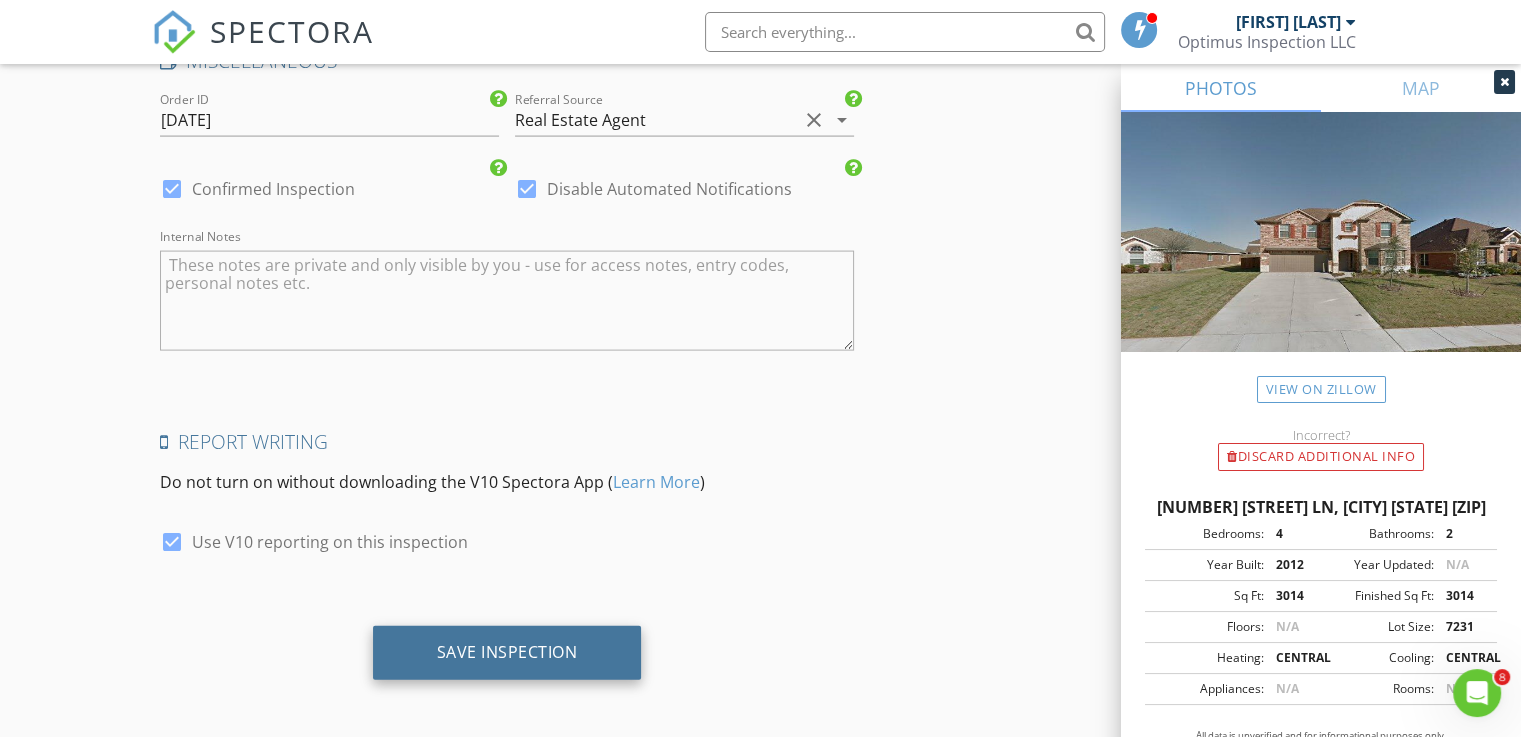 click on "Save Inspection" at bounding box center [507, 653] 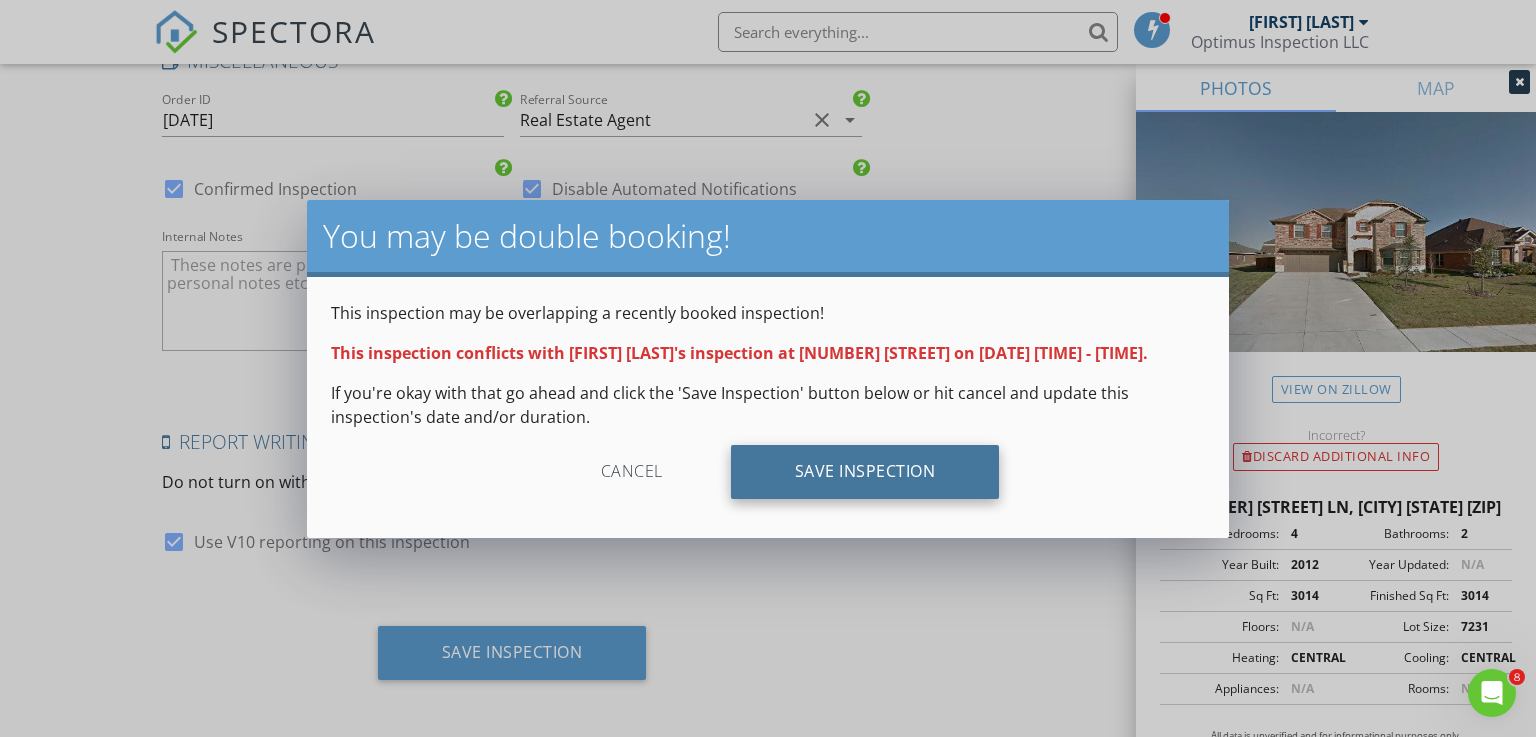 click on "Save Inspection" at bounding box center [865, 472] 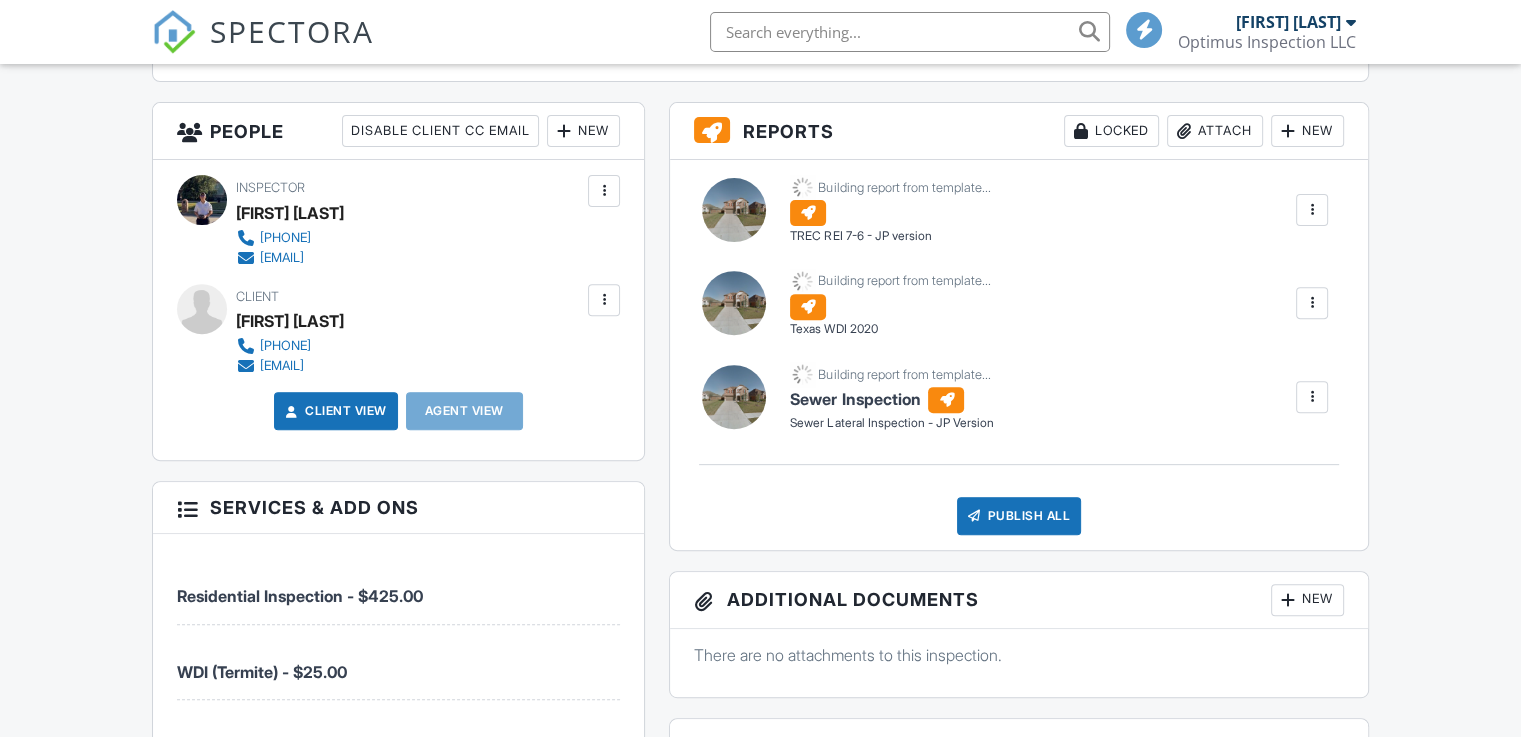 scroll, scrollTop: 700, scrollLeft: 0, axis: vertical 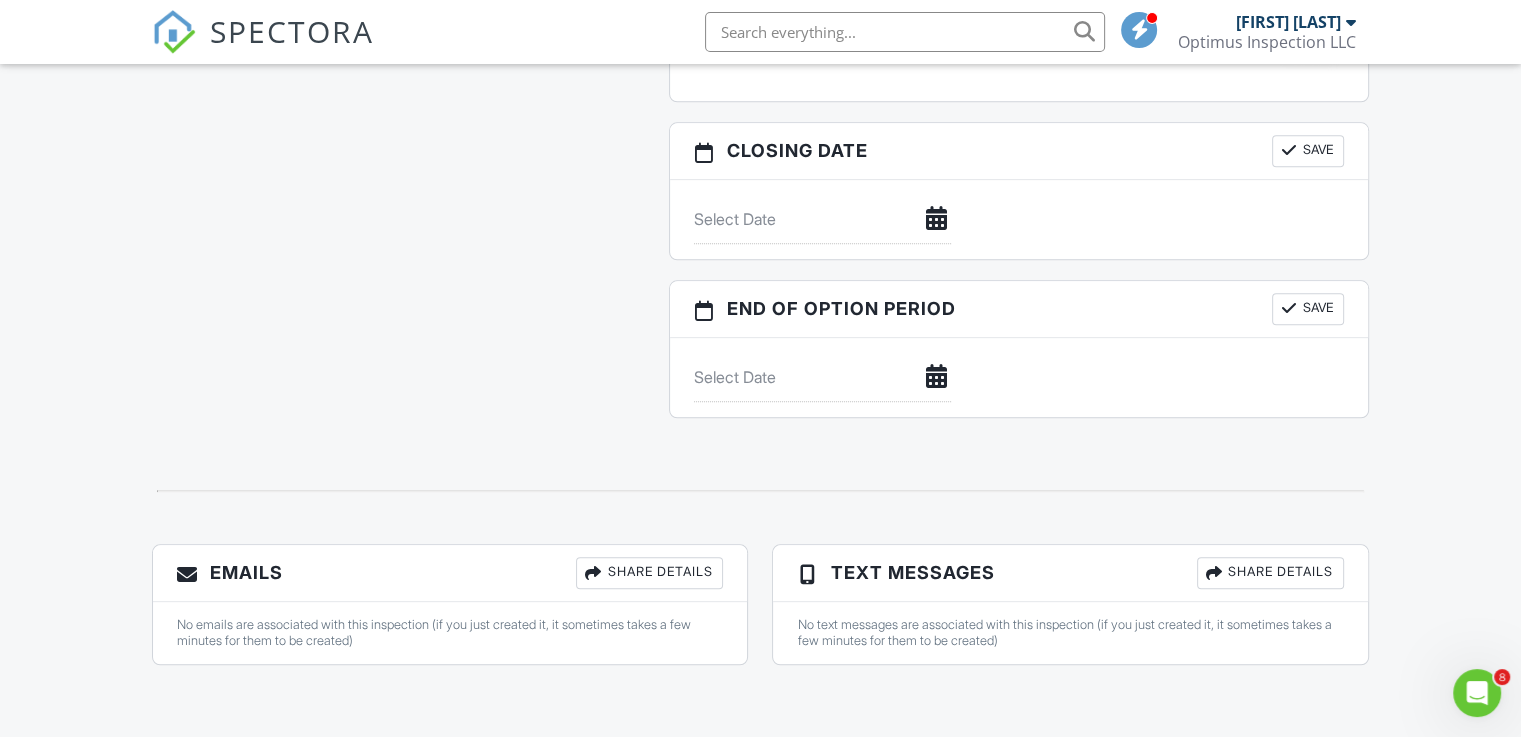 click on "Share Details" at bounding box center (649, 573) 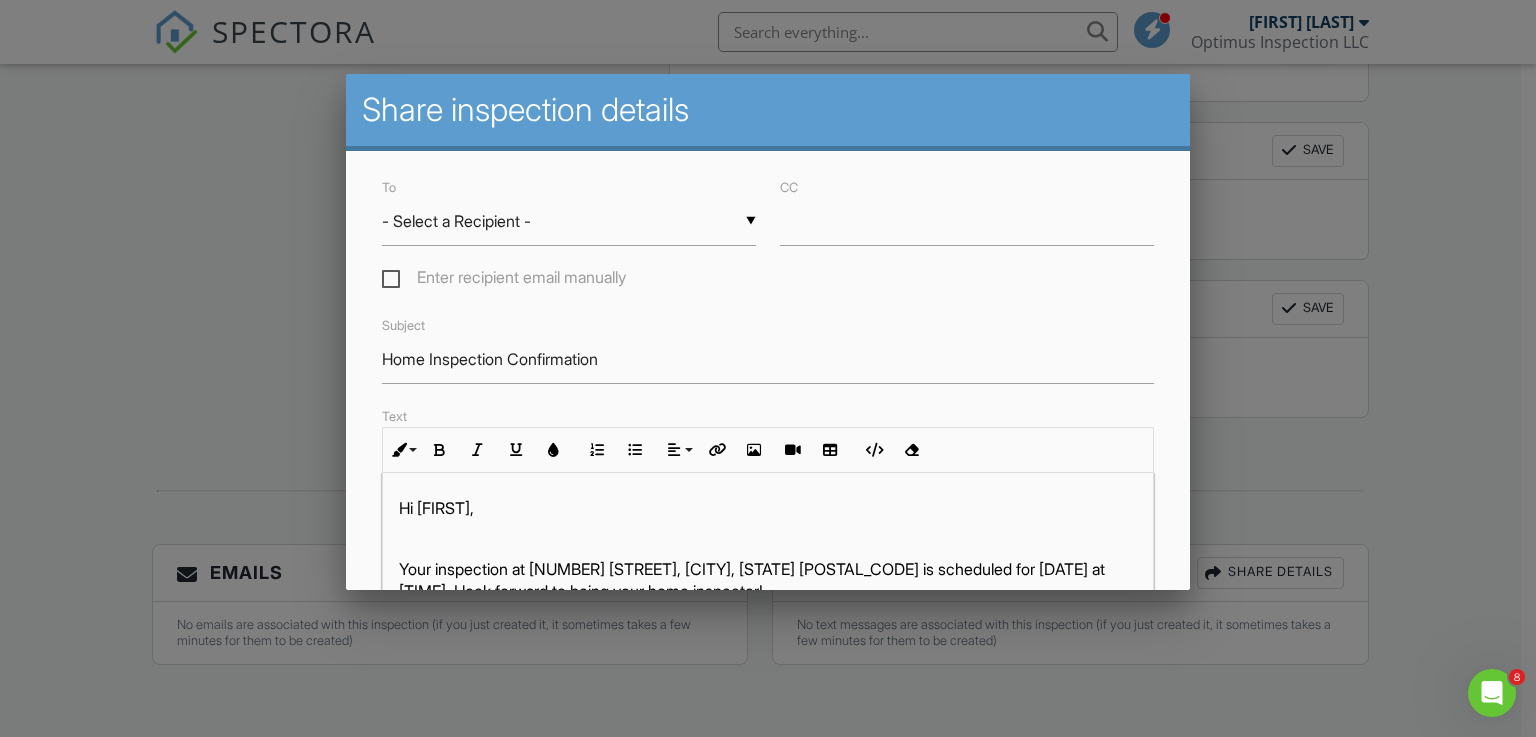click on "▼ - Select a Recipient - - Select a Recipient - Lai Nguyen (Client) - Select a Recipient - Lai Nguyen (Client)" at bounding box center (569, 221) 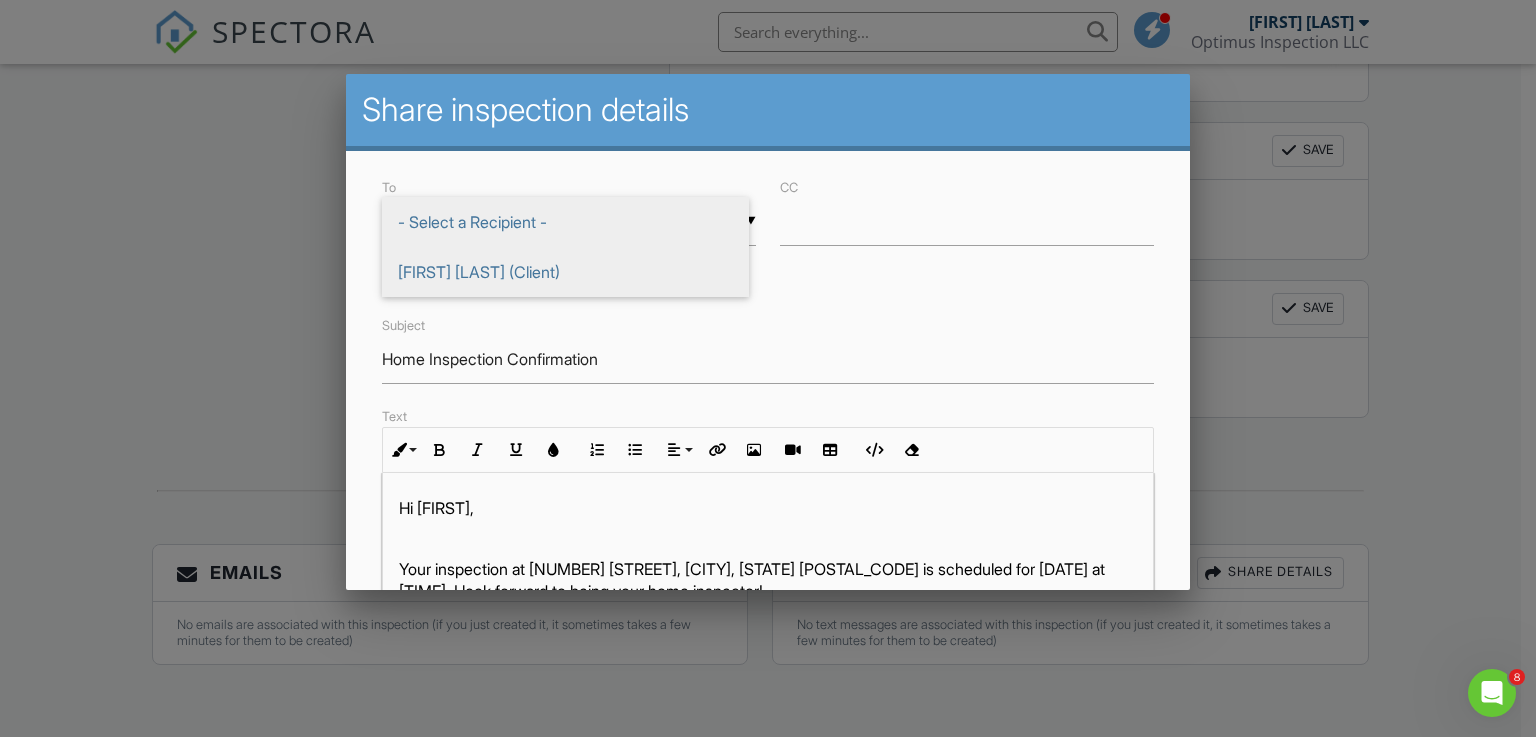 click on "Lai Nguyen (Client)" at bounding box center [565, 272] 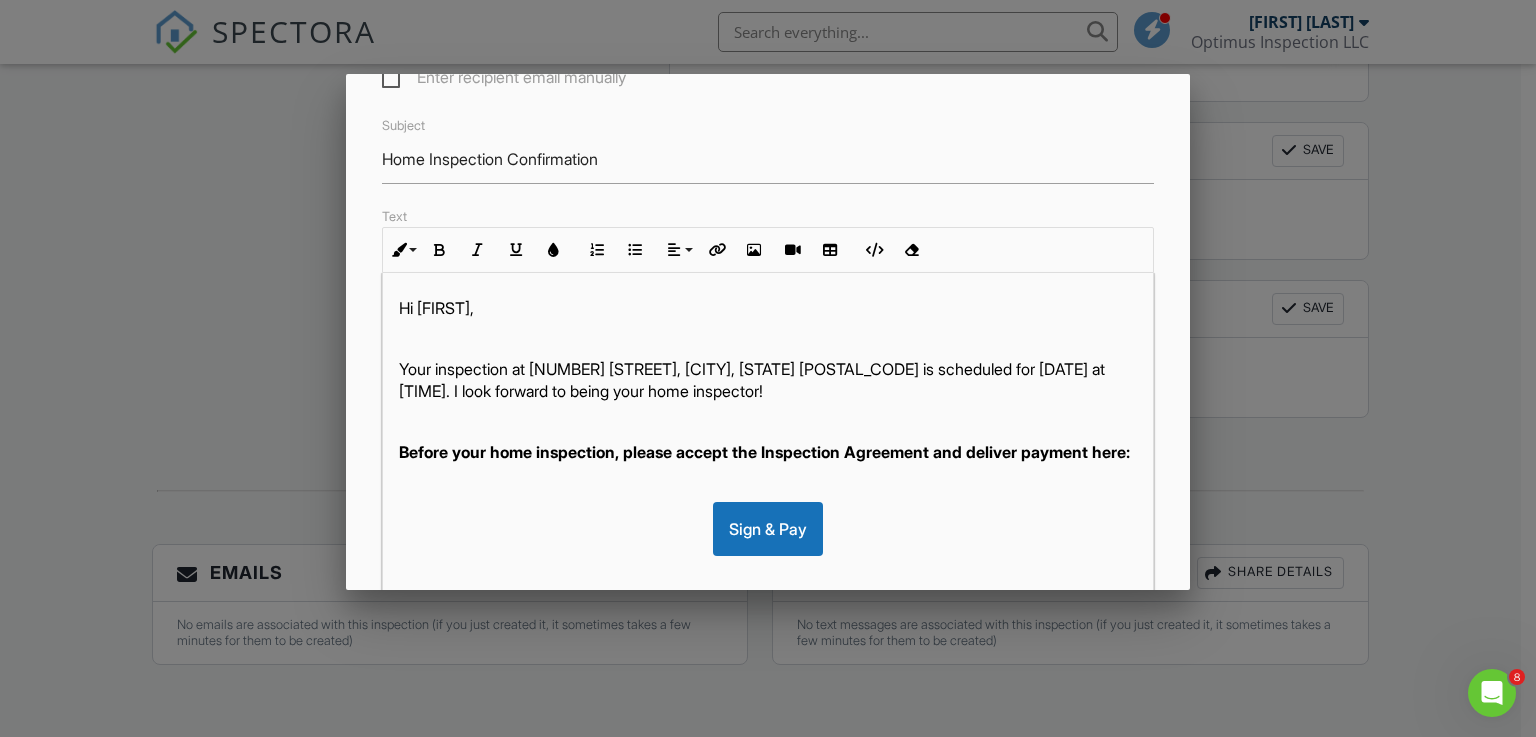 scroll, scrollTop: 300, scrollLeft: 0, axis: vertical 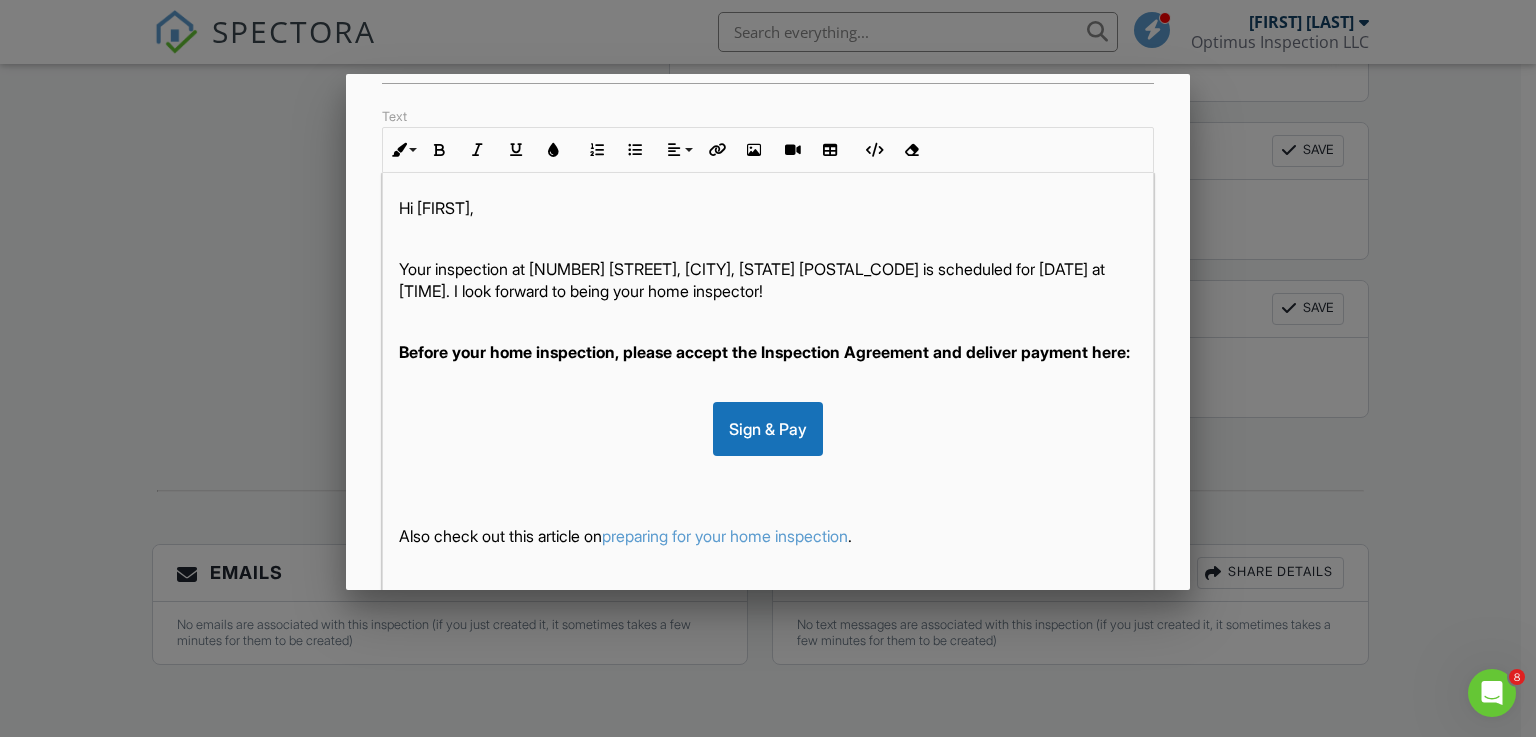click on "Before your home inspection, please accept the Inspection Agreement and deliver payment here:" at bounding box center [764, 352] 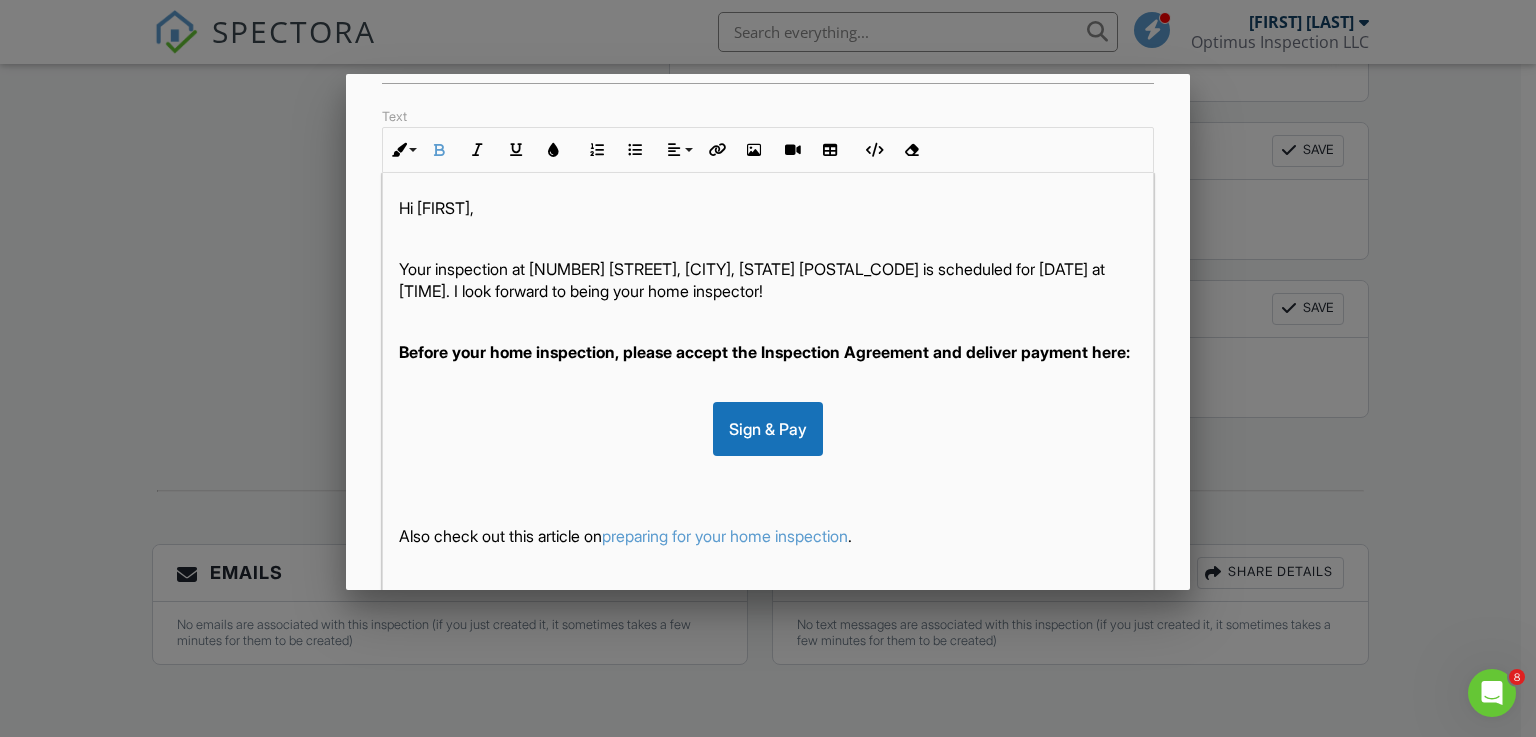 type 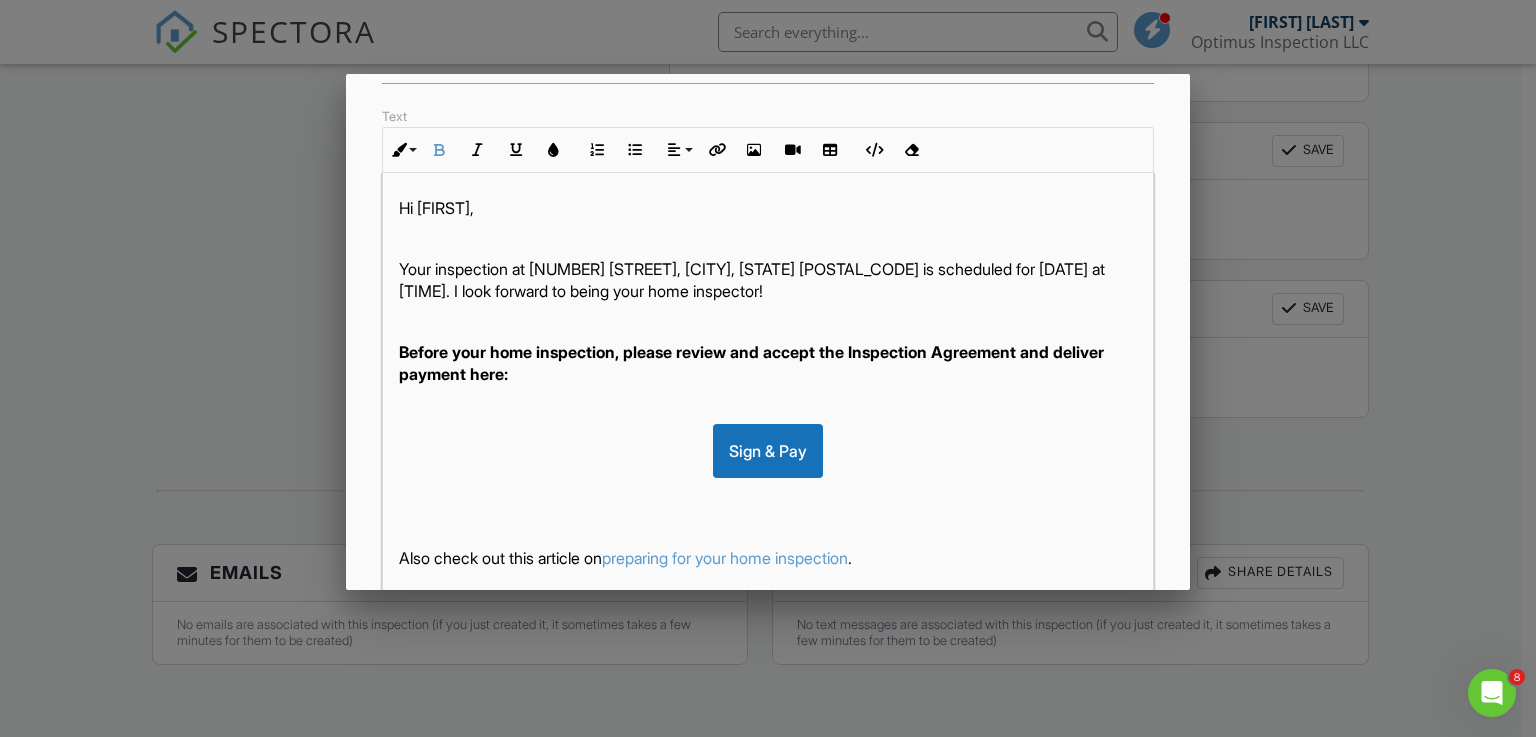 click on "Before your home inspection, please review and accept the Inspection Agreement and deliver payment here:" at bounding box center [751, 363] 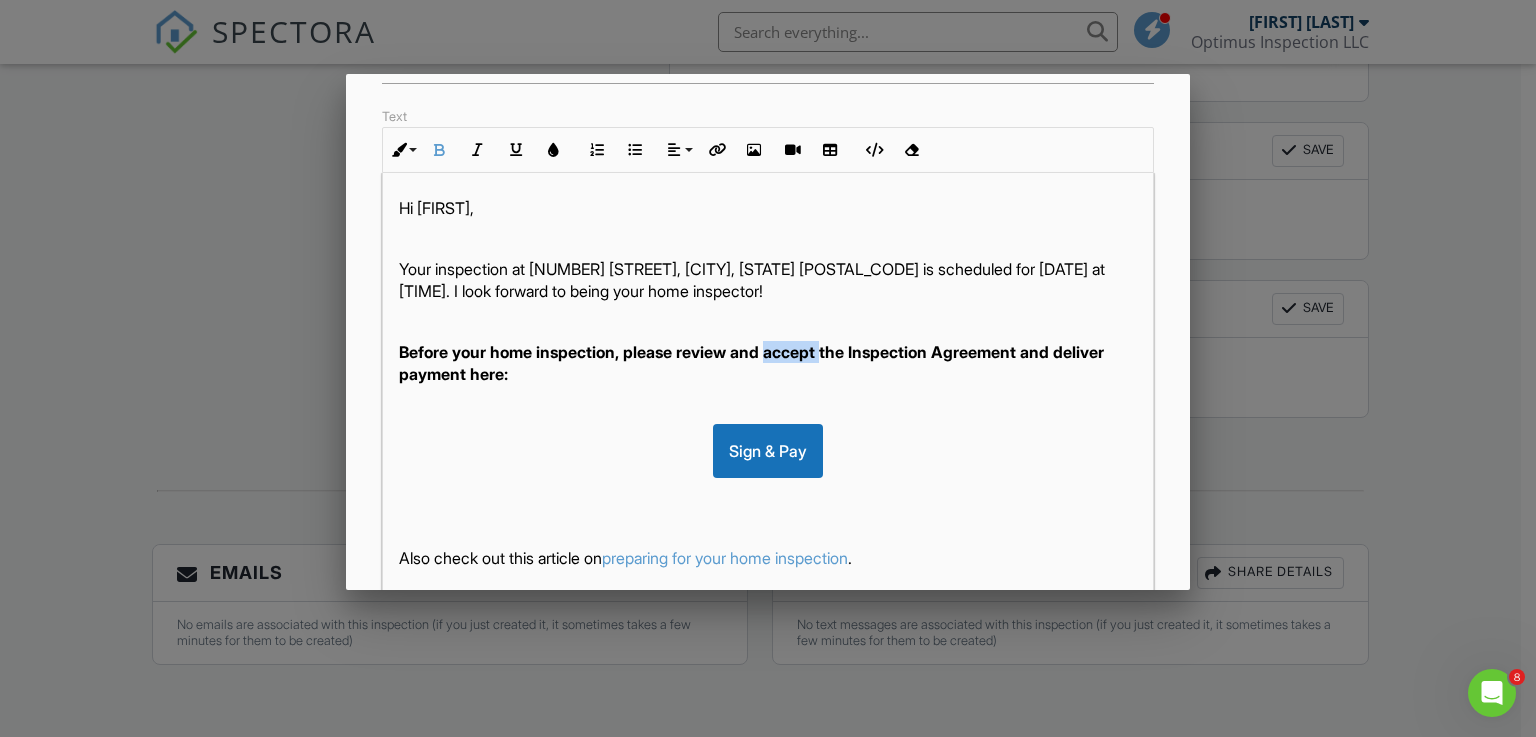 click on "Before your home inspection, please review and accept the Inspection Agreement and deliver payment here:" at bounding box center [751, 363] 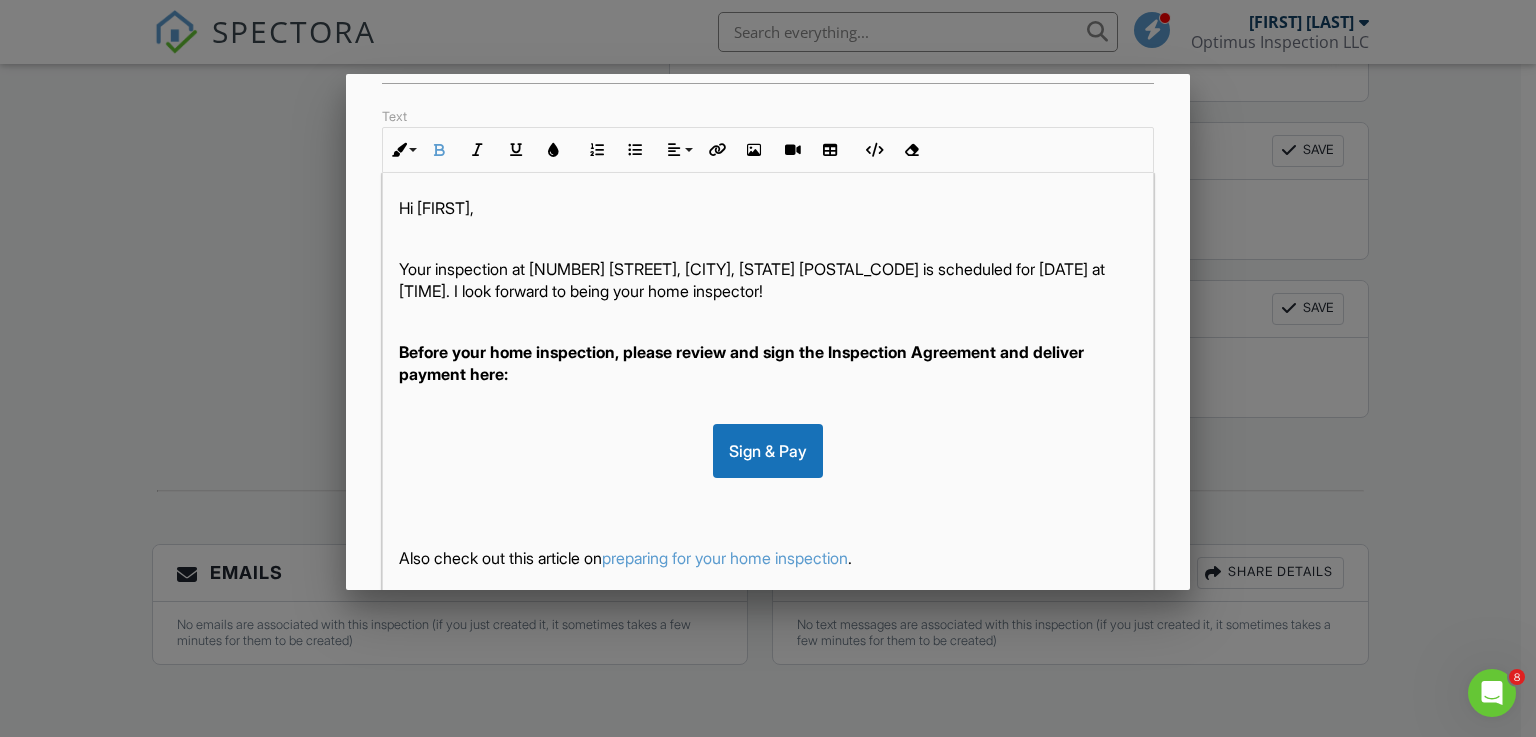 click on "Before your home inspection, please review and sign the Inspection Agreement and deliver payment here:" at bounding box center (741, 363) 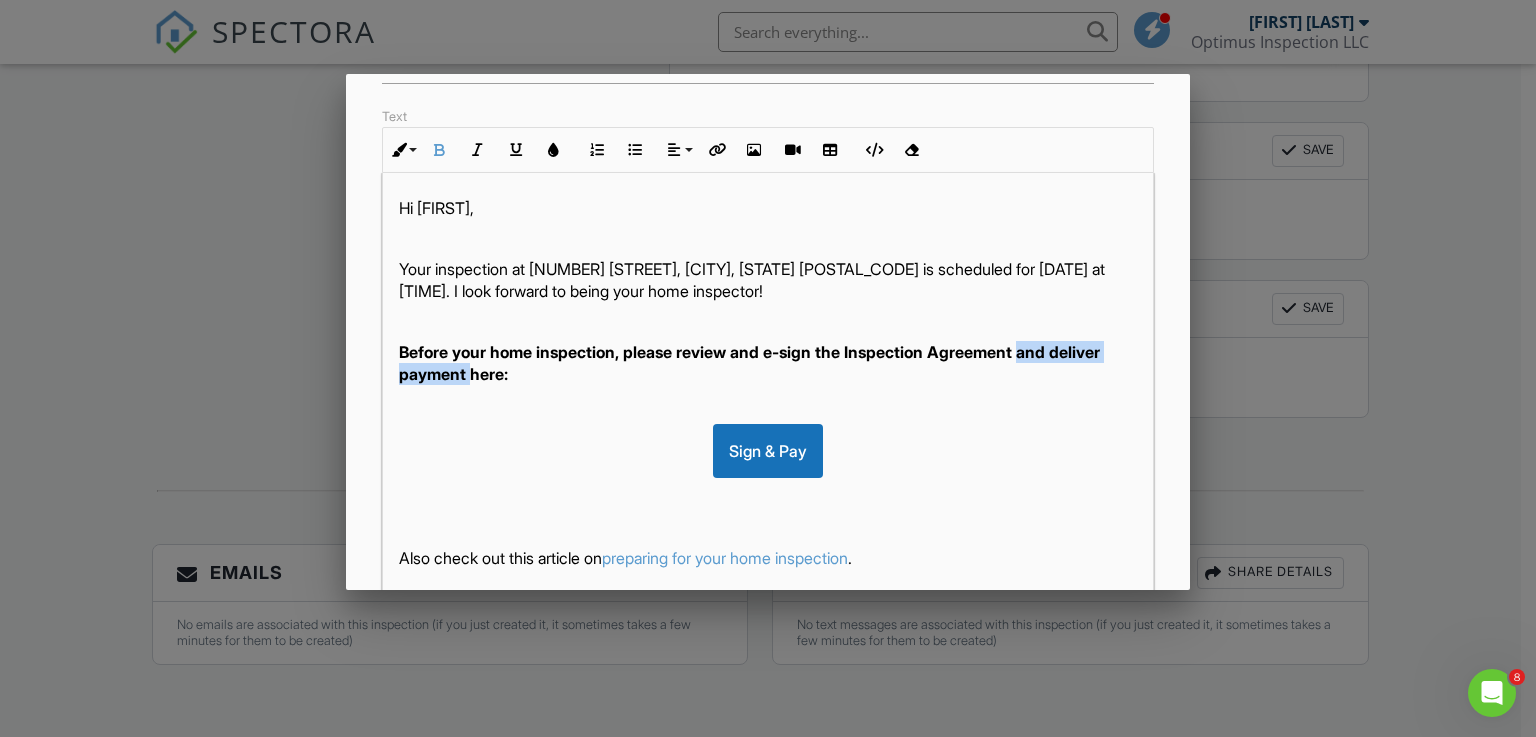 drag, startPoint x: 1033, startPoint y: 348, endPoint x: 526, endPoint y: 371, distance: 507.52142 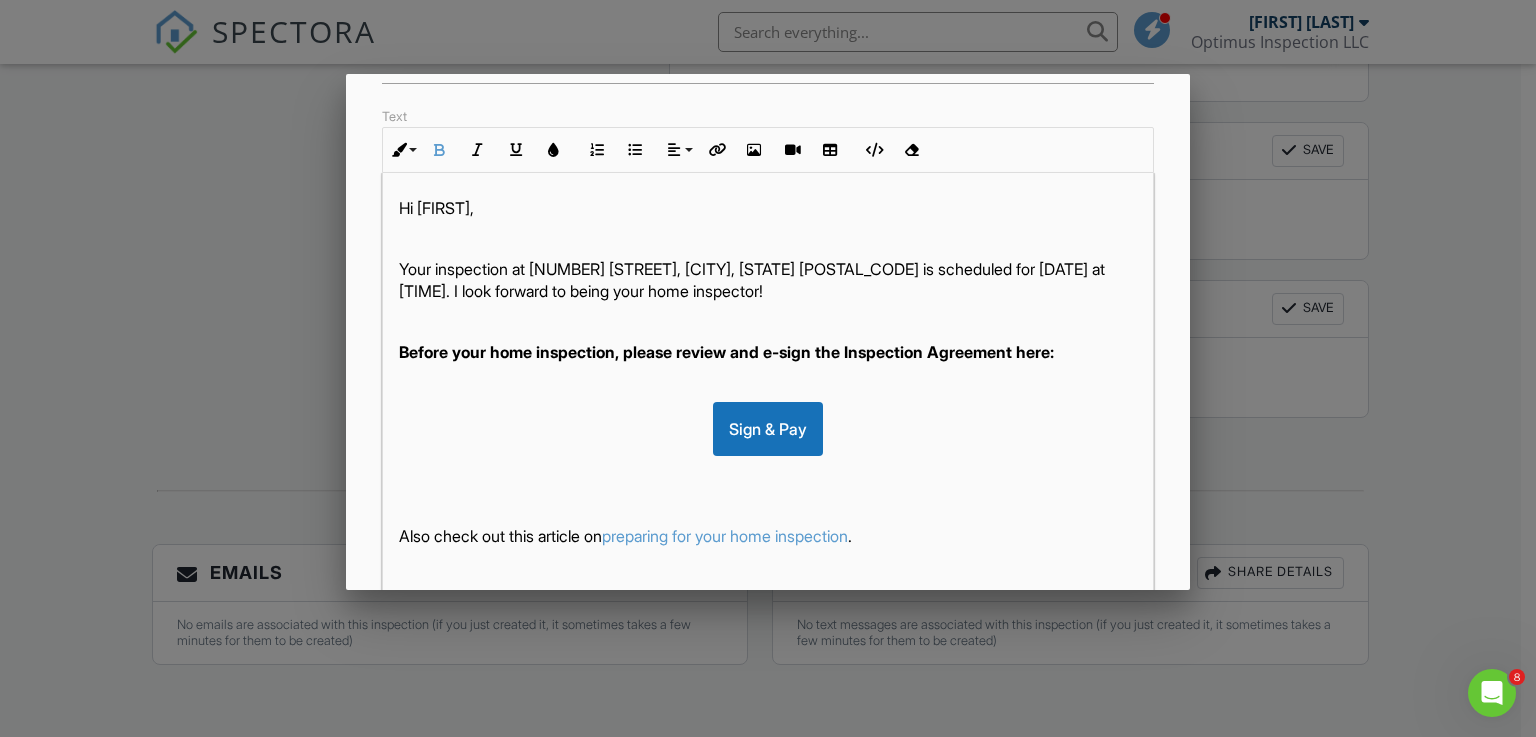 click on "Before your home inspection, please review and e-sign the Inspection Agreement here:" at bounding box center (726, 352) 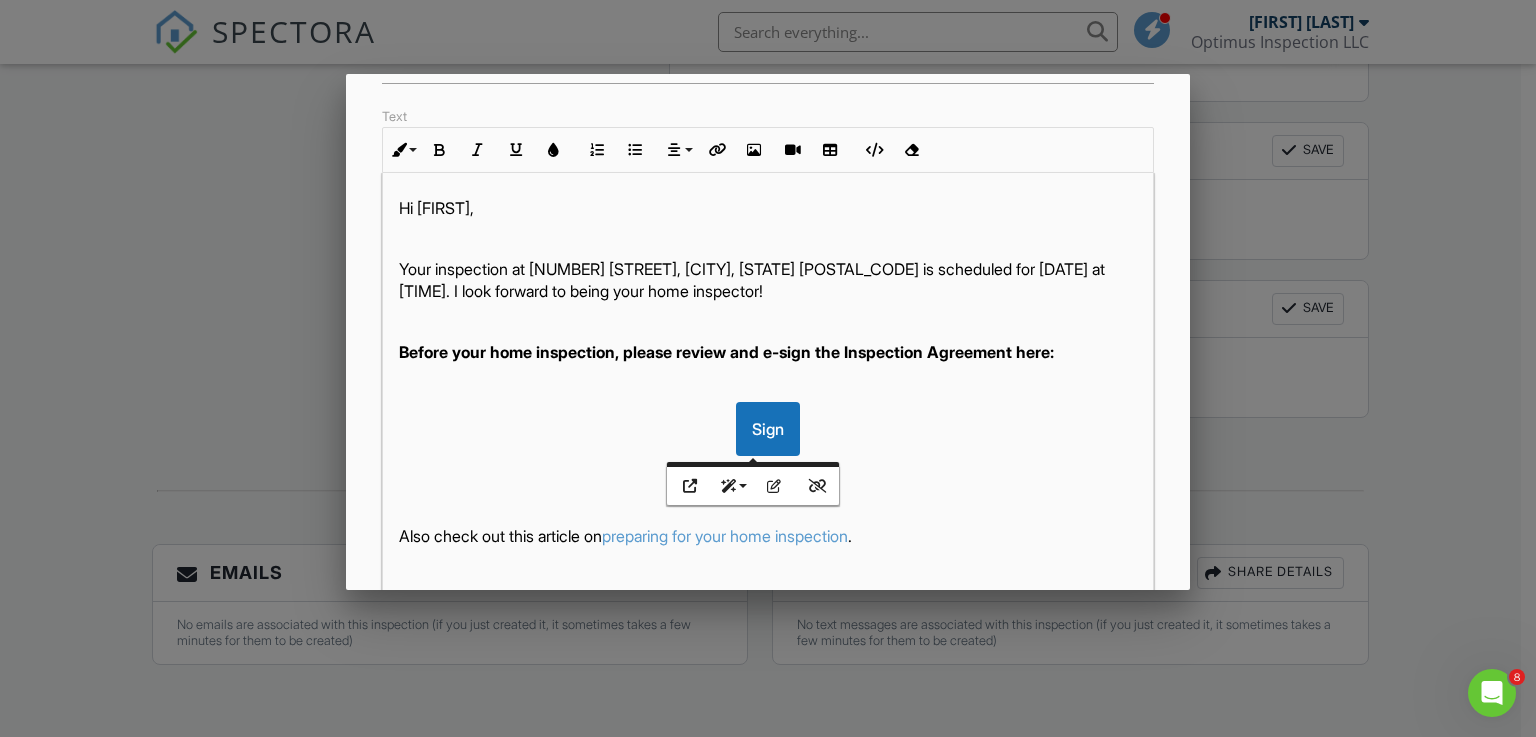 click on "Sign" at bounding box center [768, 429] 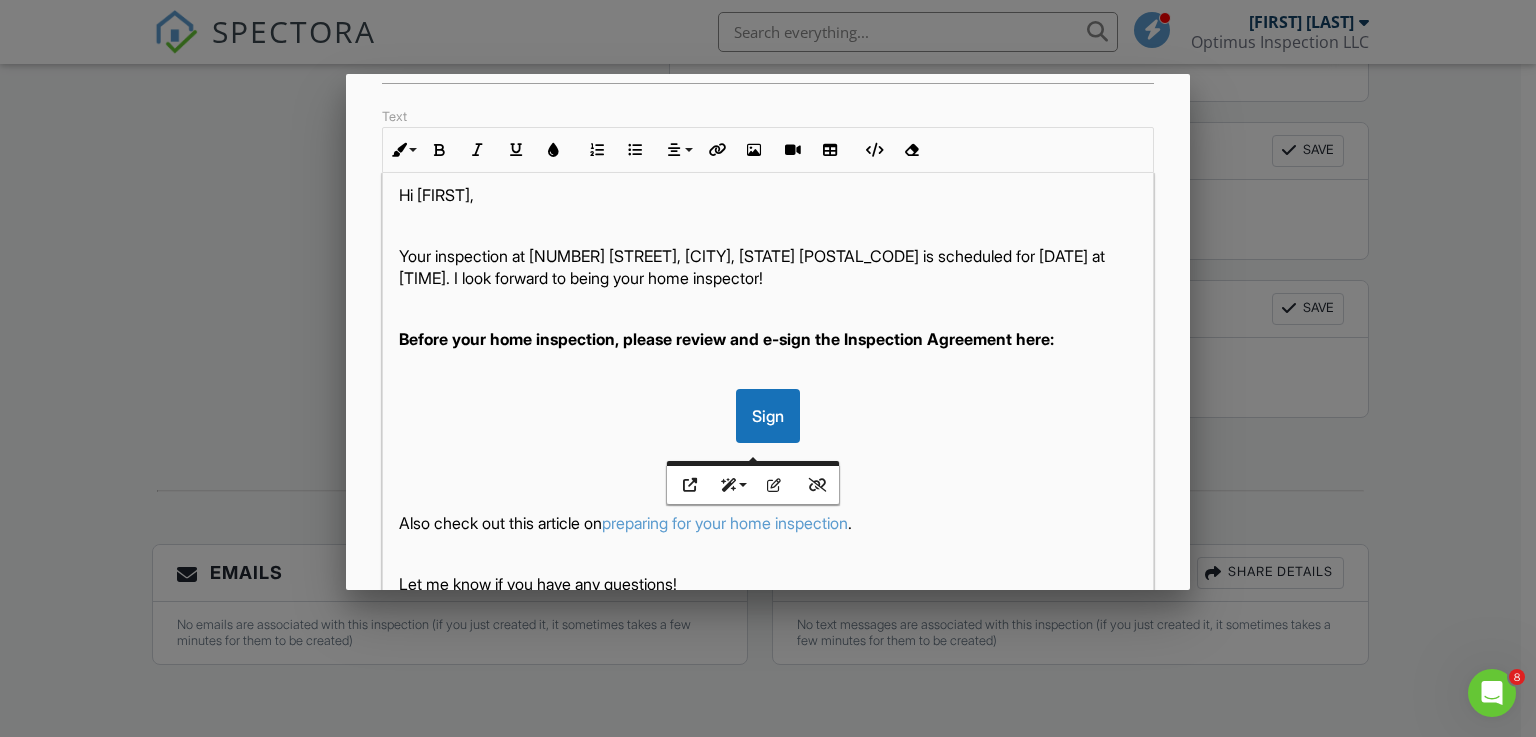 scroll, scrollTop: 51, scrollLeft: 0, axis: vertical 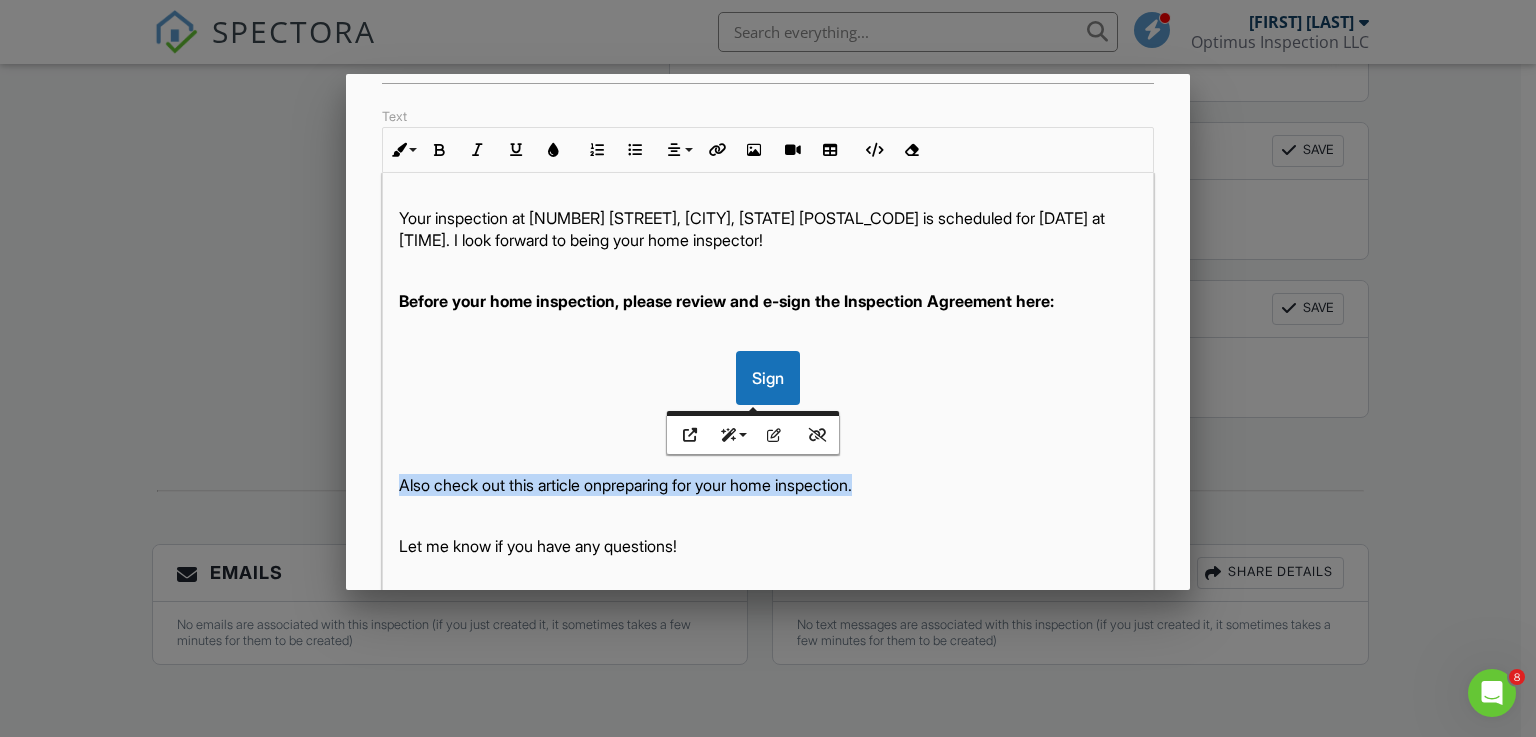 drag, startPoint x: 839, startPoint y: 501, endPoint x: 386, endPoint y: 479, distance: 453.5339 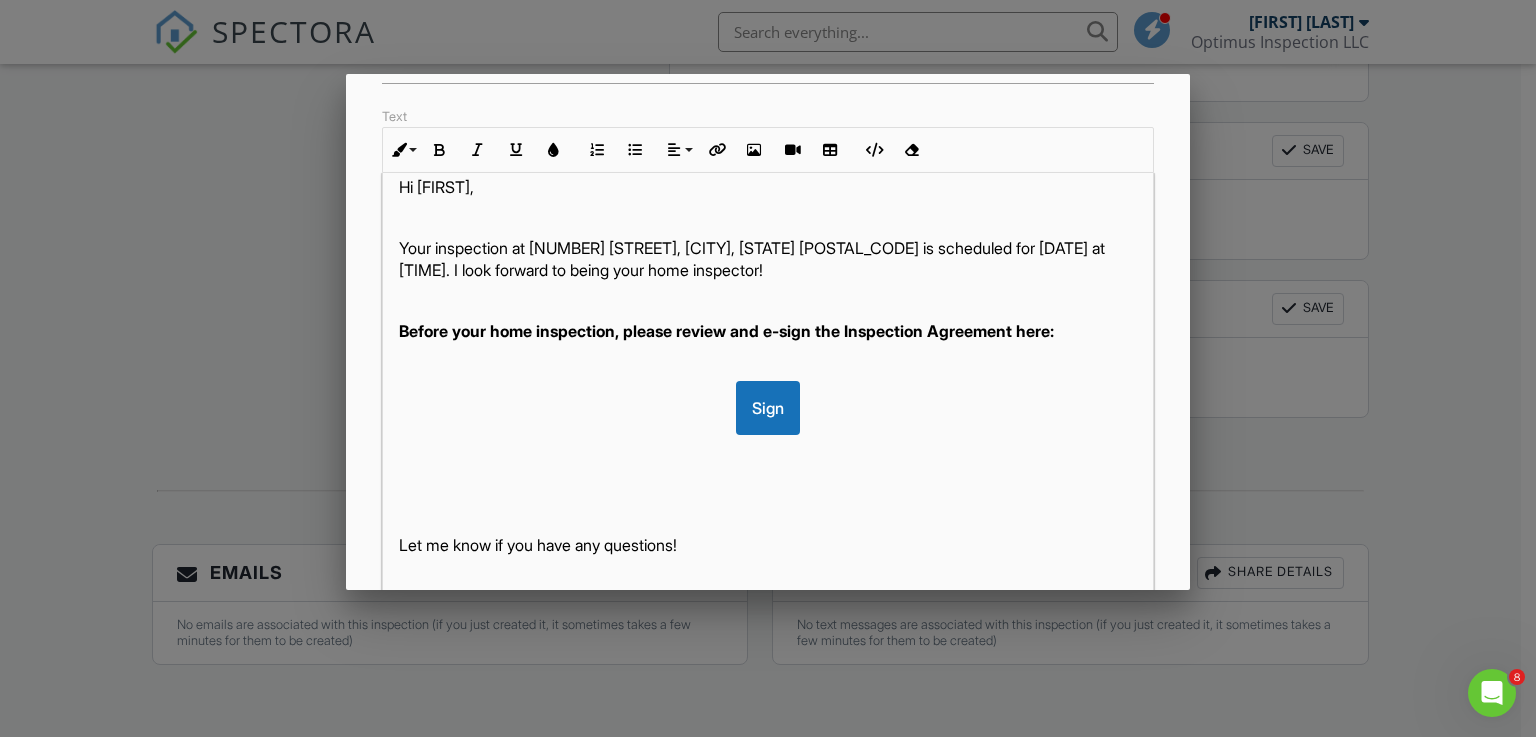 scroll, scrollTop: 20, scrollLeft: 0, axis: vertical 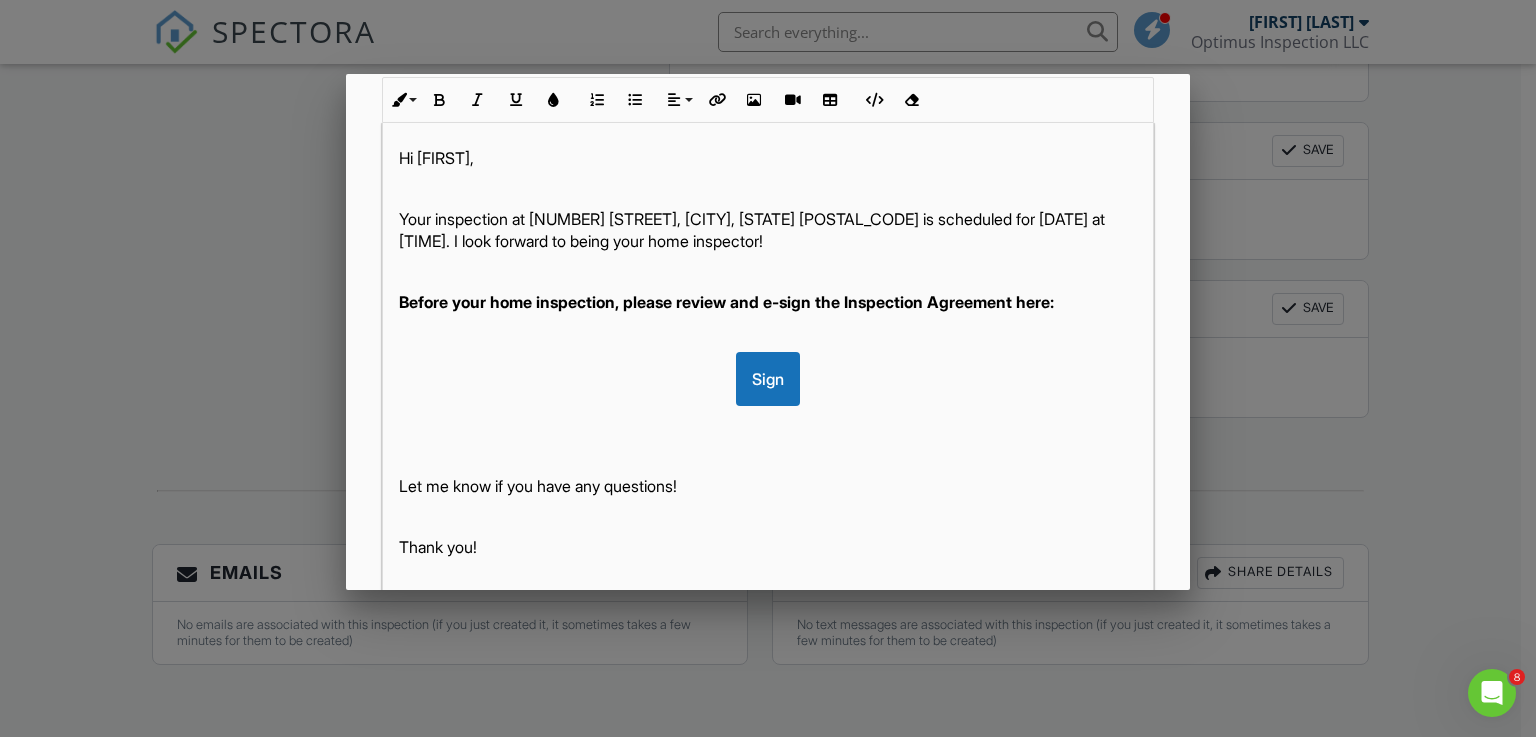 click on "Thank you!" at bounding box center (768, 547) 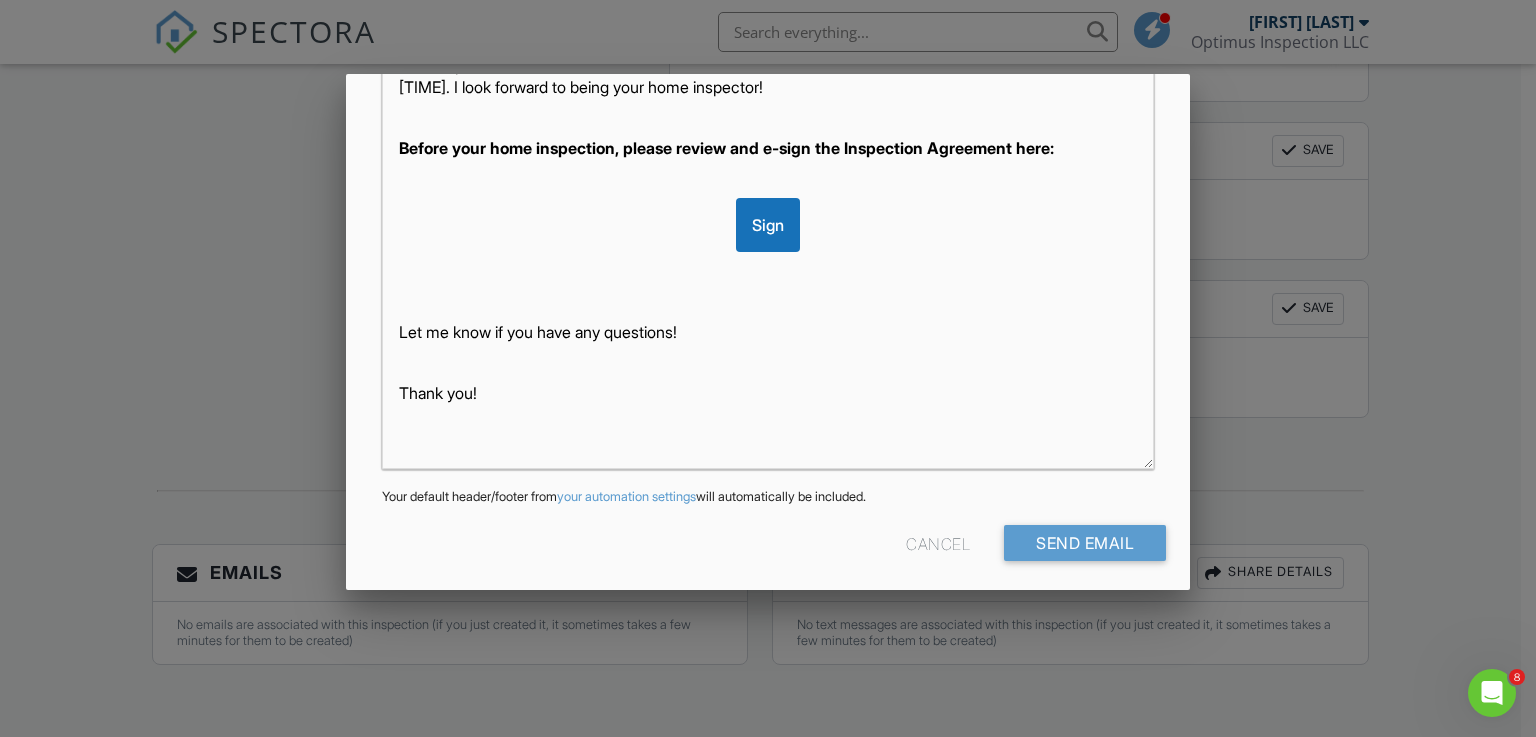 scroll, scrollTop: 512, scrollLeft: 0, axis: vertical 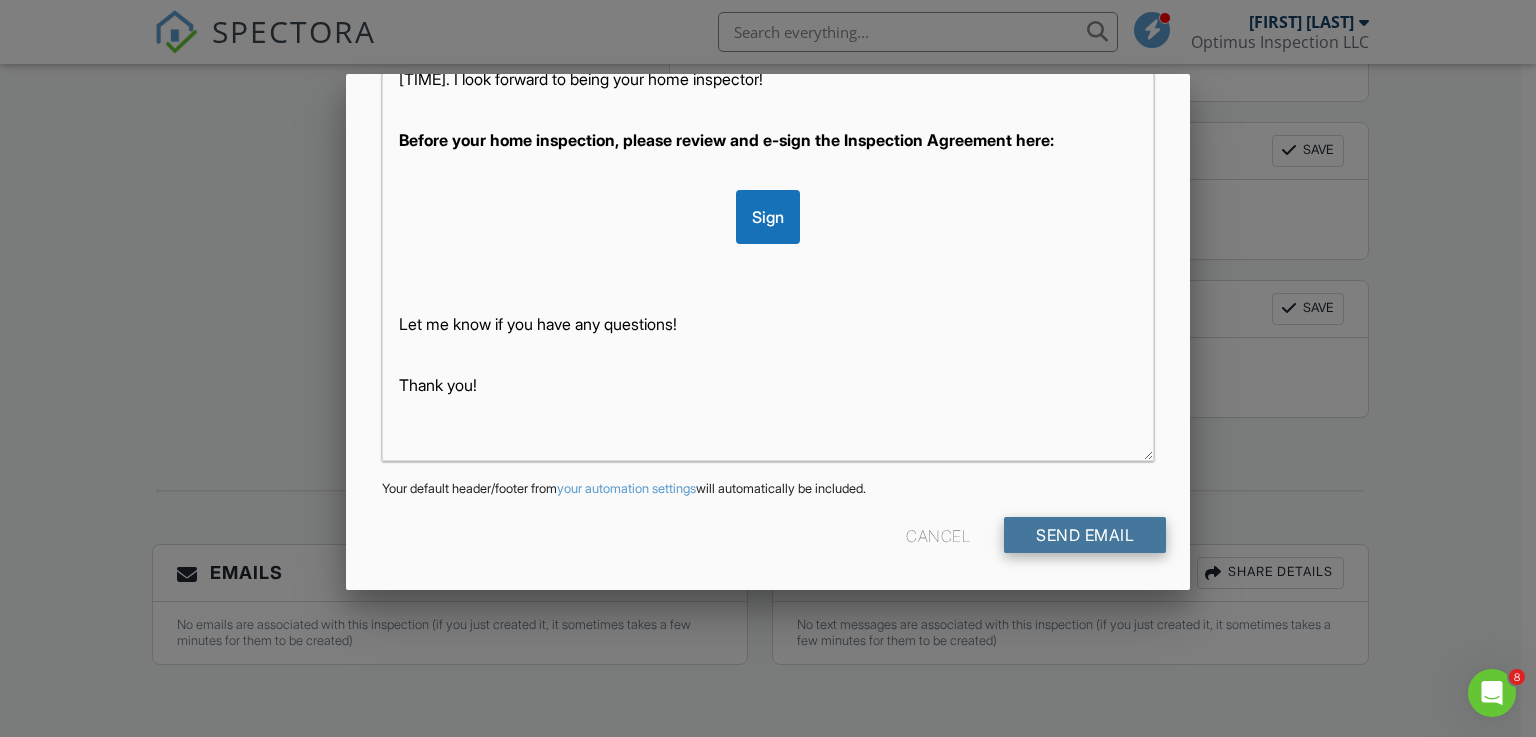 click on "Send Email" at bounding box center (1085, 535) 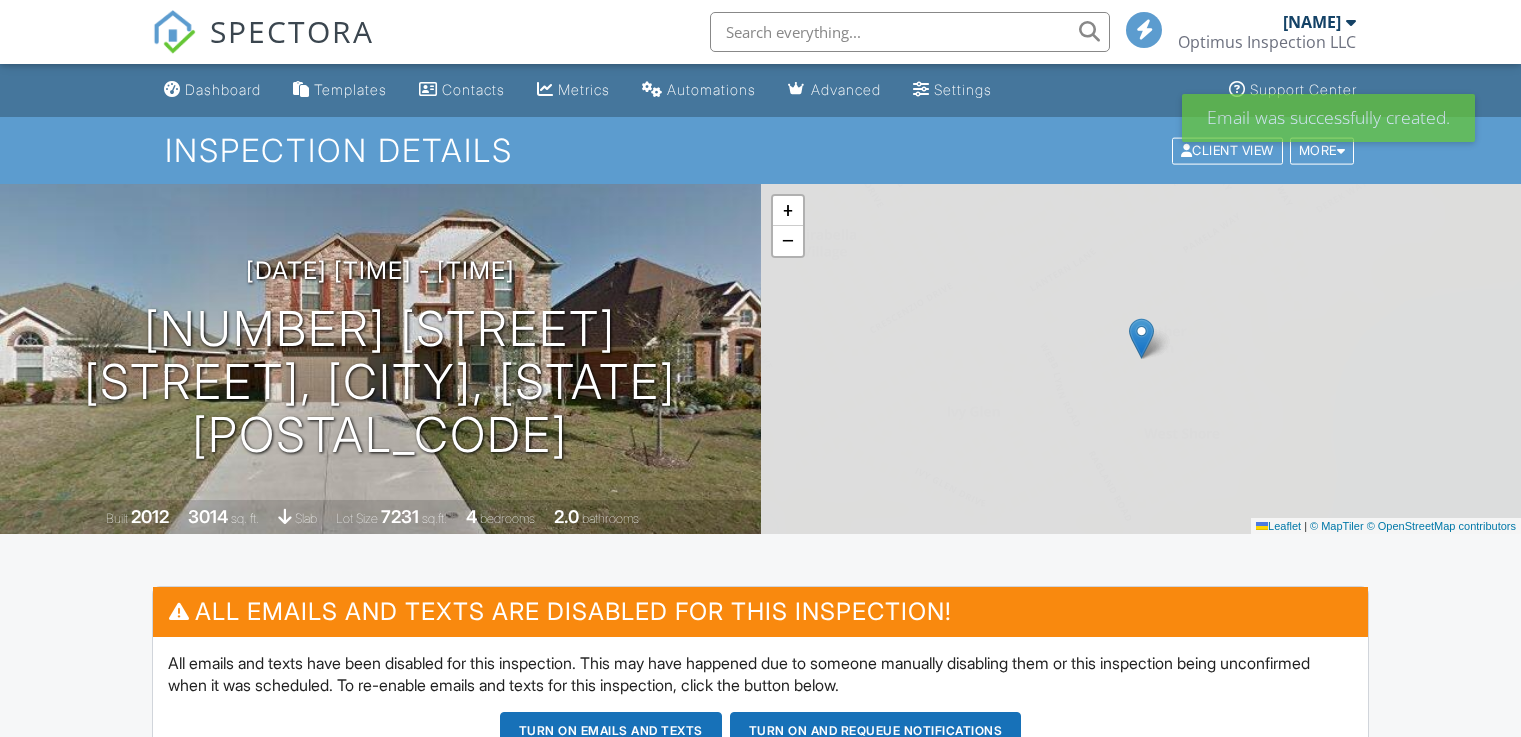 scroll, scrollTop: 0, scrollLeft: 0, axis: both 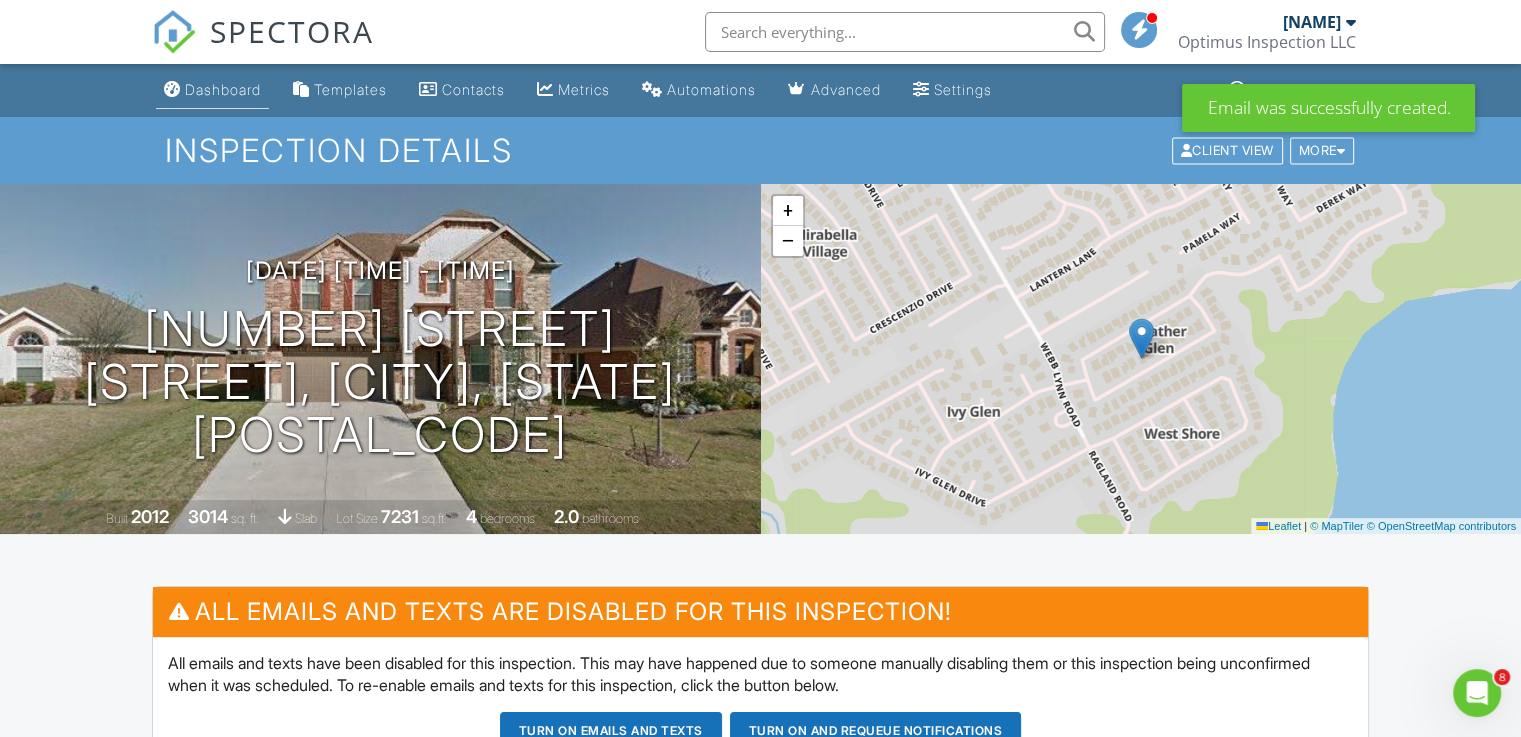 click on "Dashboard" at bounding box center [223, 89] 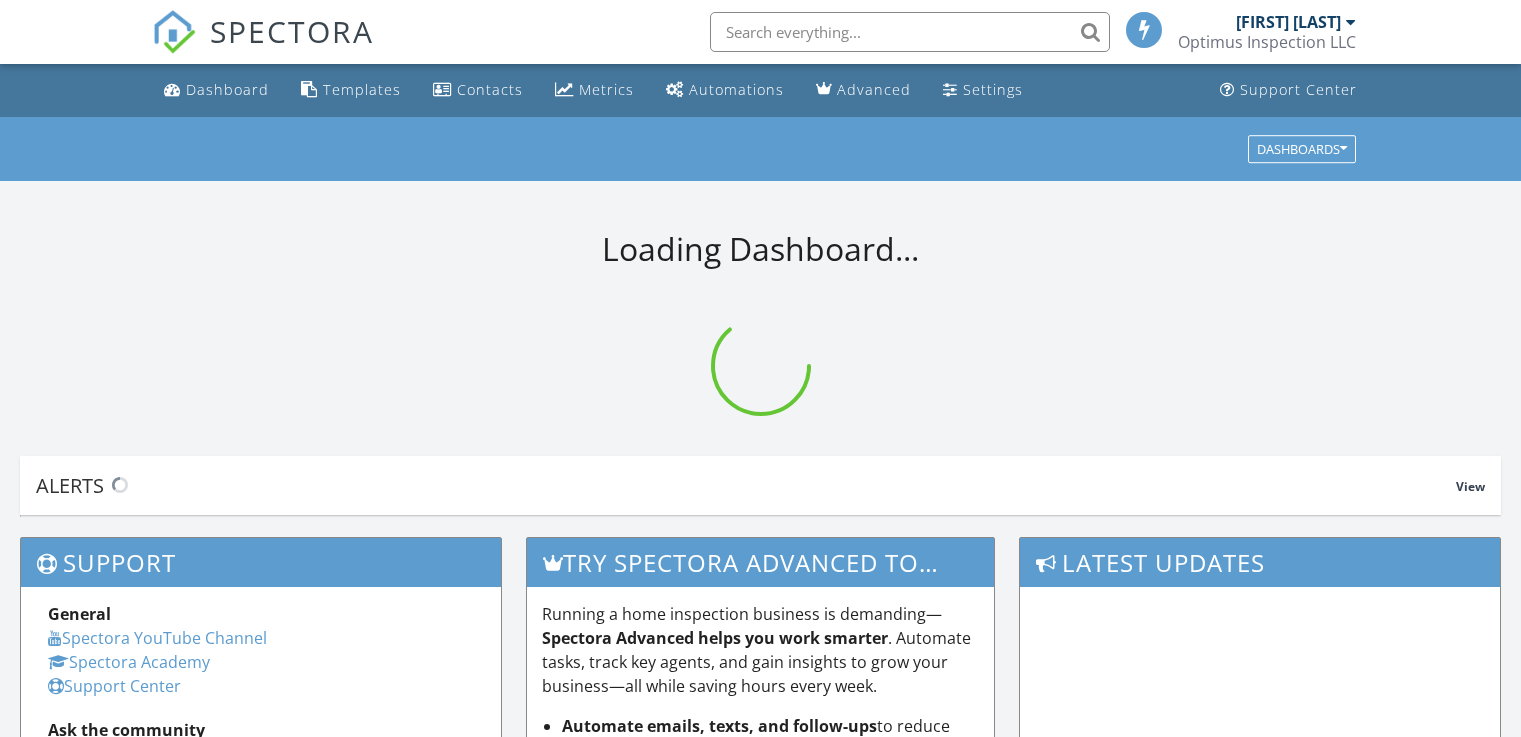 scroll, scrollTop: 0, scrollLeft: 0, axis: both 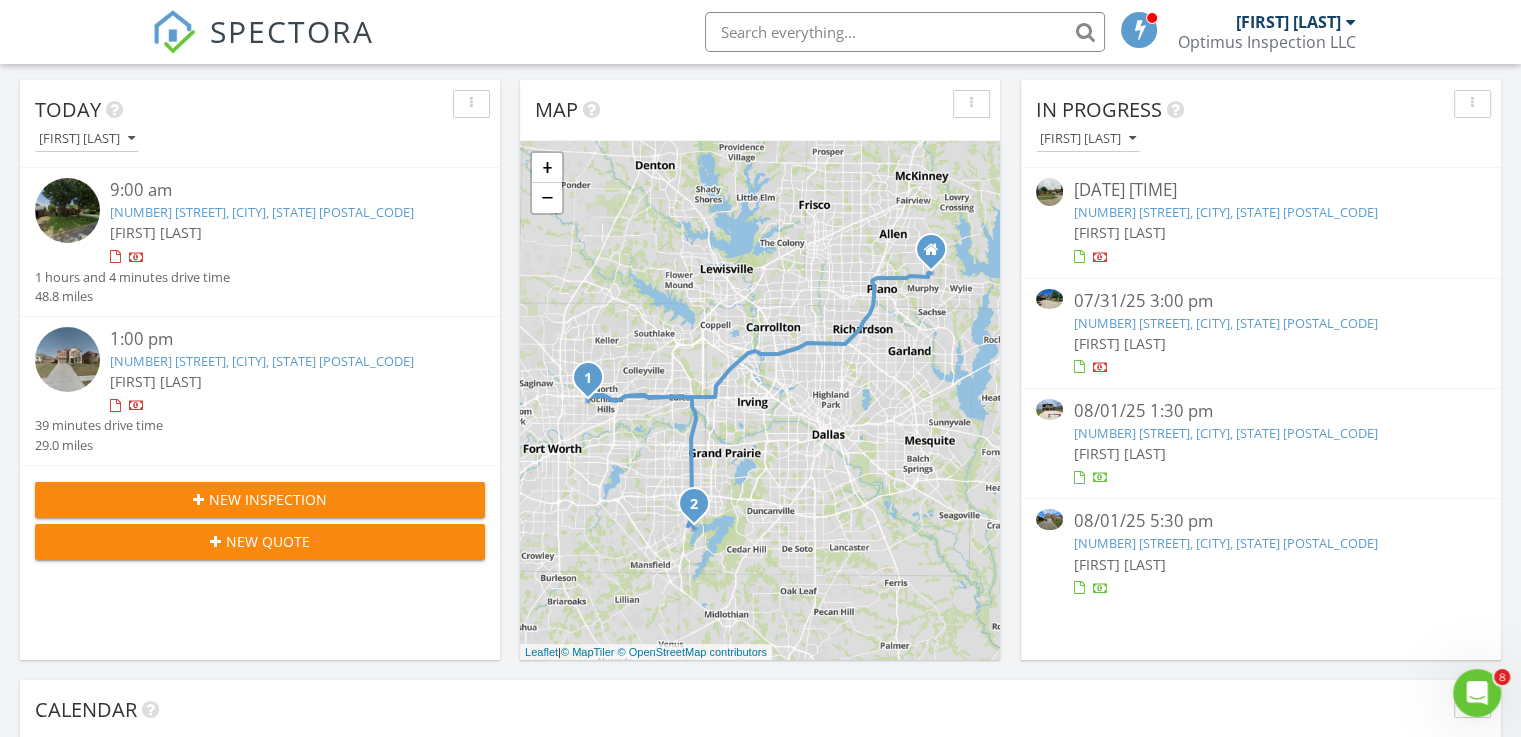 click on "[NUMBER] [STREET], [CITY], [STATE] [POSTAL_CODE]" at bounding box center [1225, 543] 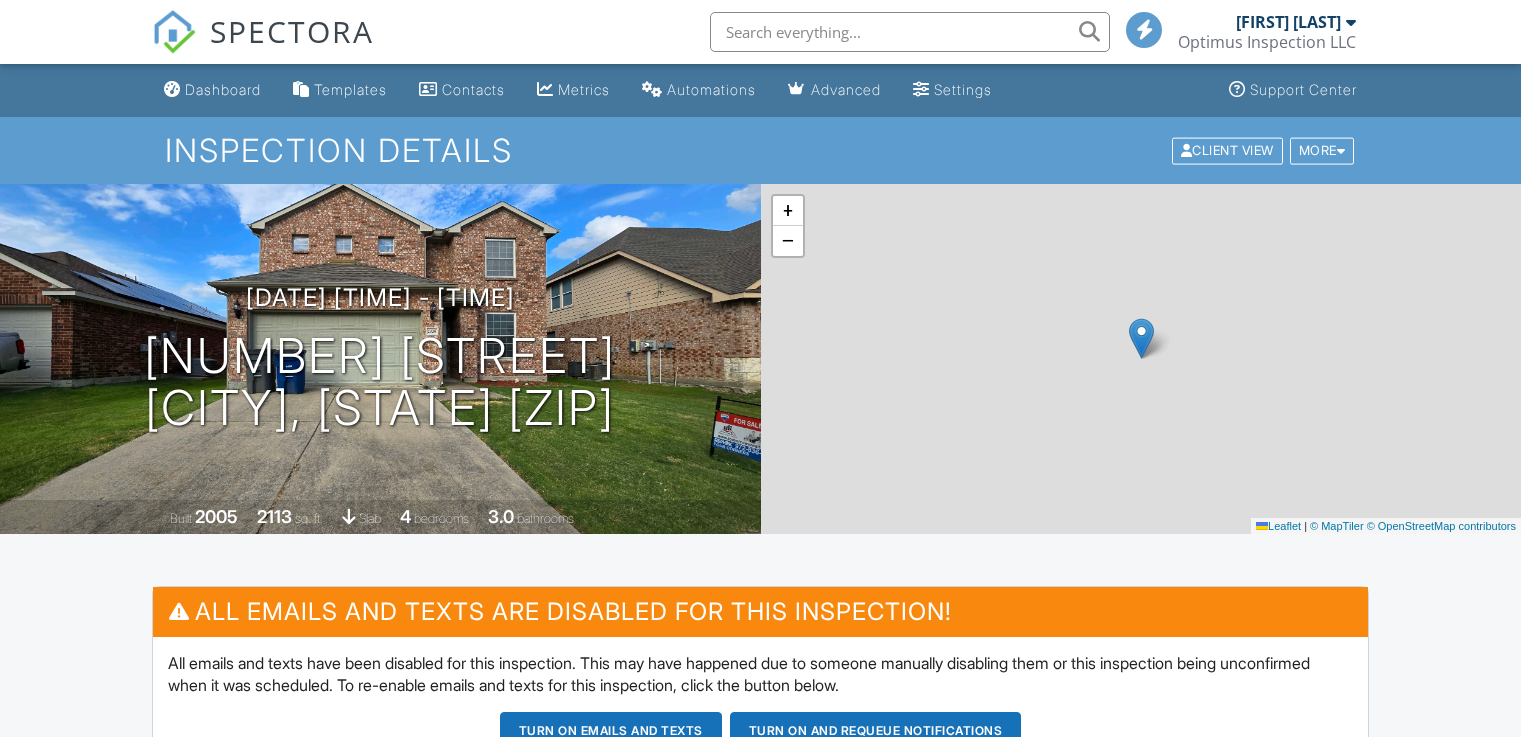 scroll, scrollTop: 664, scrollLeft: 0, axis: vertical 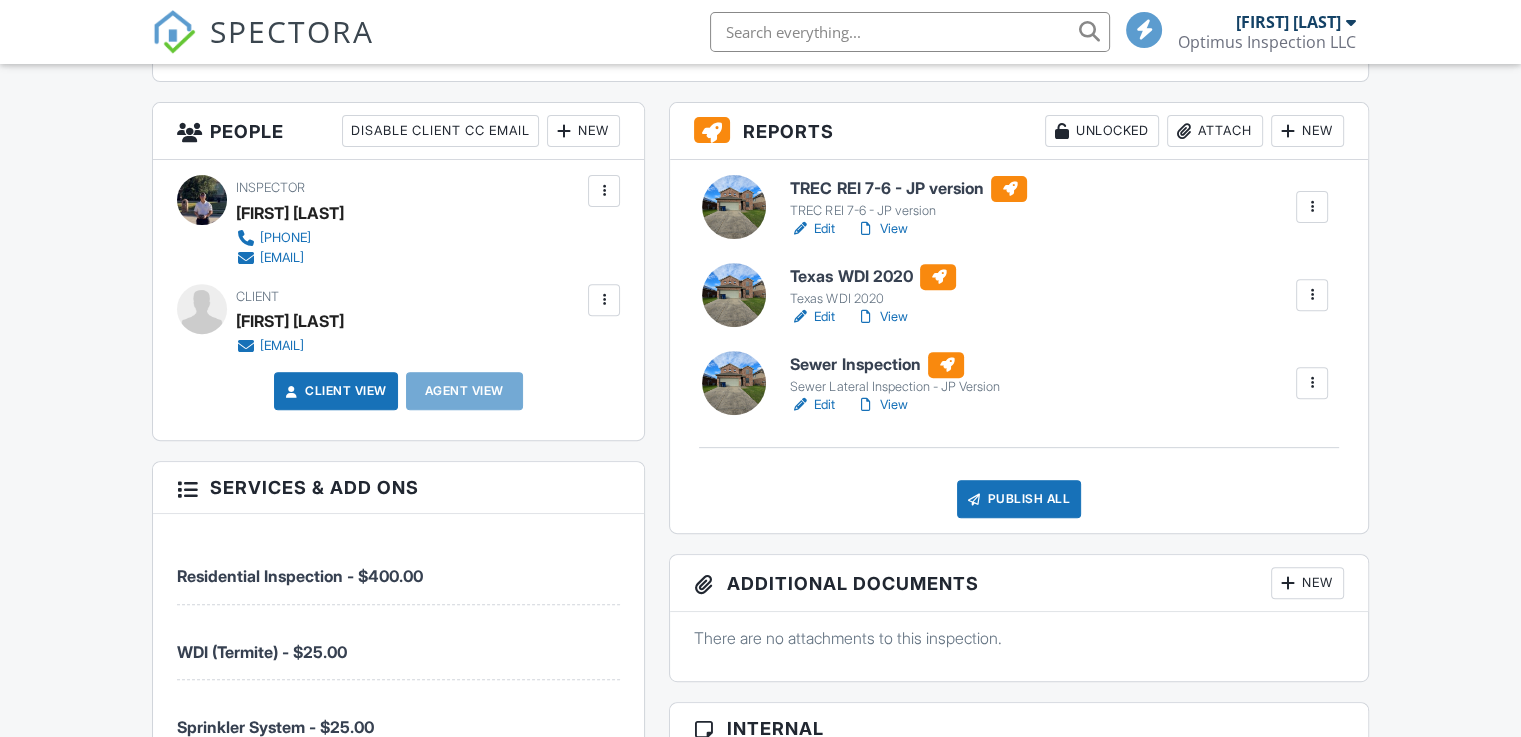click on "Edit" at bounding box center [812, 405] 